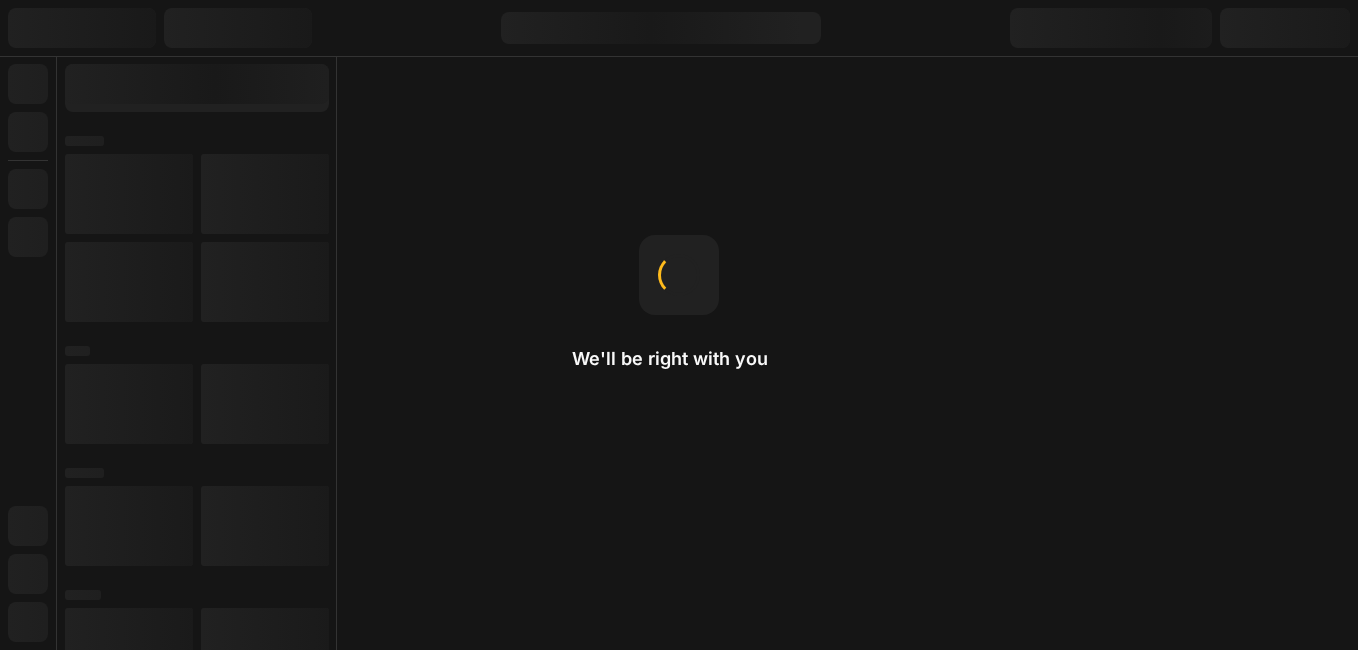 scroll, scrollTop: 0, scrollLeft: 0, axis: both 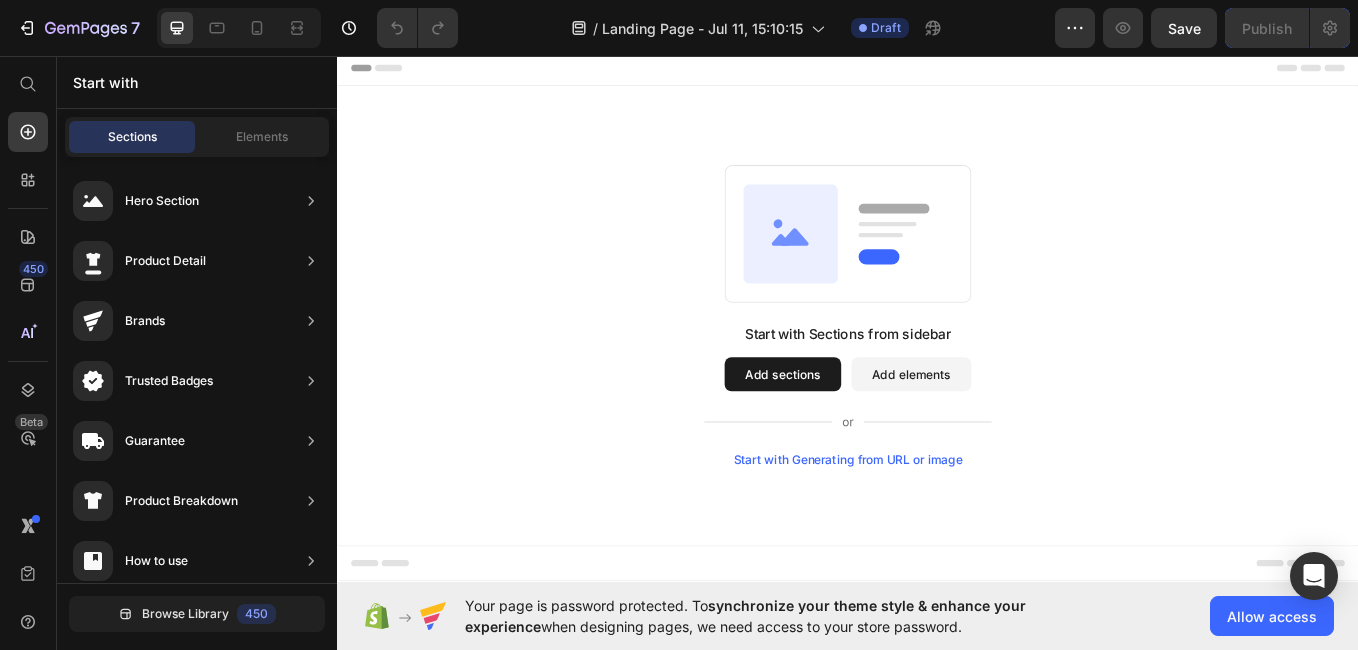 click on "Start with Generating from URL or image" at bounding box center (937, 530) 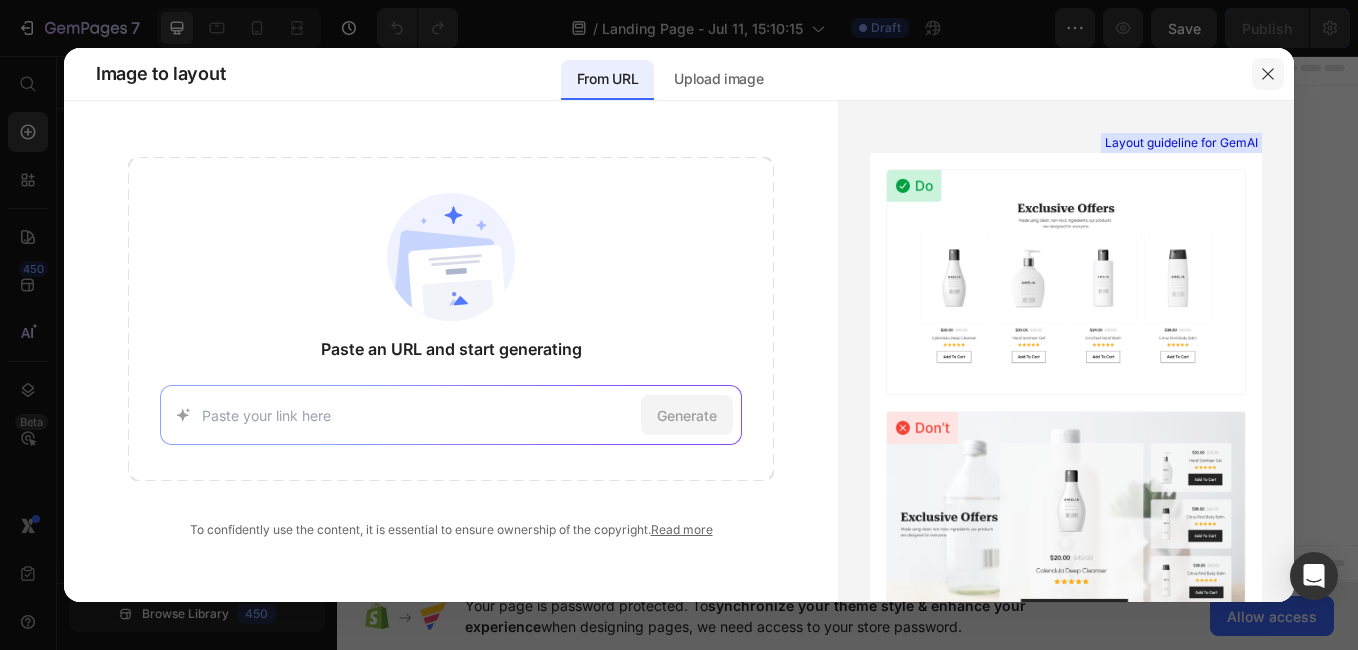 click 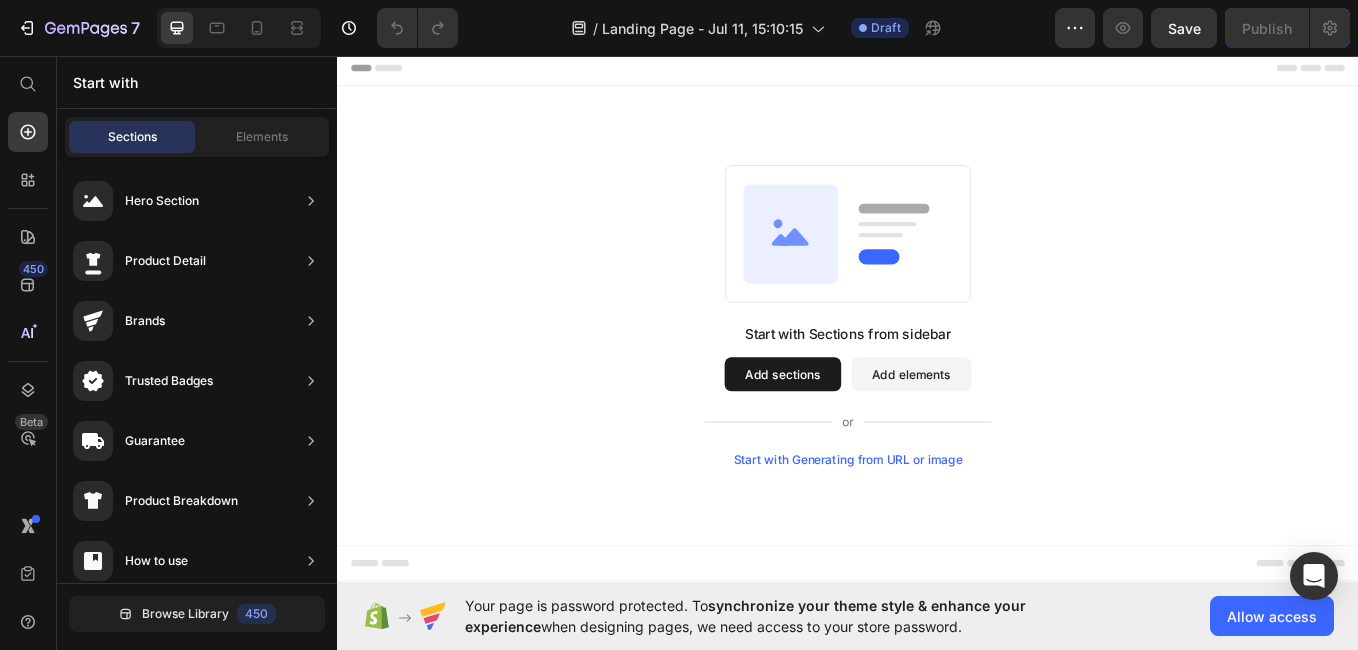 click on "Start with Generating from URL or image" at bounding box center (937, 530) 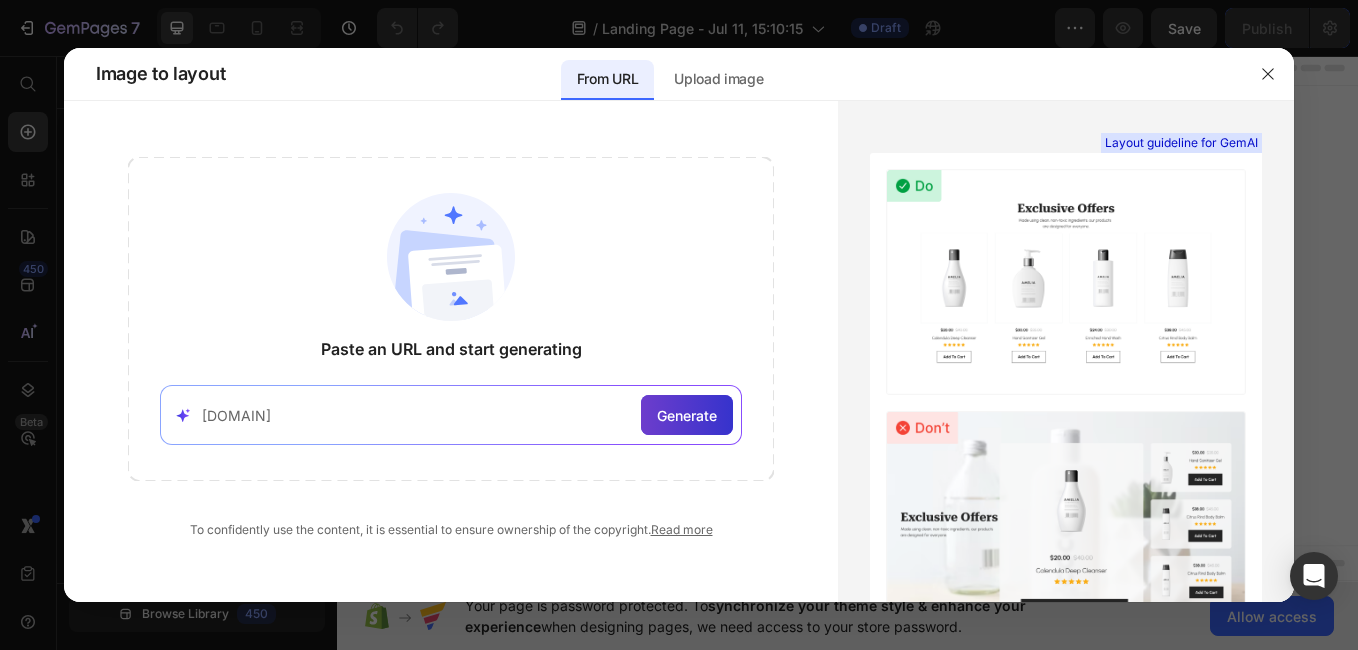 type on "[DOMAIN]" 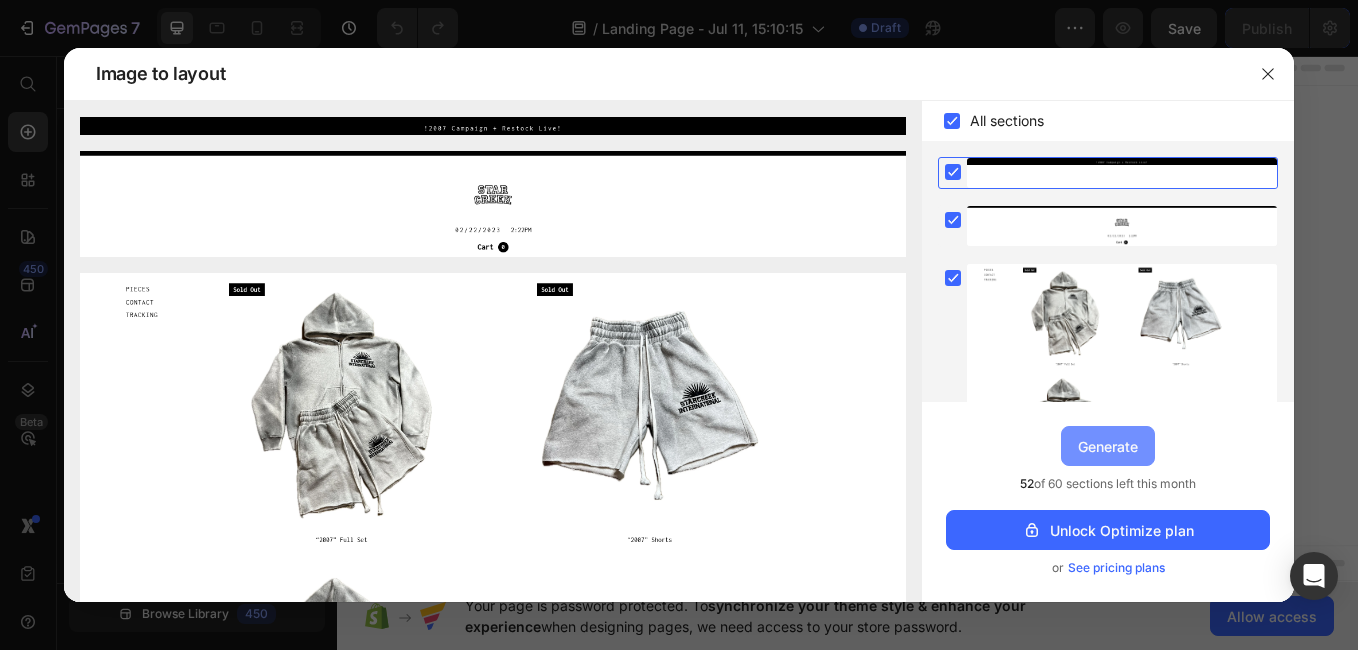 click on "Generate" at bounding box center (1108, 446) 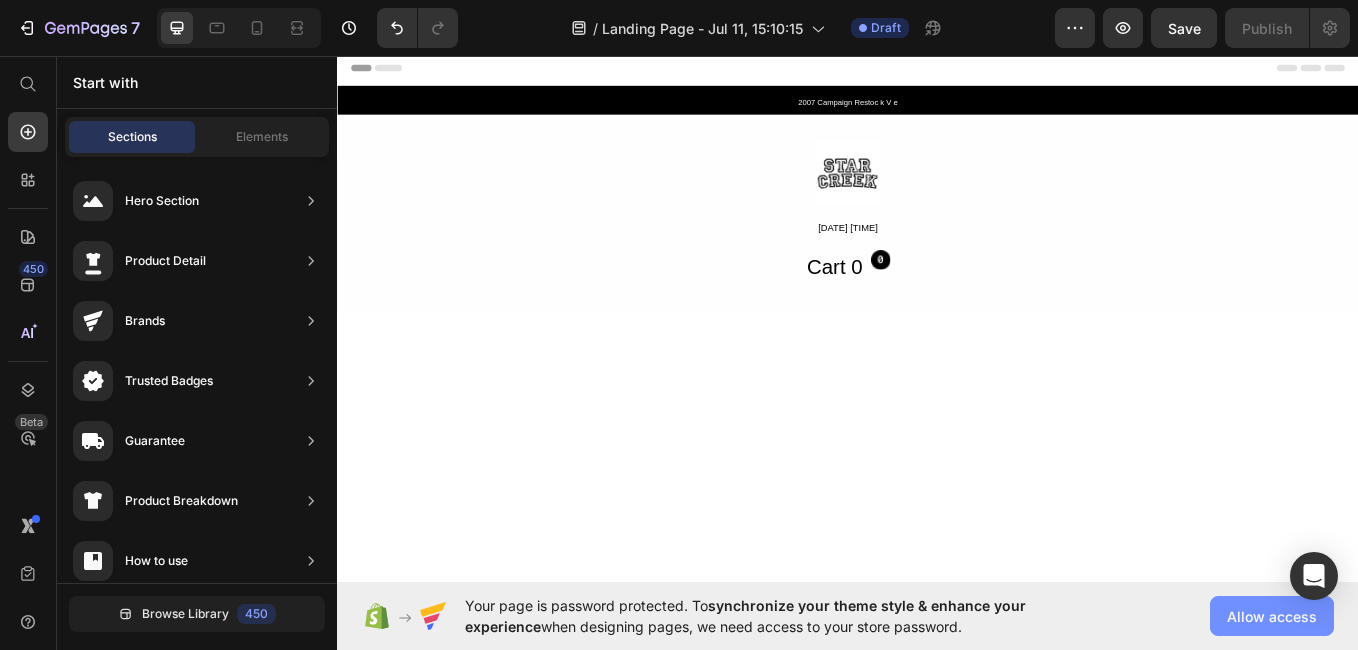 click on "Allow access" 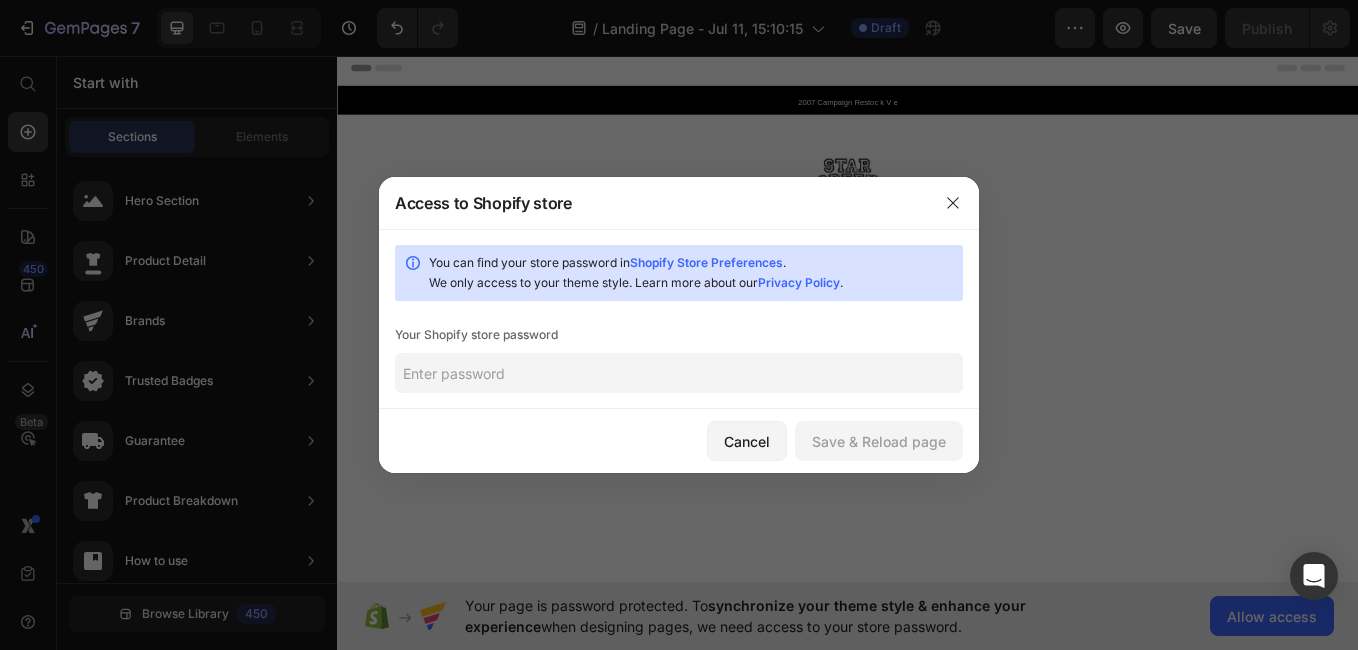 click 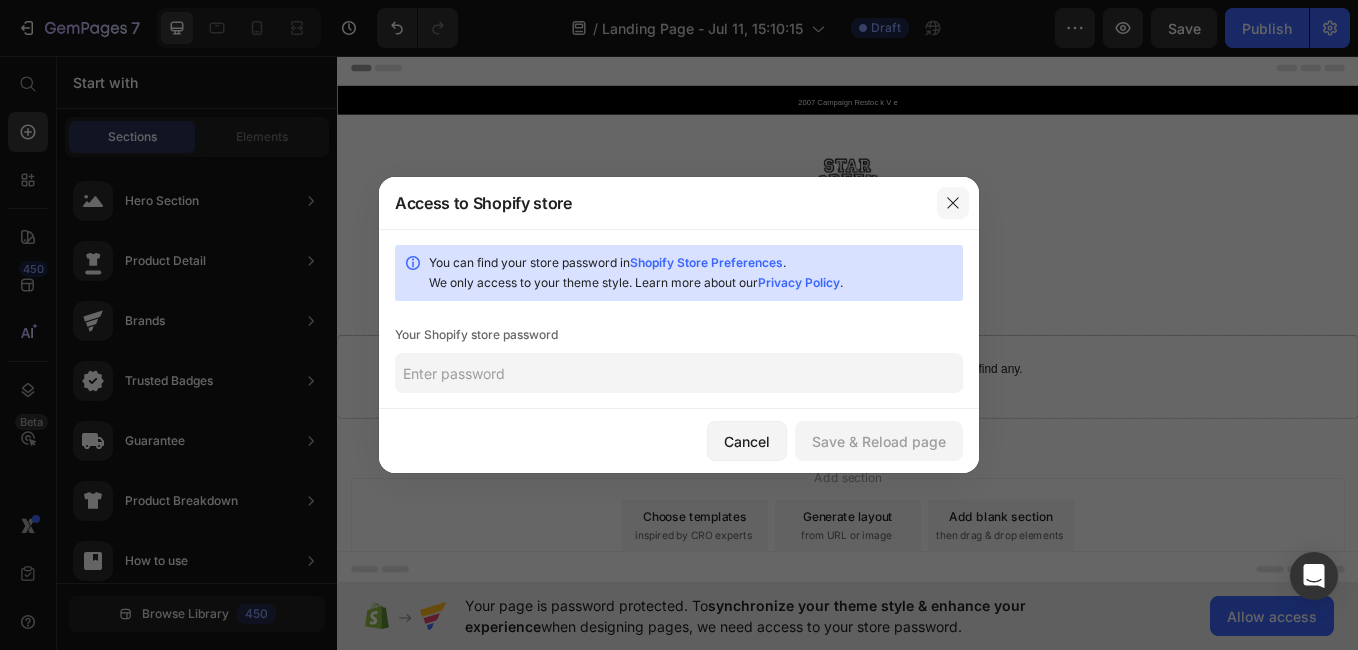 click at bounding box center [953, 203] 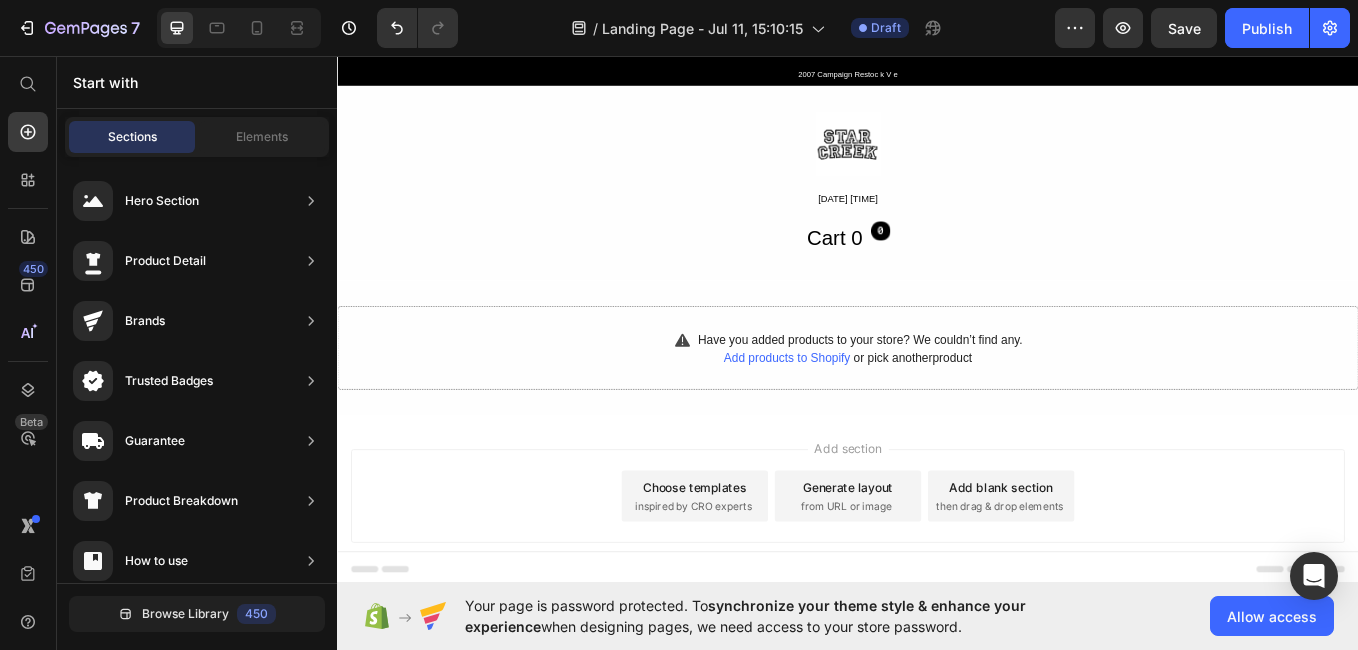 scroll, scrollTop: 0, scrollLeft: 0, axis: both 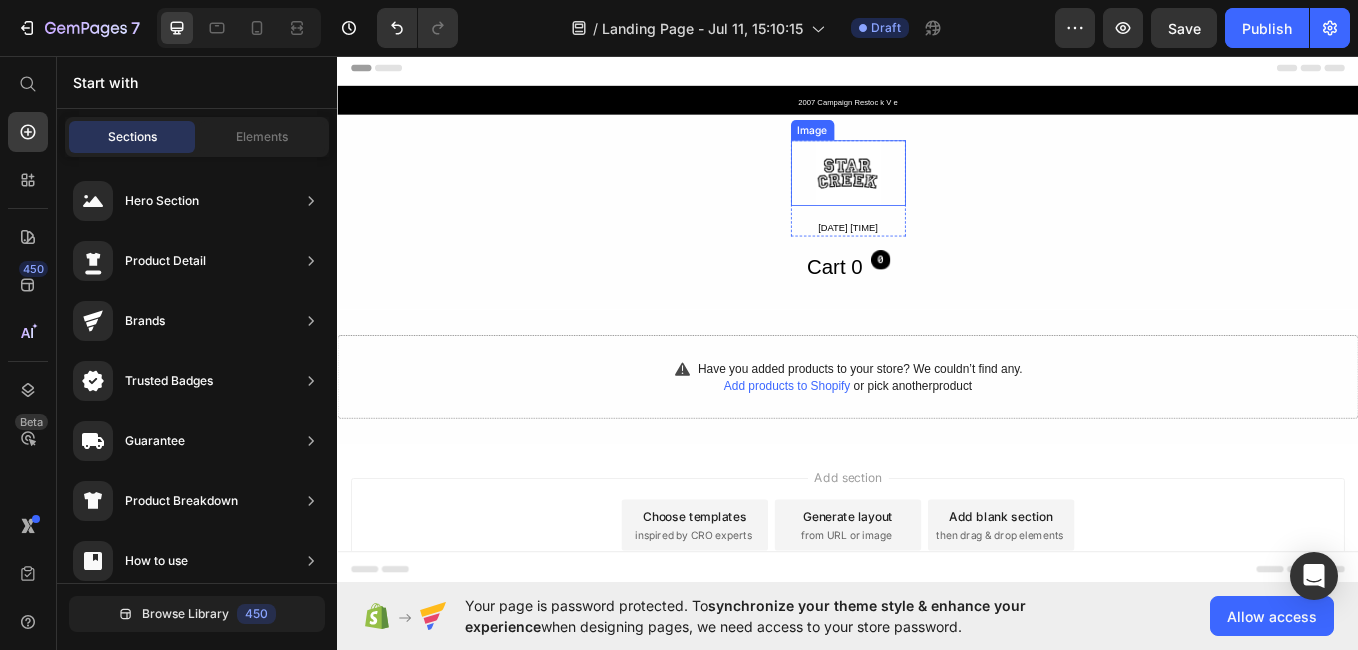 click at bounding box center (937, 193) 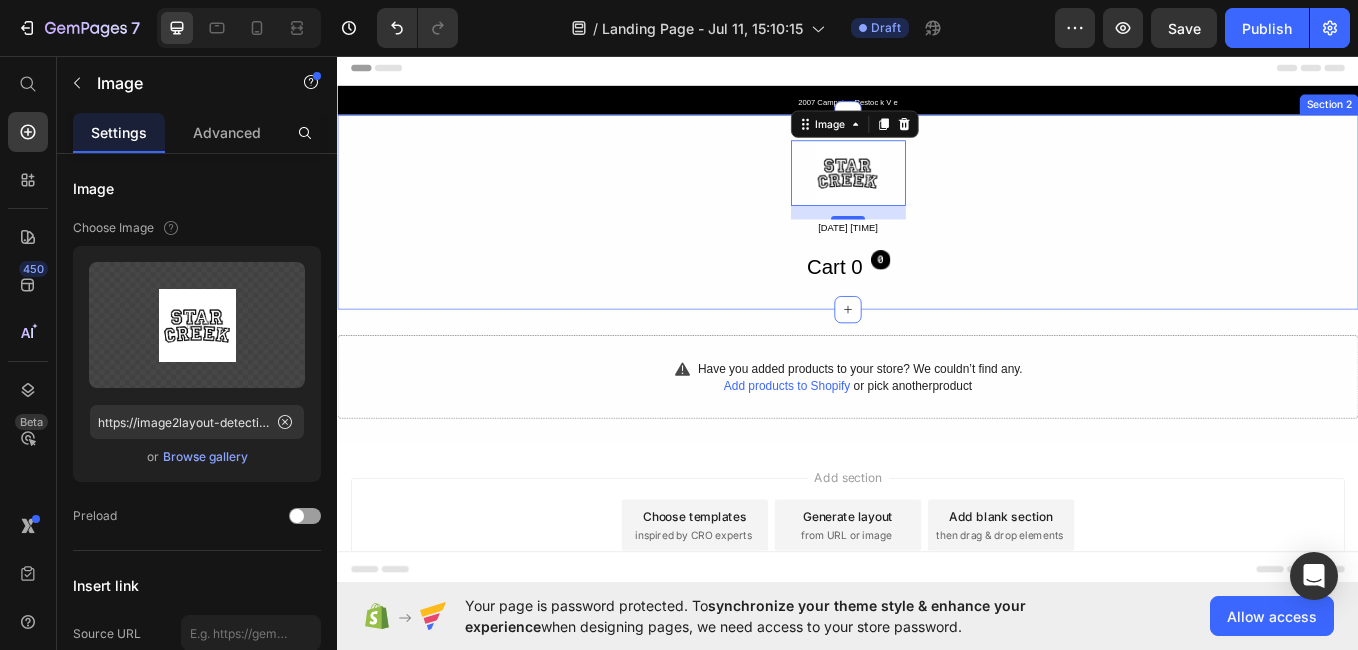 click on "2007 Campaign Restoc k V e Text Block Row Section 1 Image   16 [DATE] [TIME] Text Block Row Cart 0 Text Block     Icon Row Row Section 2 Have you added products to your store? We couldn’t find any. Add products to Shopify   or pick another  product Product Section 3 Root" at bounding box center (937, 301) 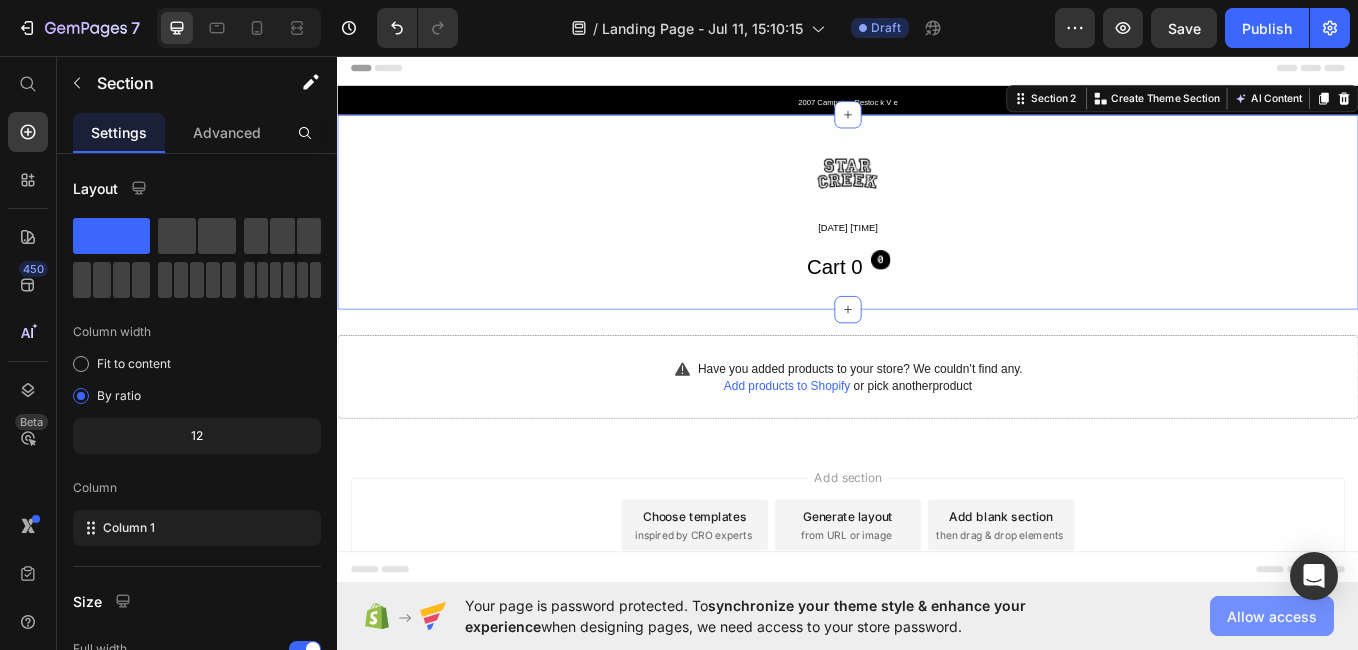 click on "Allow access" 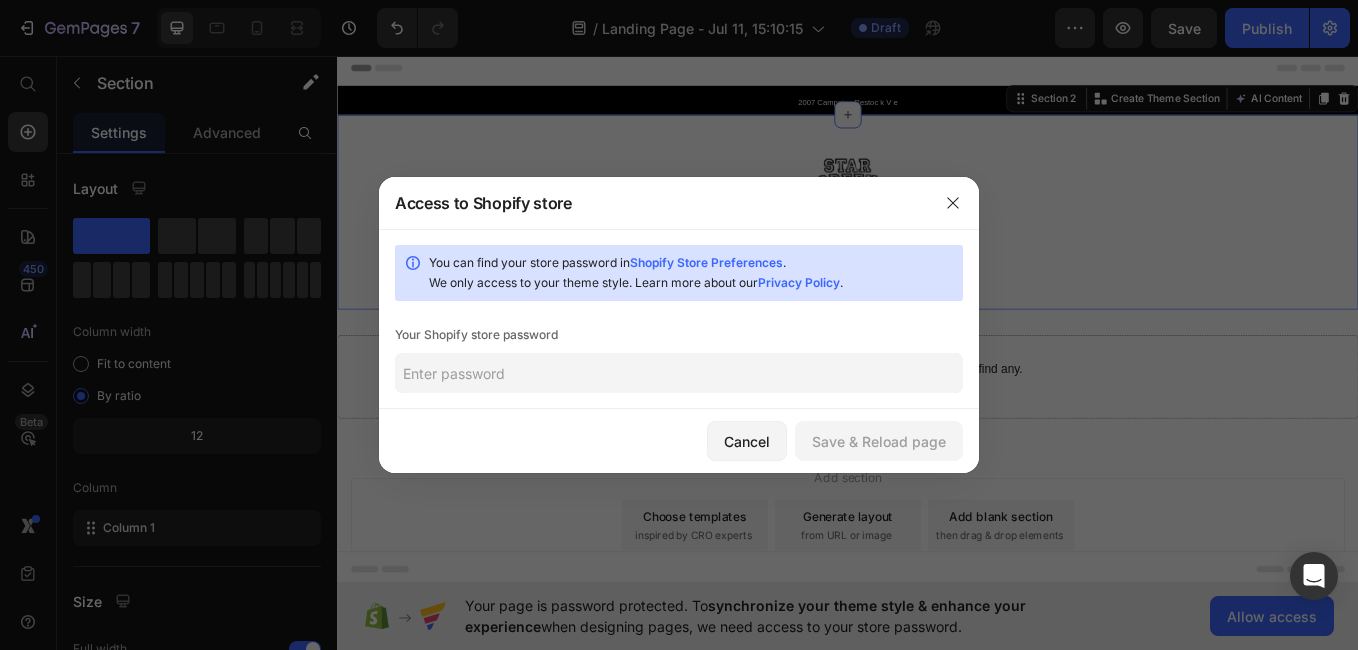 click 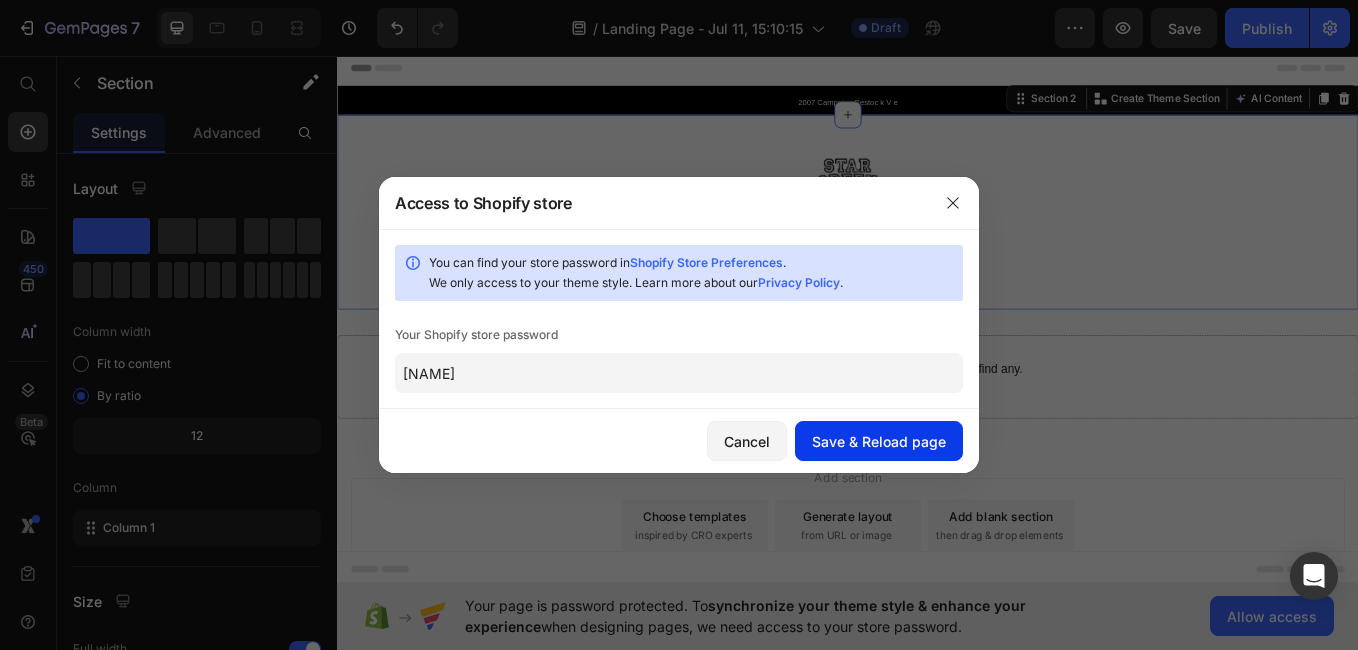 type on "[NAME]" 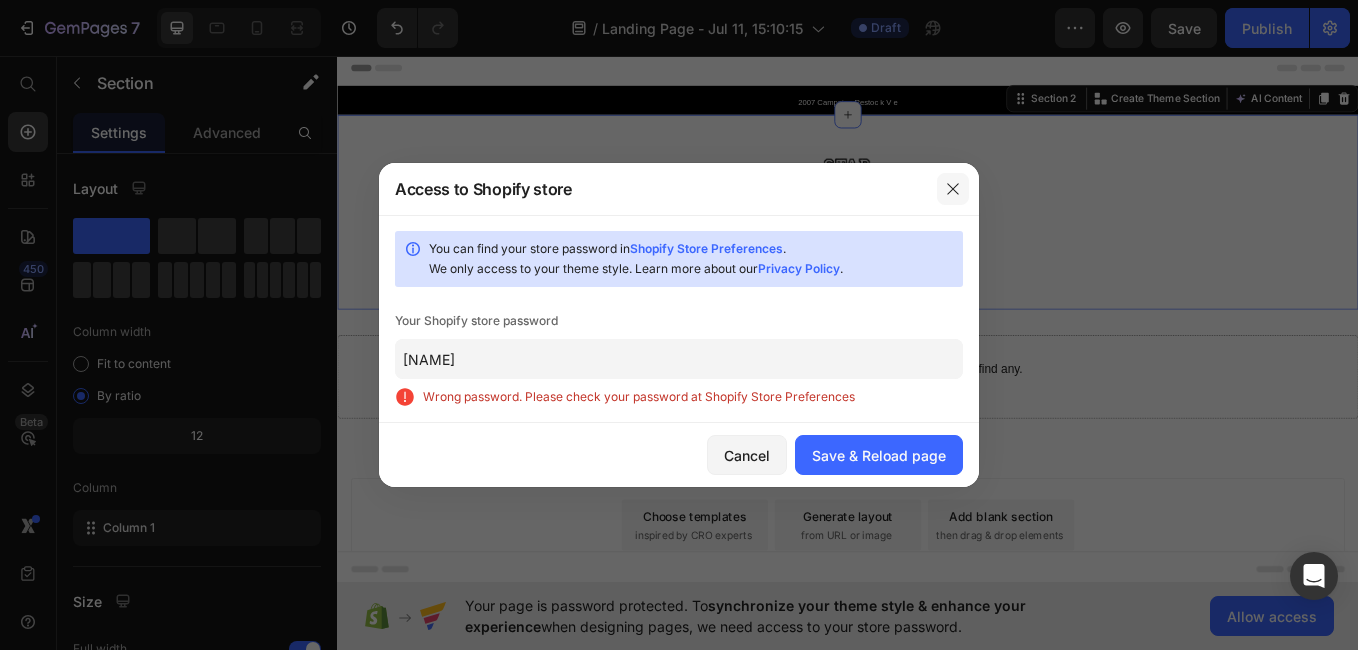 click at bounding box center [953, 189] 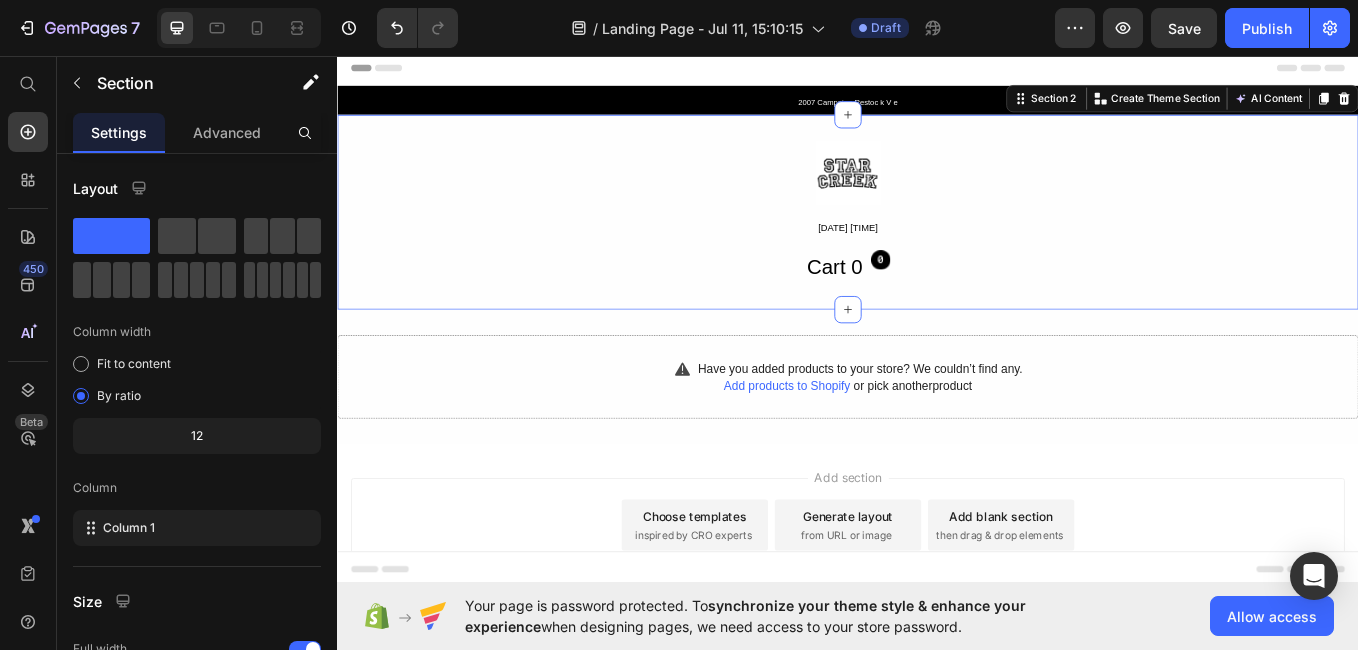 drag, startPoint x: 1600, startPoint y: 673, endPoint x: 1021, endPoint y: 507, distance: 602.3263 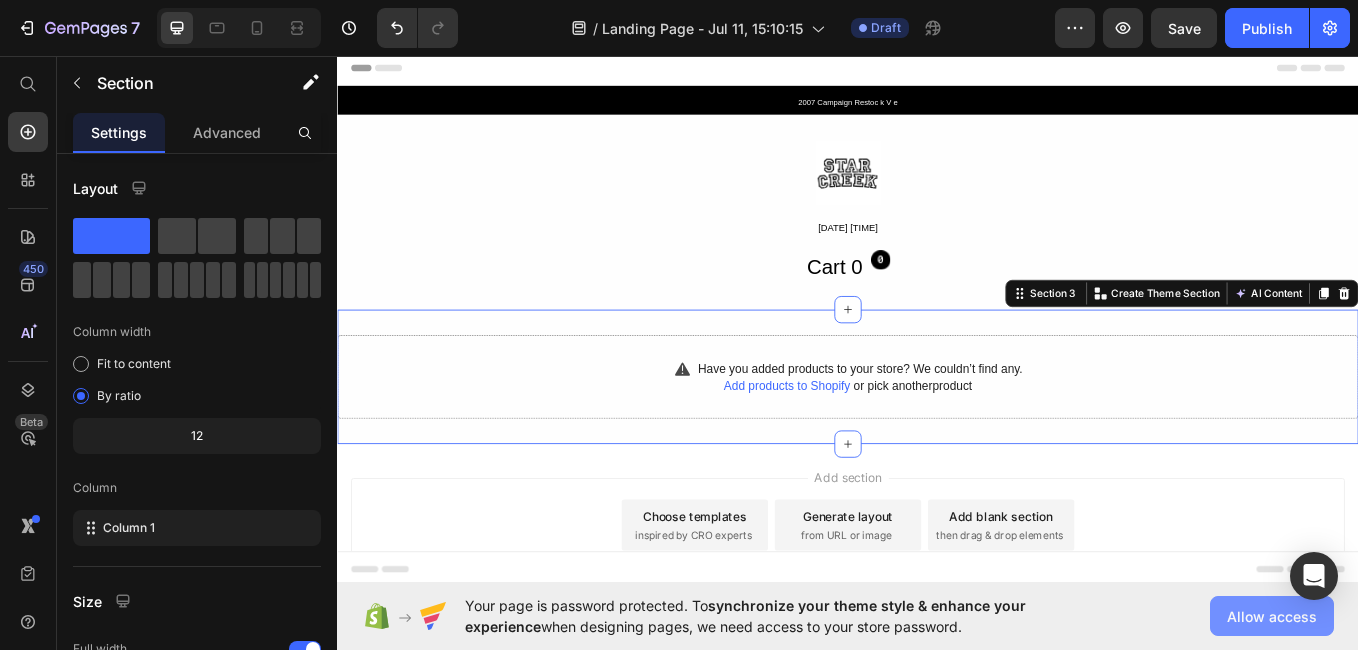 click on "Allow access" 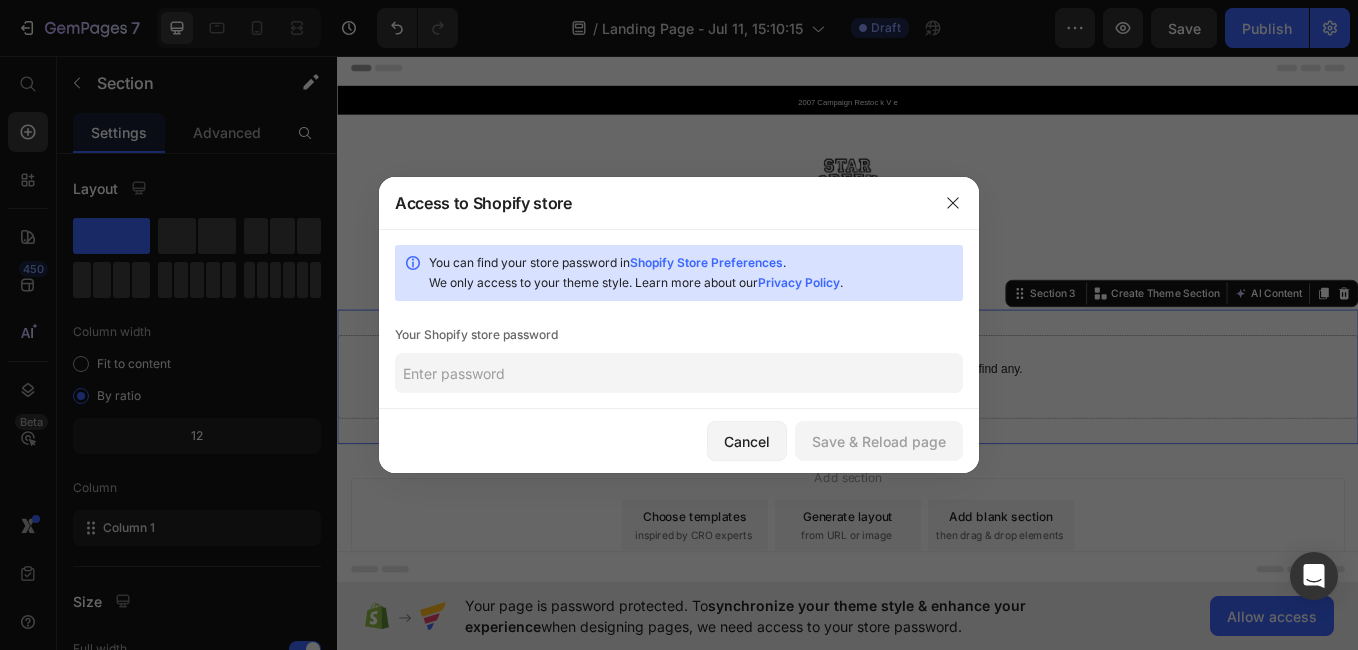 click on "You can find your store password in  Shopify Store Preferences .   We only access to your theme style. Learn more about our  Privacy Policy .  Your Shopify store password" 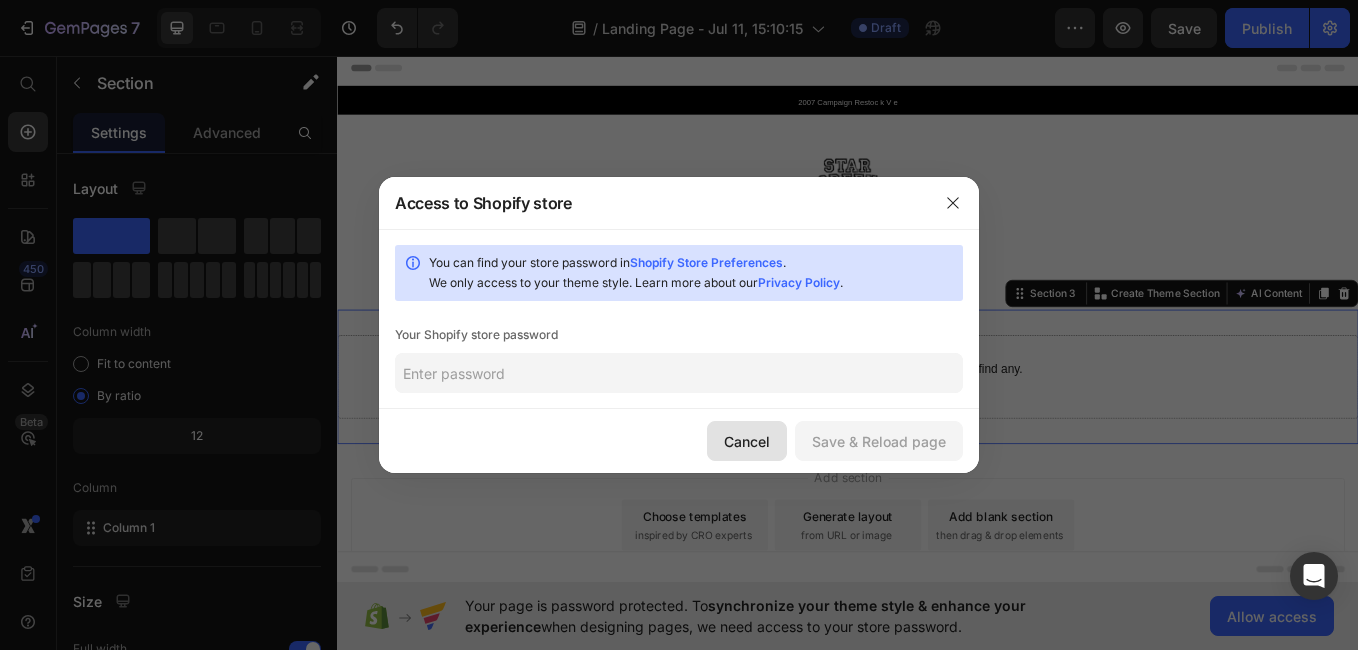 click on "Cancel" 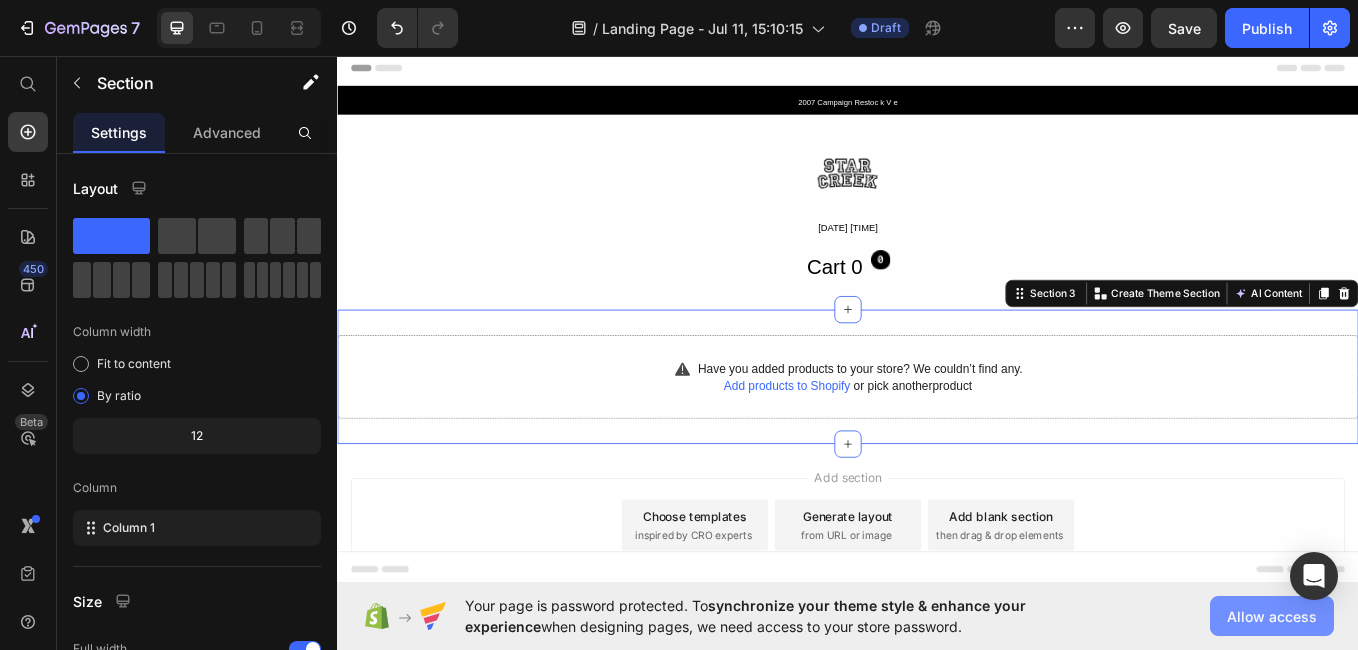 click on "Allow access" 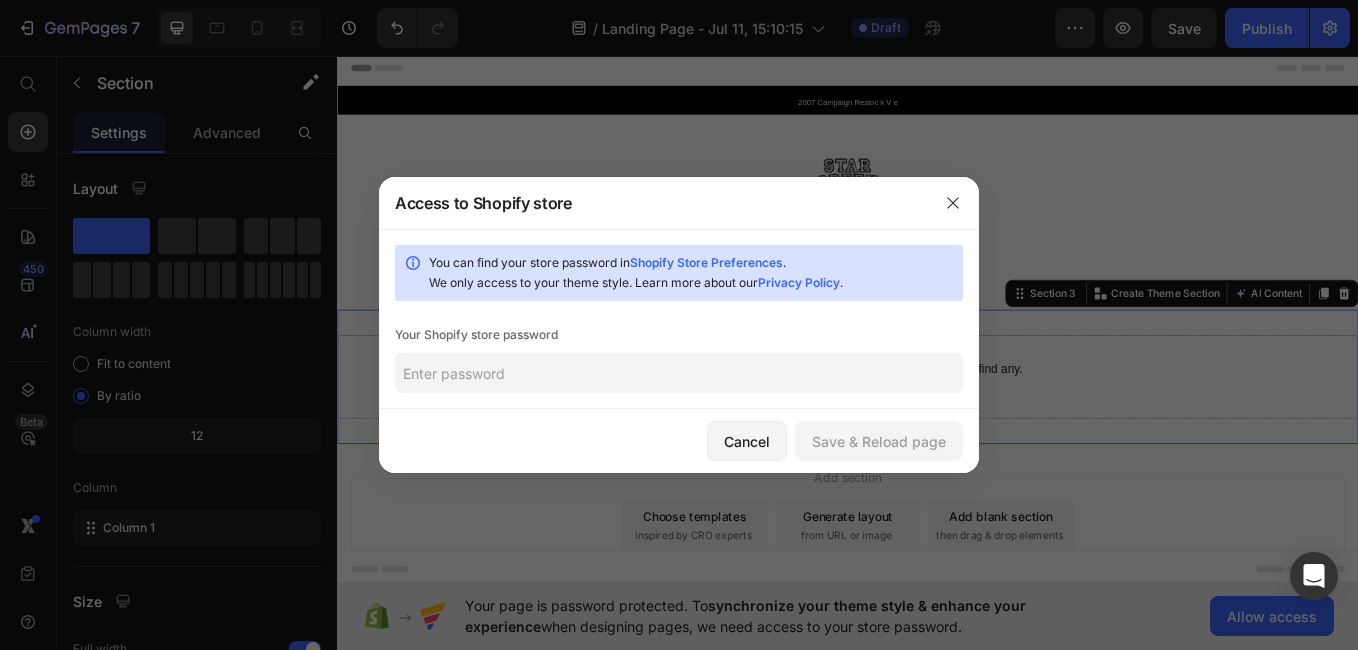 click 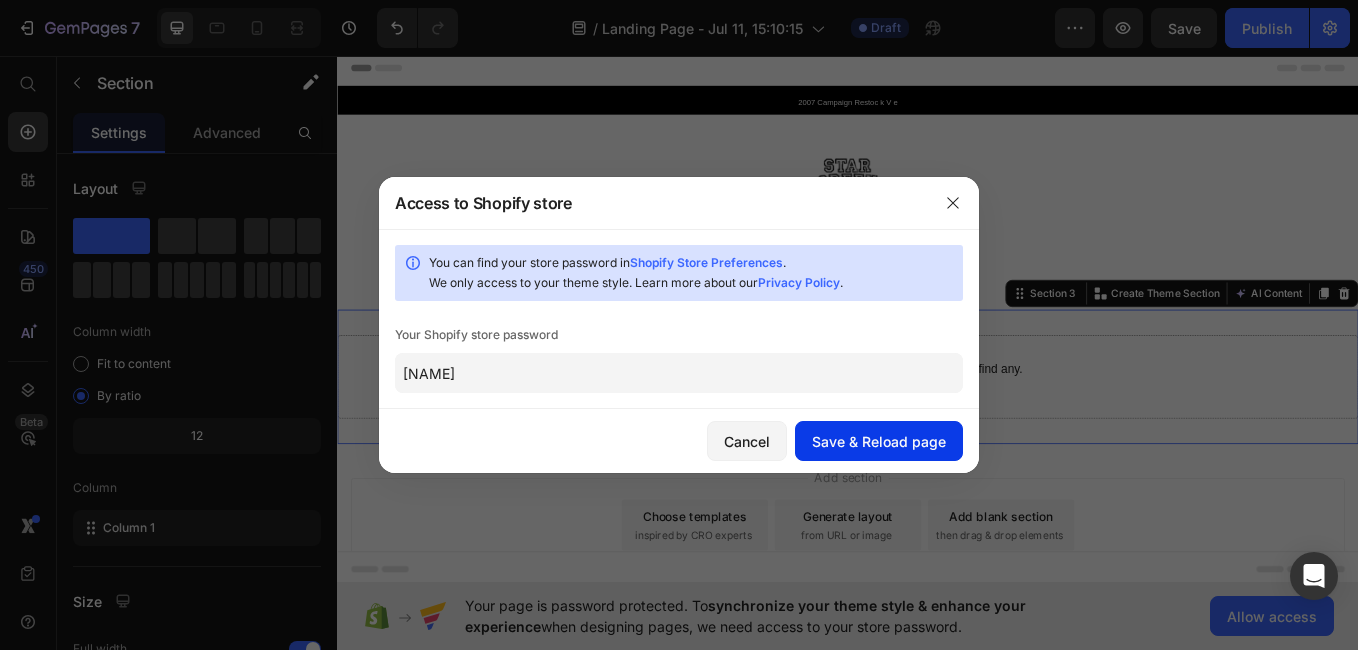 type on "[NAME]" 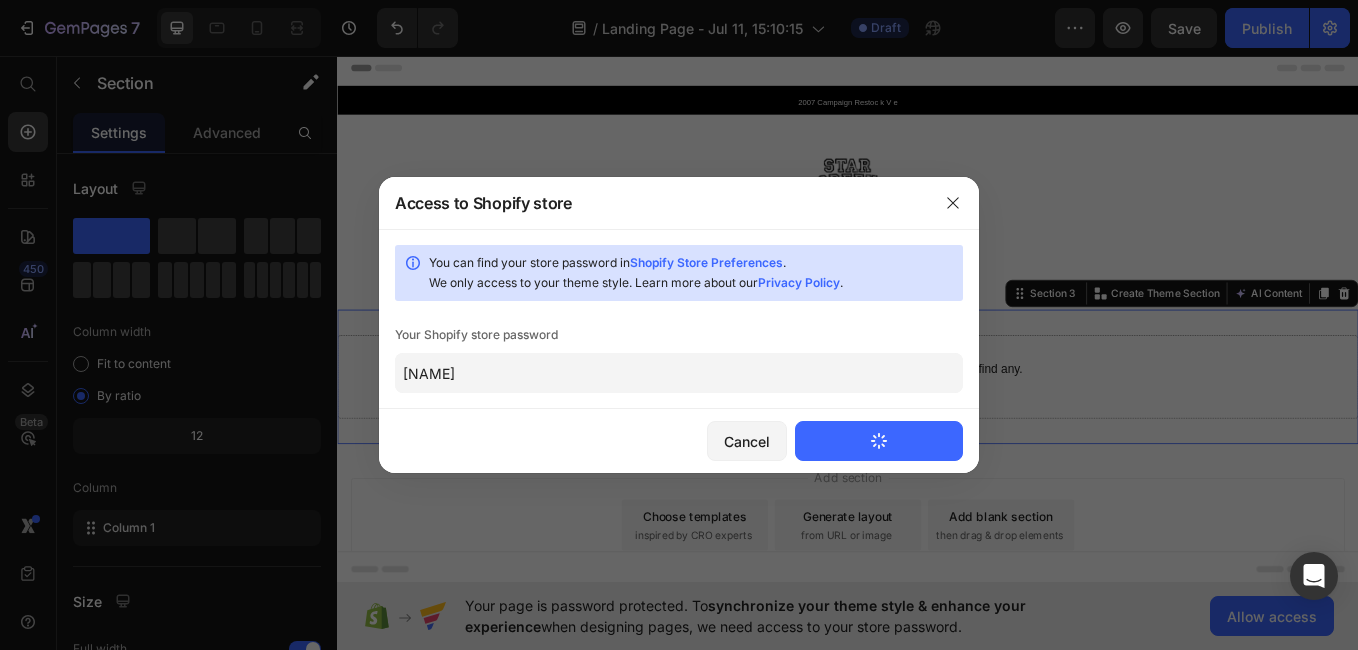type 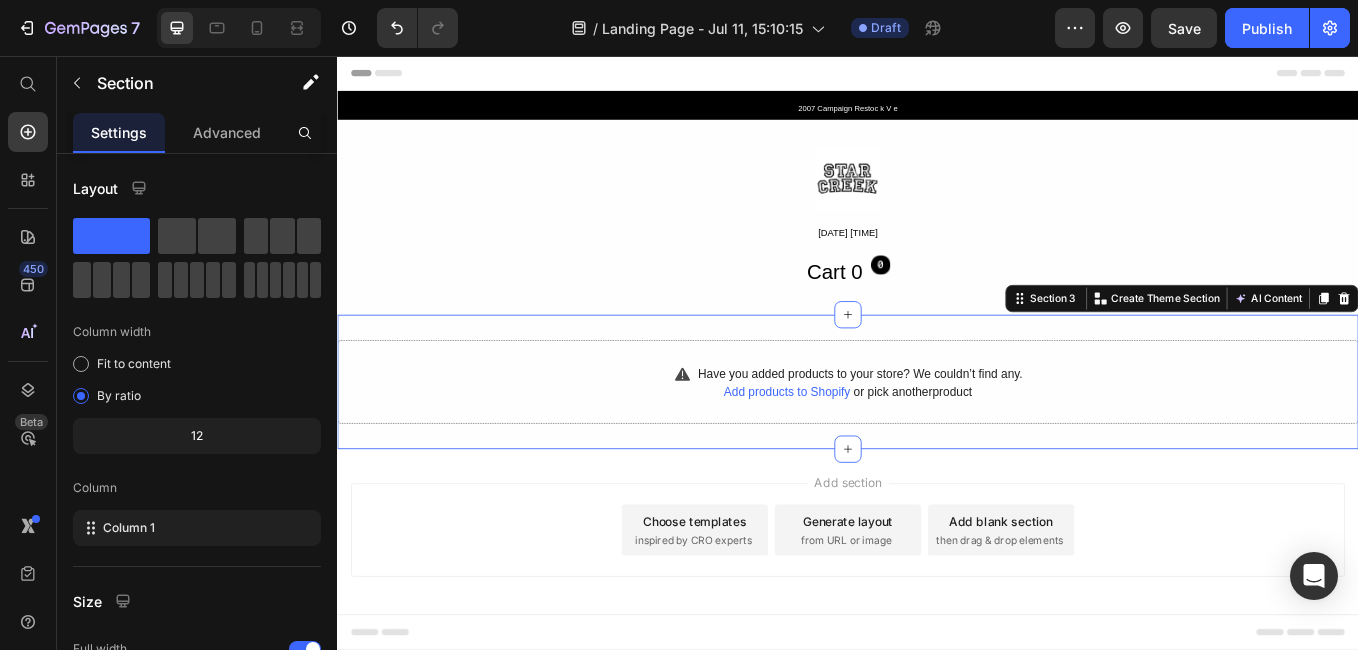 scroll, scrollTop: 0, scrollLeft: 0, axis: both 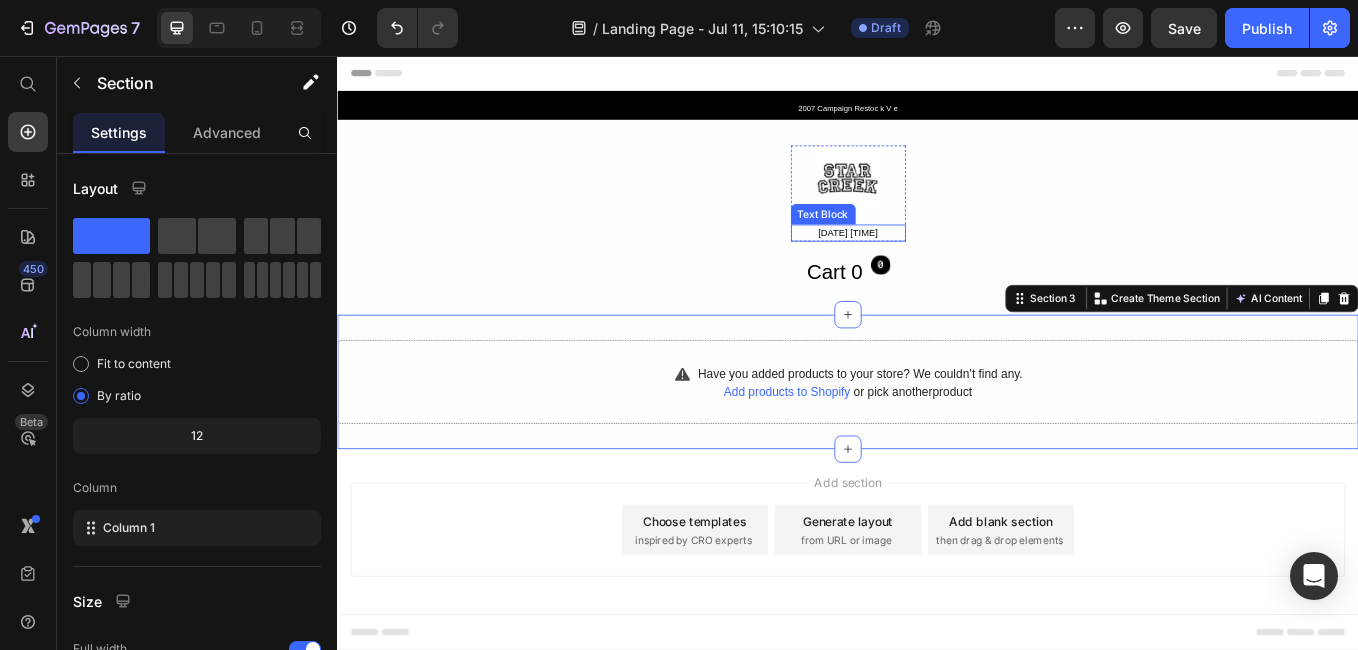 click on "[DATE] [TIME]" at bounding box center [937, 264] 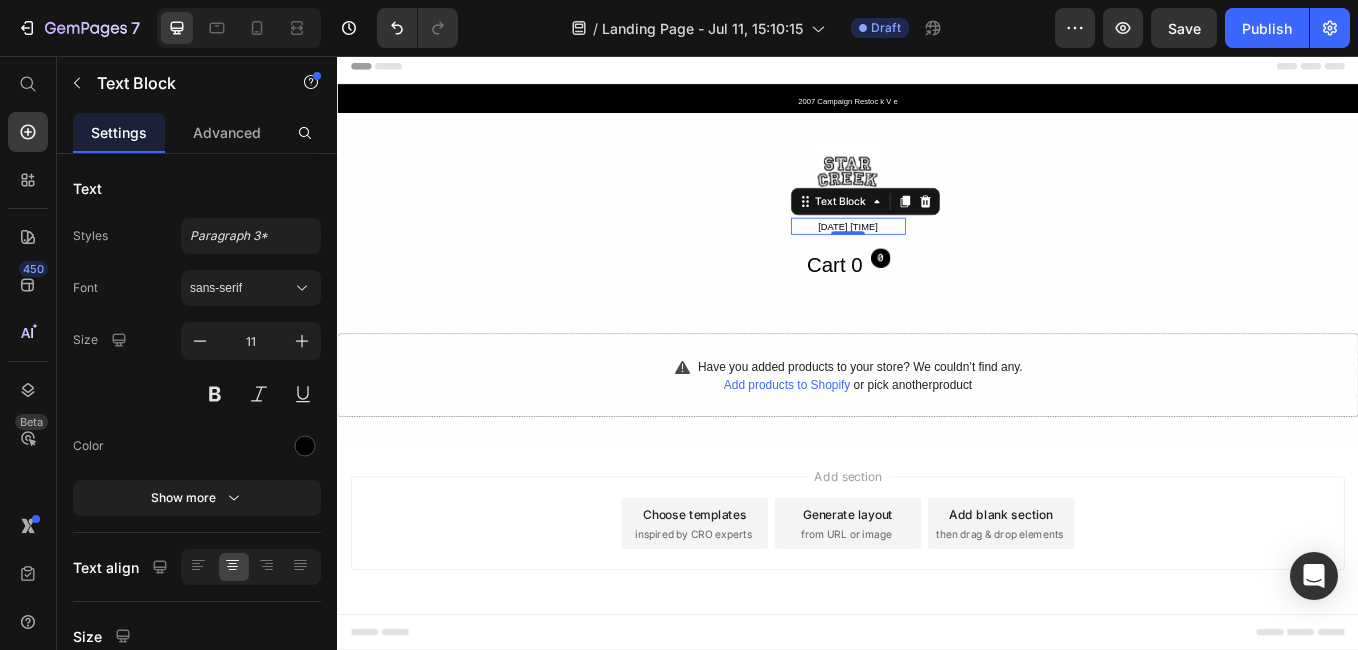 scroll, scrollTop: 10, scrollLeft: 0, axis: vertical 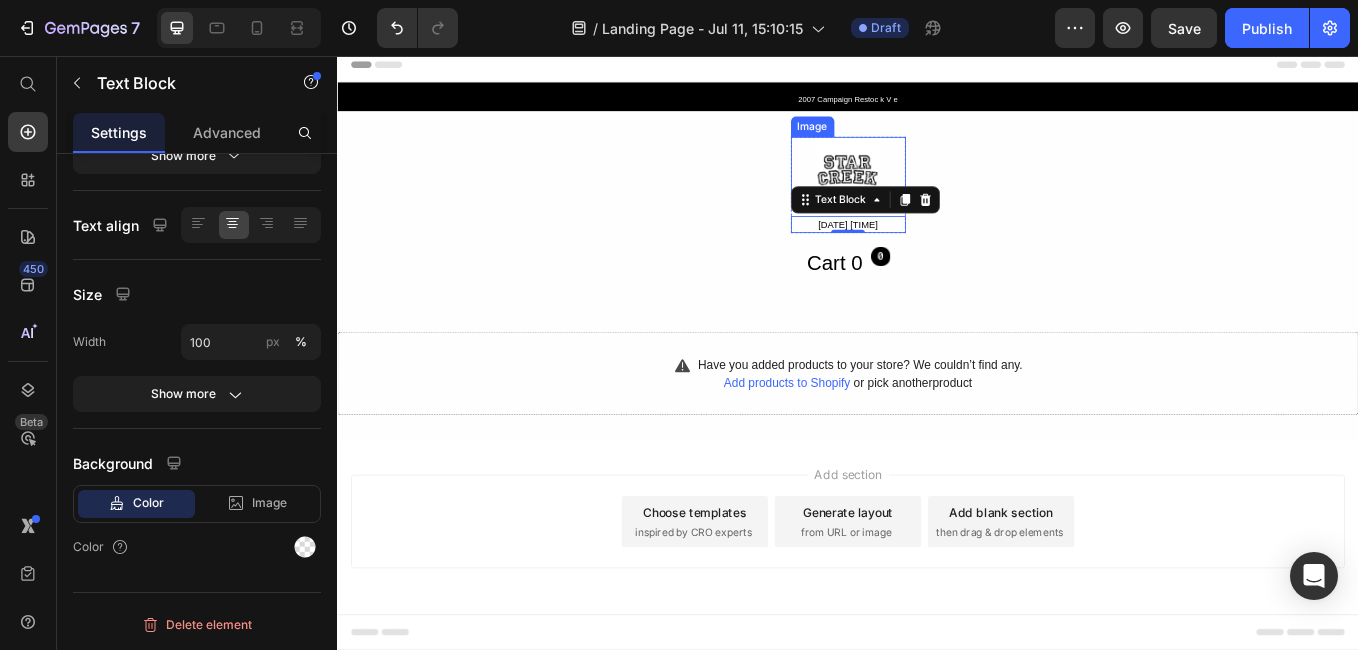 click at bounding box center (937, 189) 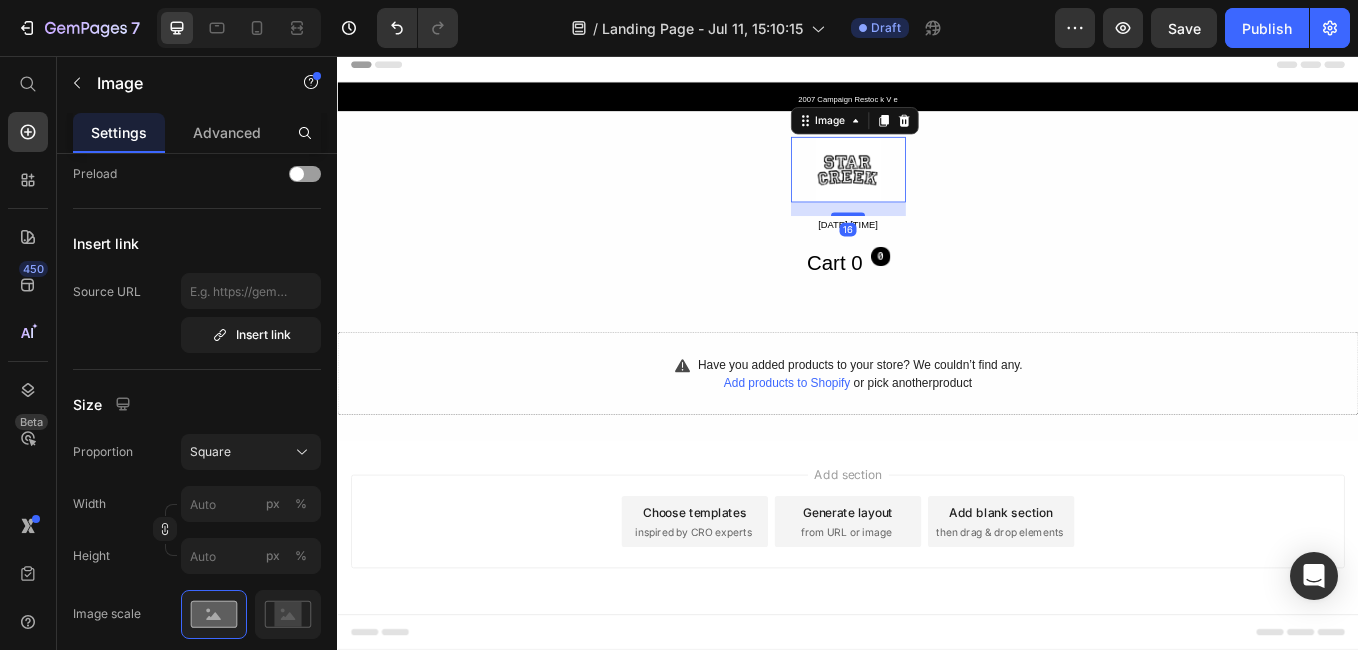 scroll, scrollTop: 0, scrollLeft: 0, axis: both 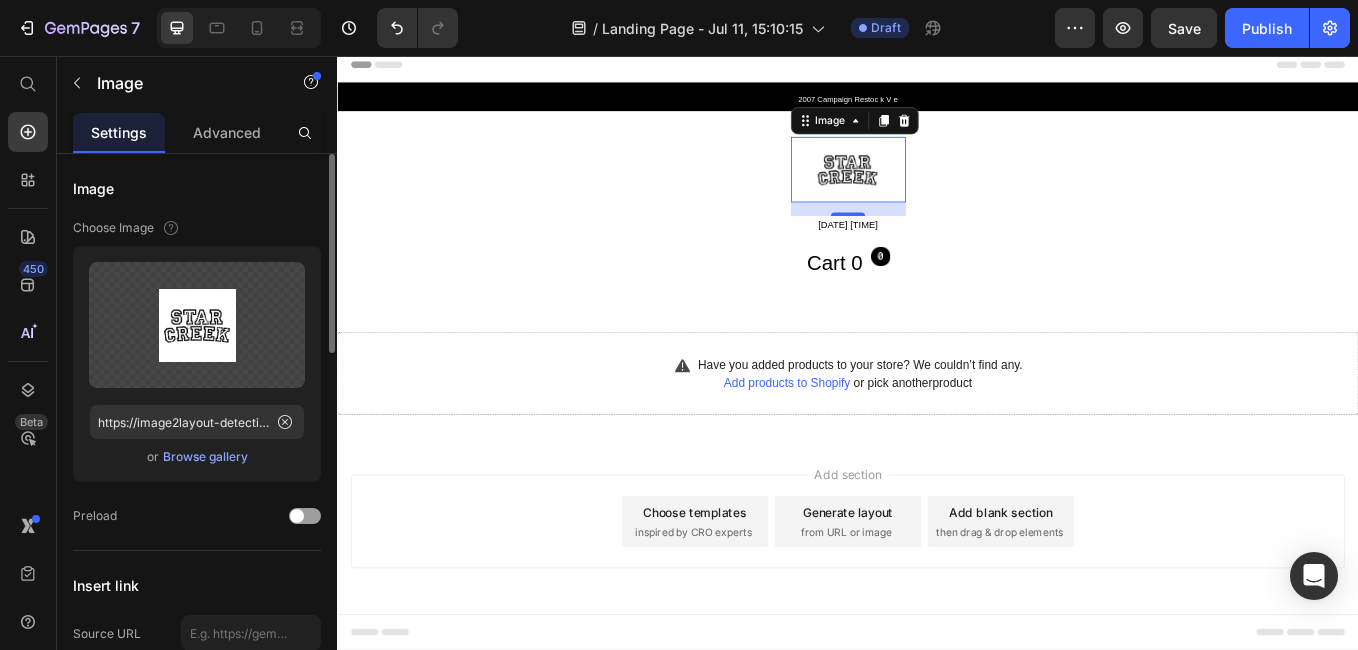 click on "Browse gallery" at bounding box center [205, 457] 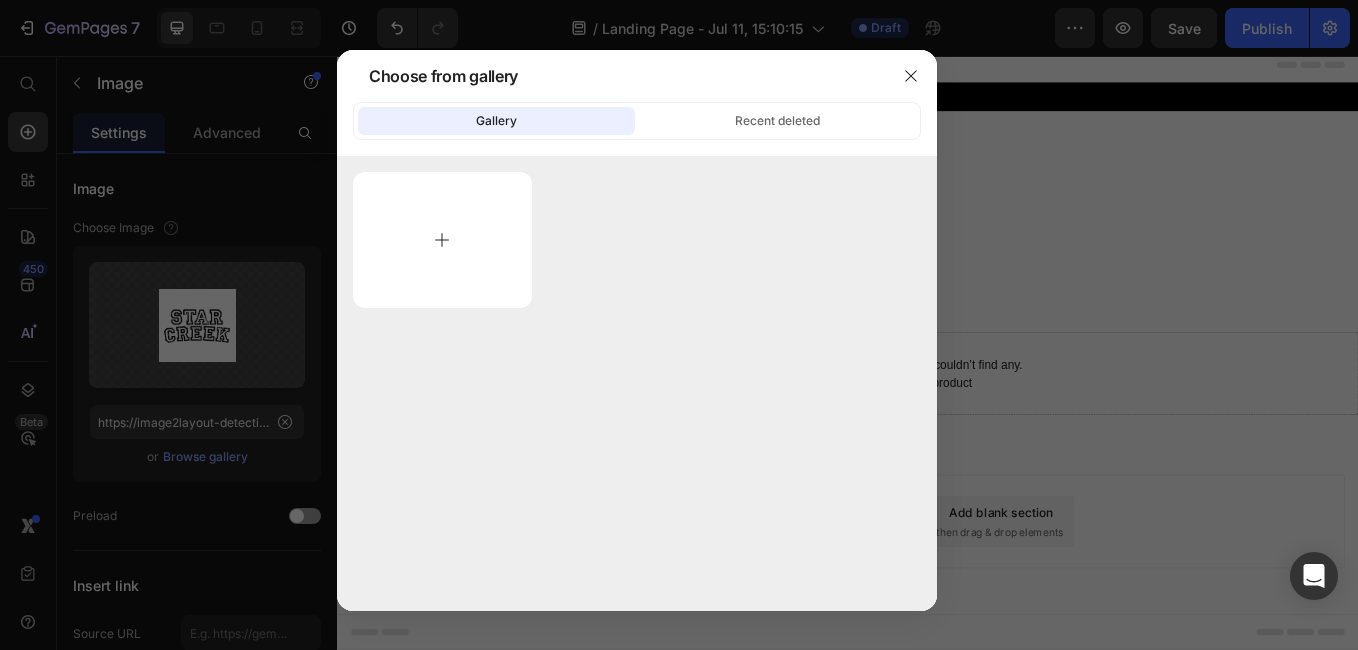 click at bounding box center (442, 240) 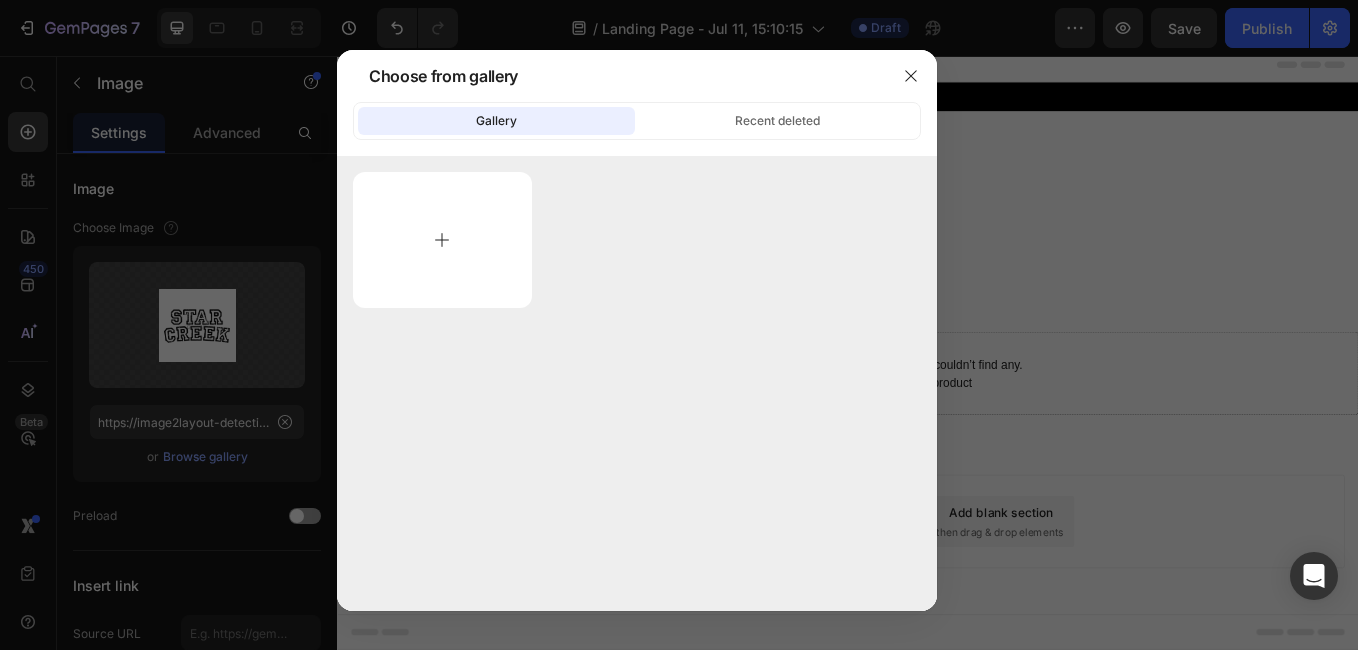 type on "C:\fakepath\IMG_0080.png" 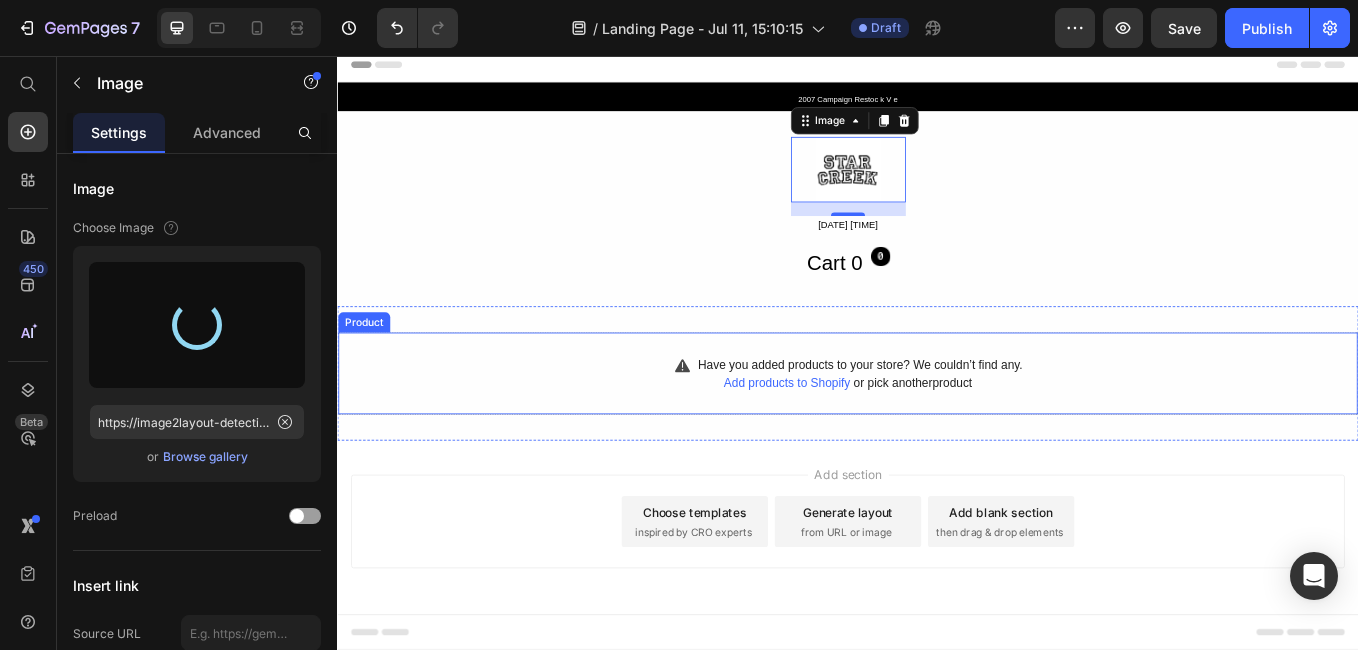 type on "https://cdn.shopify.com/s/files/1/0769/0705/3298/files/gempages_575006035505316708-78bff346-2cce-4ea8-8905-dbc8919f7581.png" 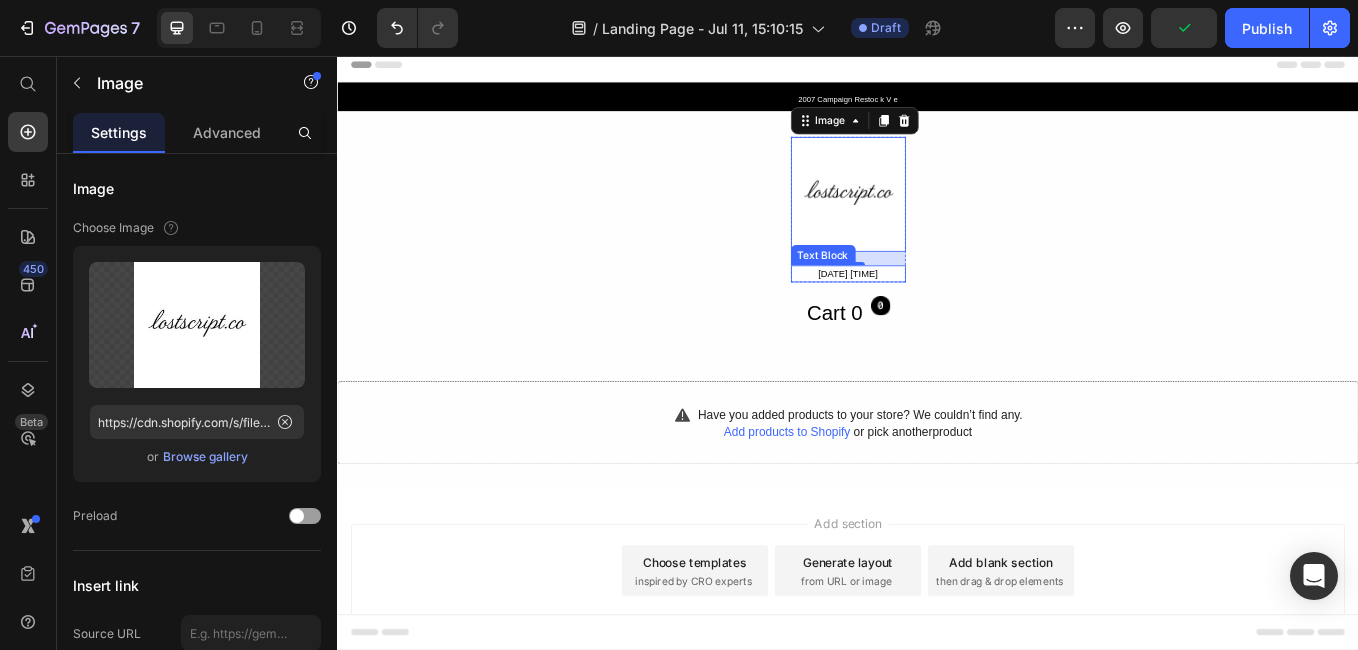 click on "[DATE] [TIME]" at bounding box center [937, 312] 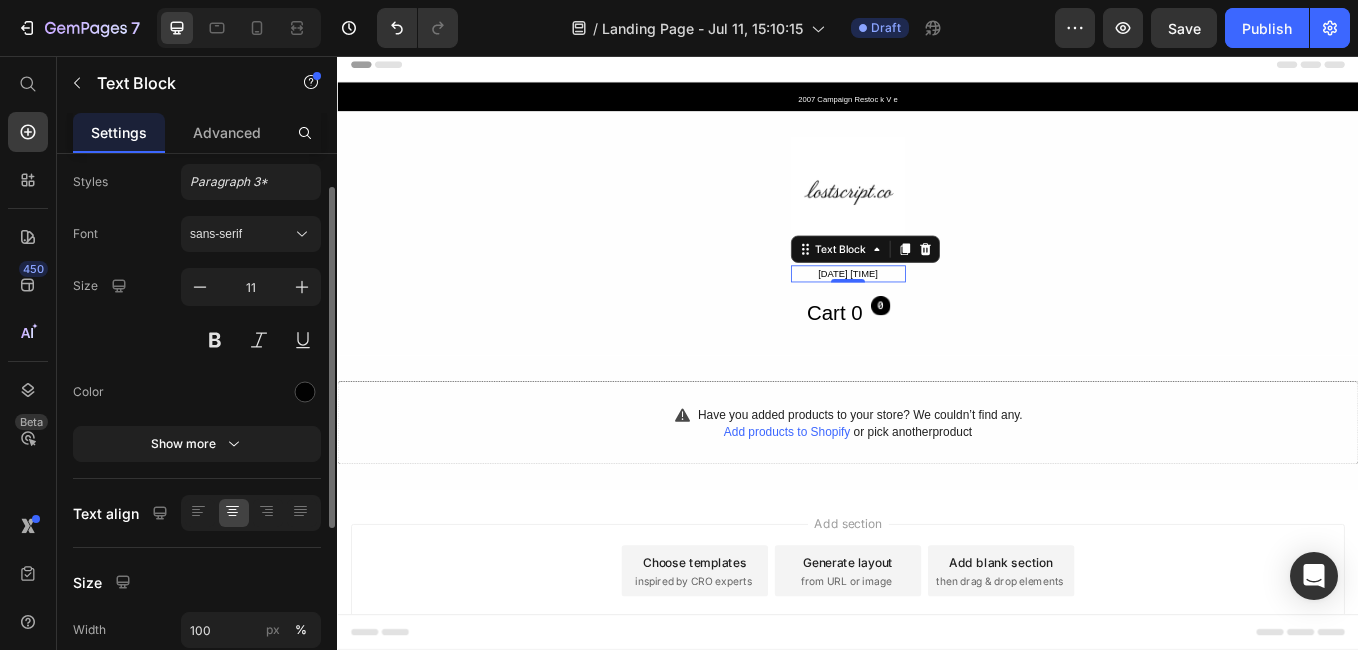 scroll, scrollTop: 0, scrollLeft: 0, axis: both 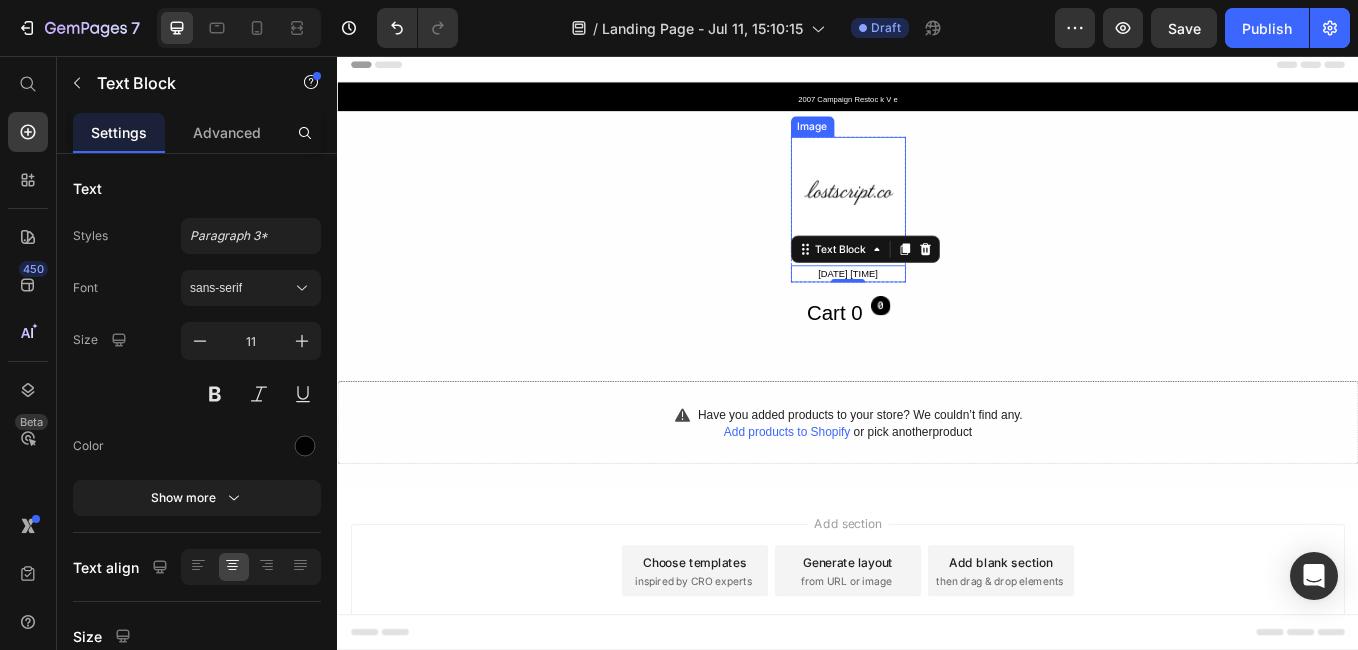 click at bounding box center (937, 218) 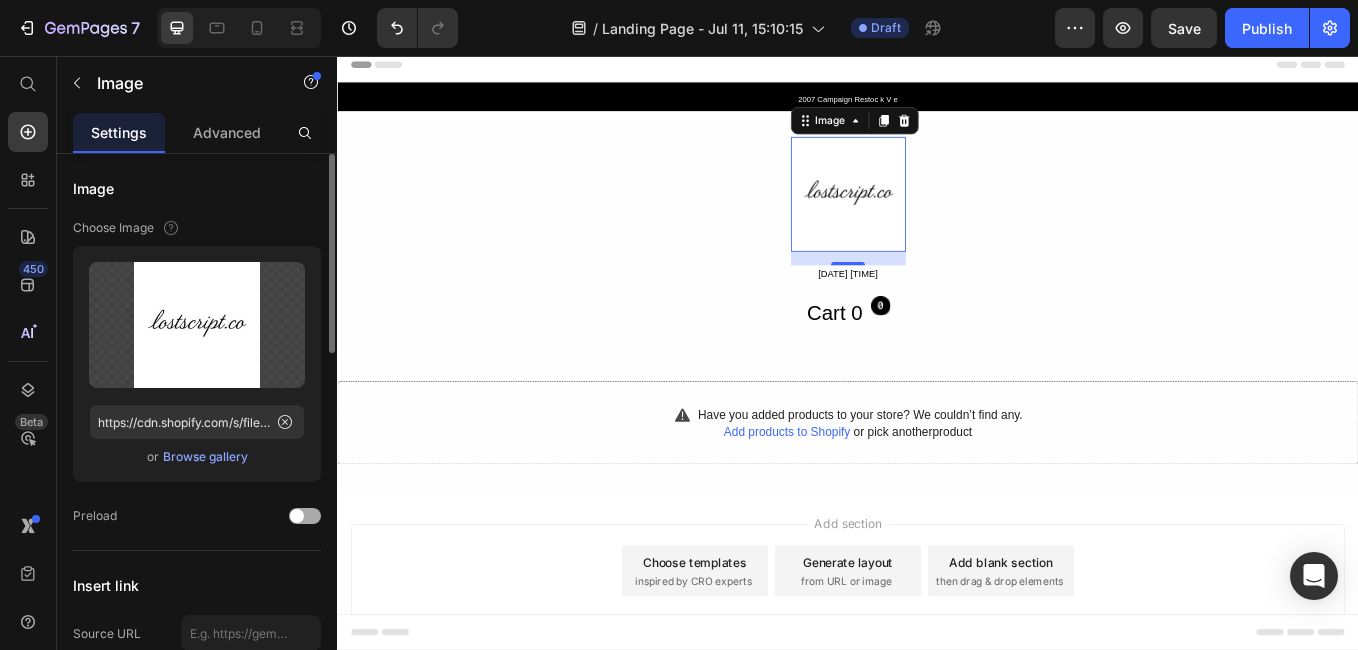 click at bounding box center [305, 516] 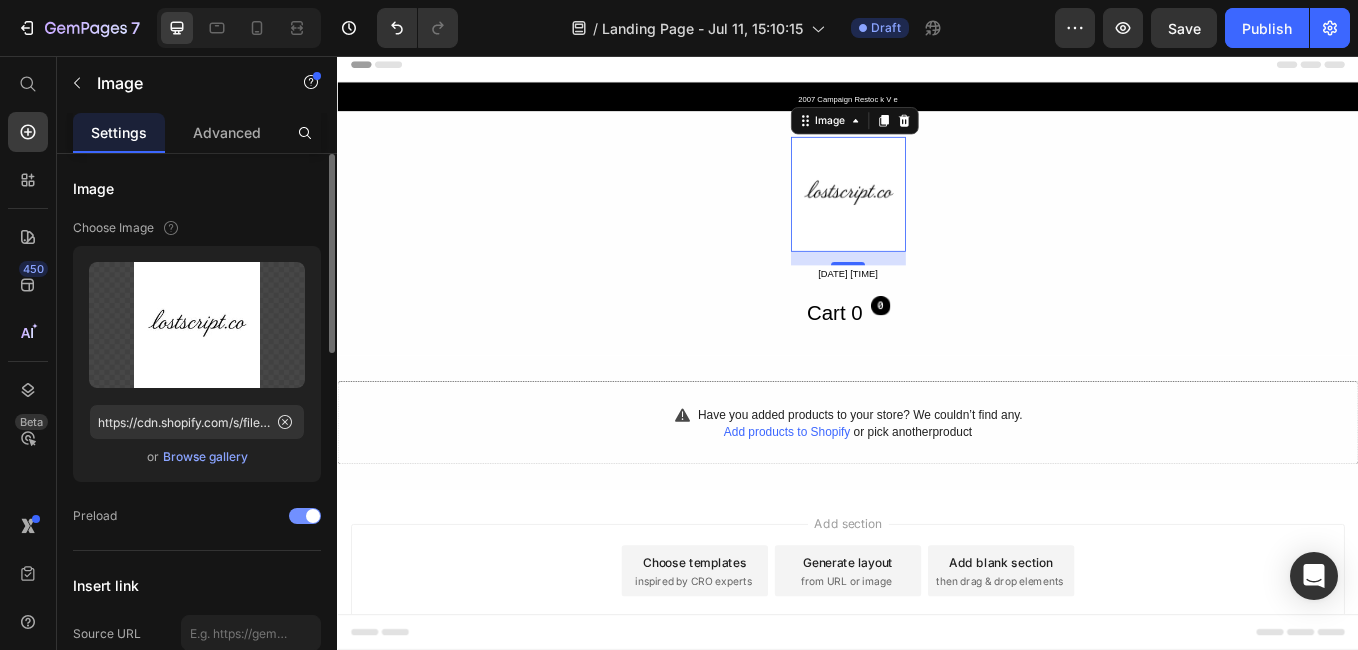 click at bounding box center [305, 516] 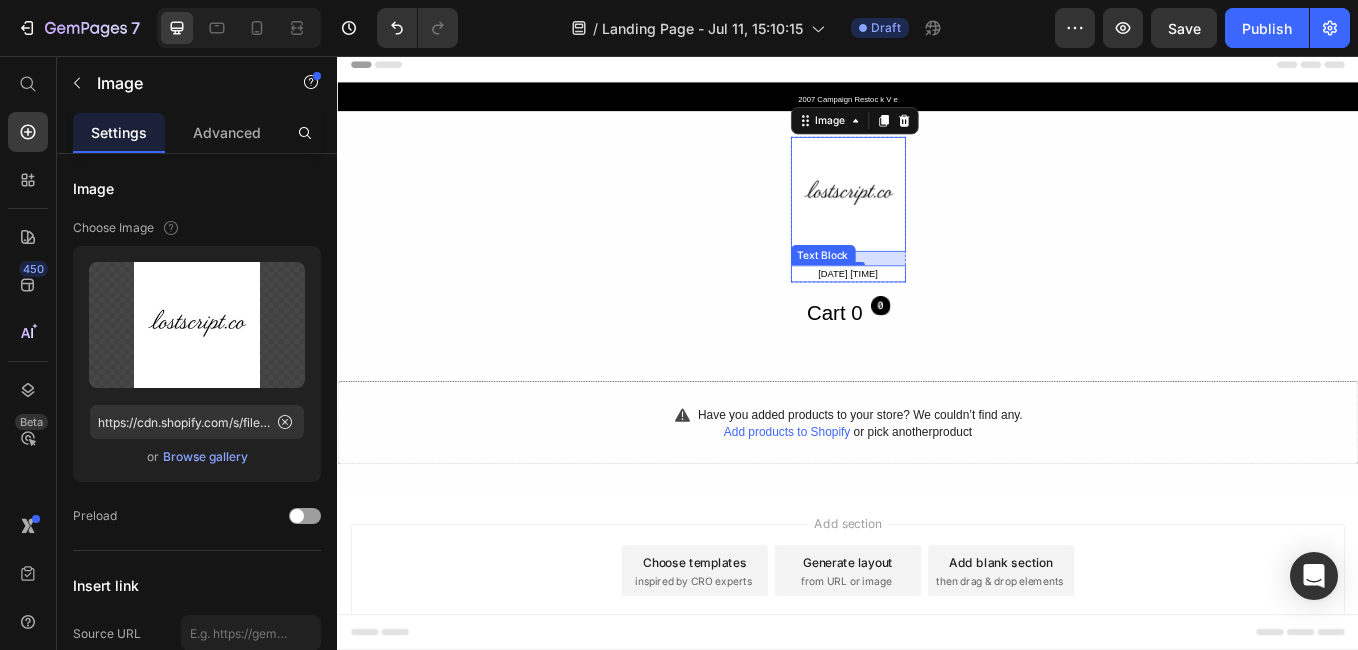 click on "[DATE] [TIME]" at bounding box center (937, 312) 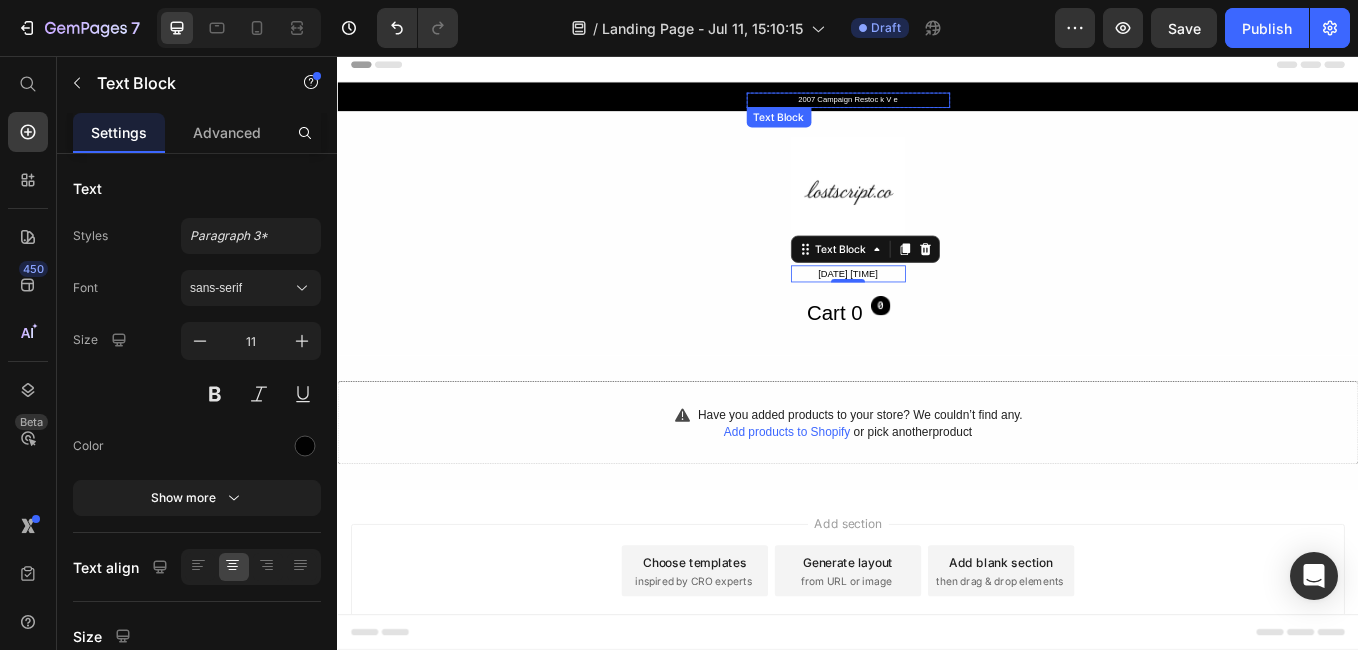 click on "2007 Campaign Restoc k V e" at bounding box center [937, 108] 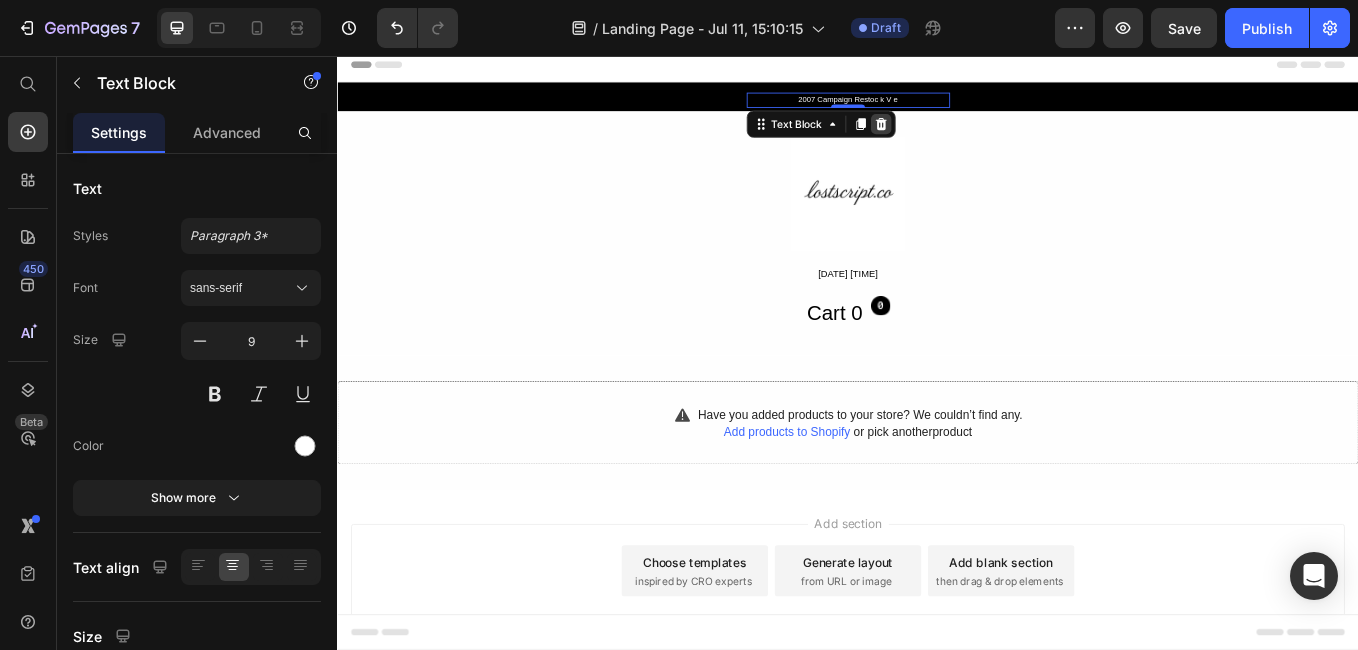 click 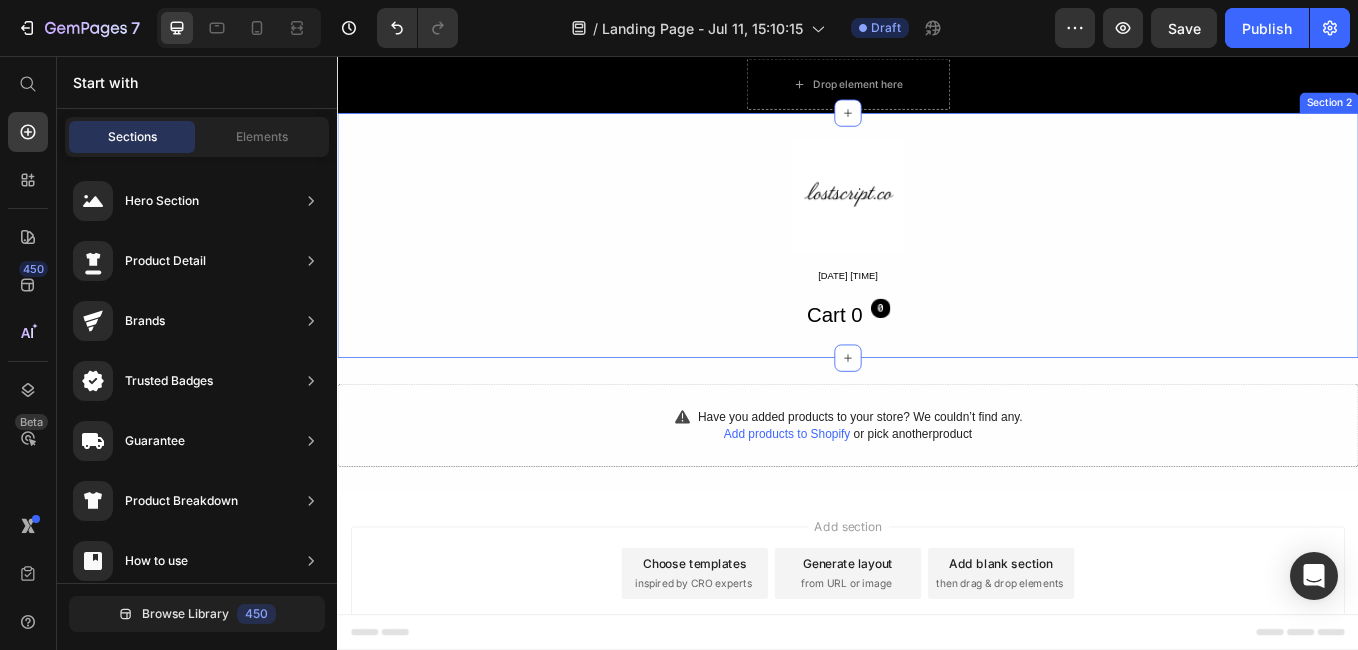 scroll, scrollTop: 111, scrollLeft: 0, axis: vertical 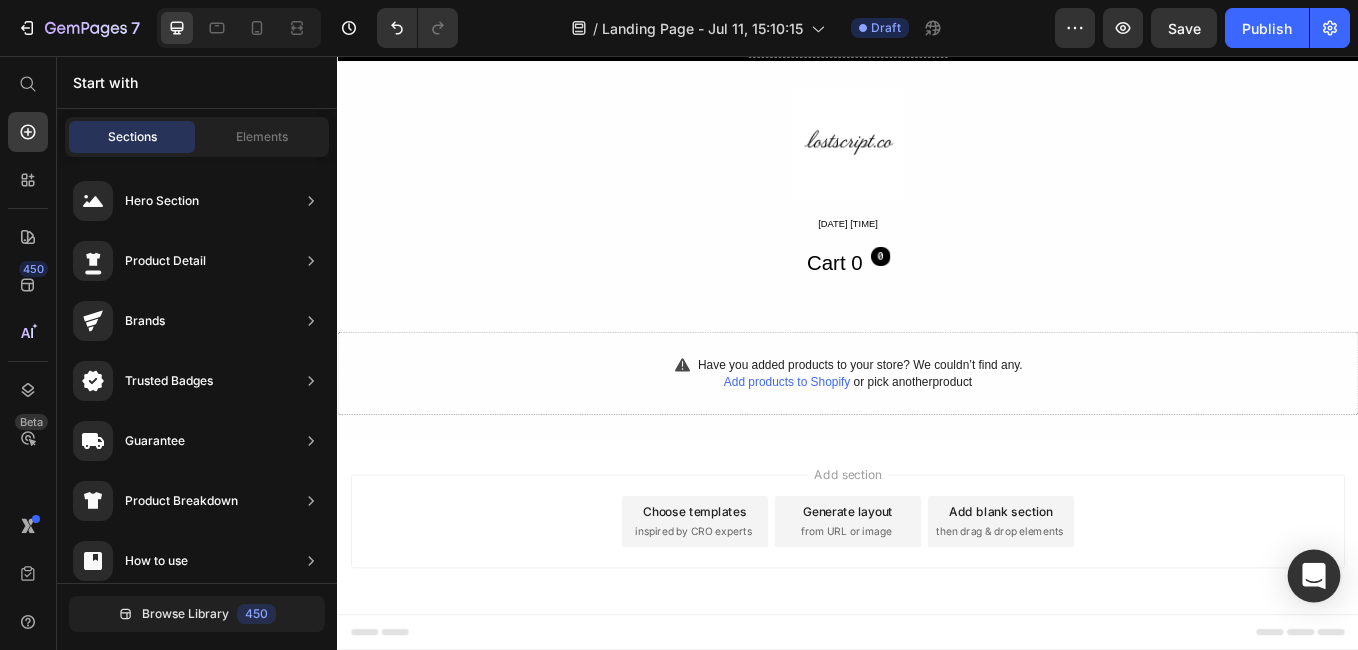 click at bounding box center [1314, 576] 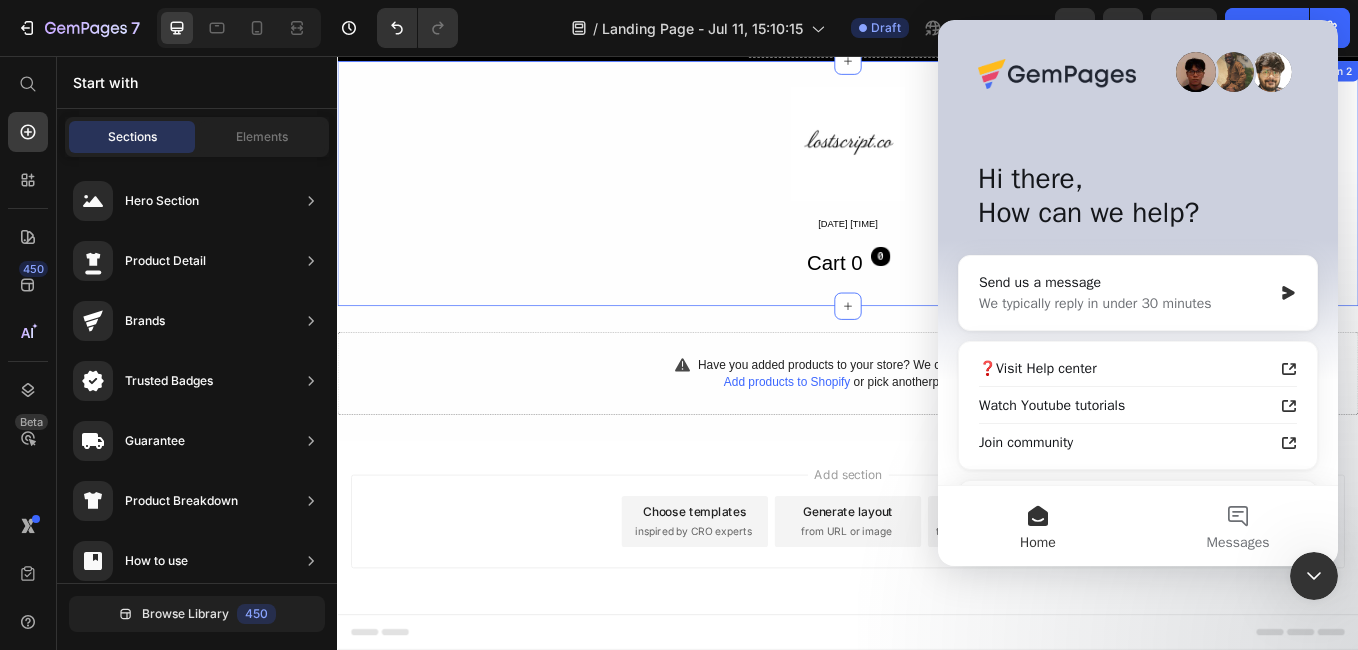 scroll, scrollTop: 0, scrollLeft: 0, axis: both 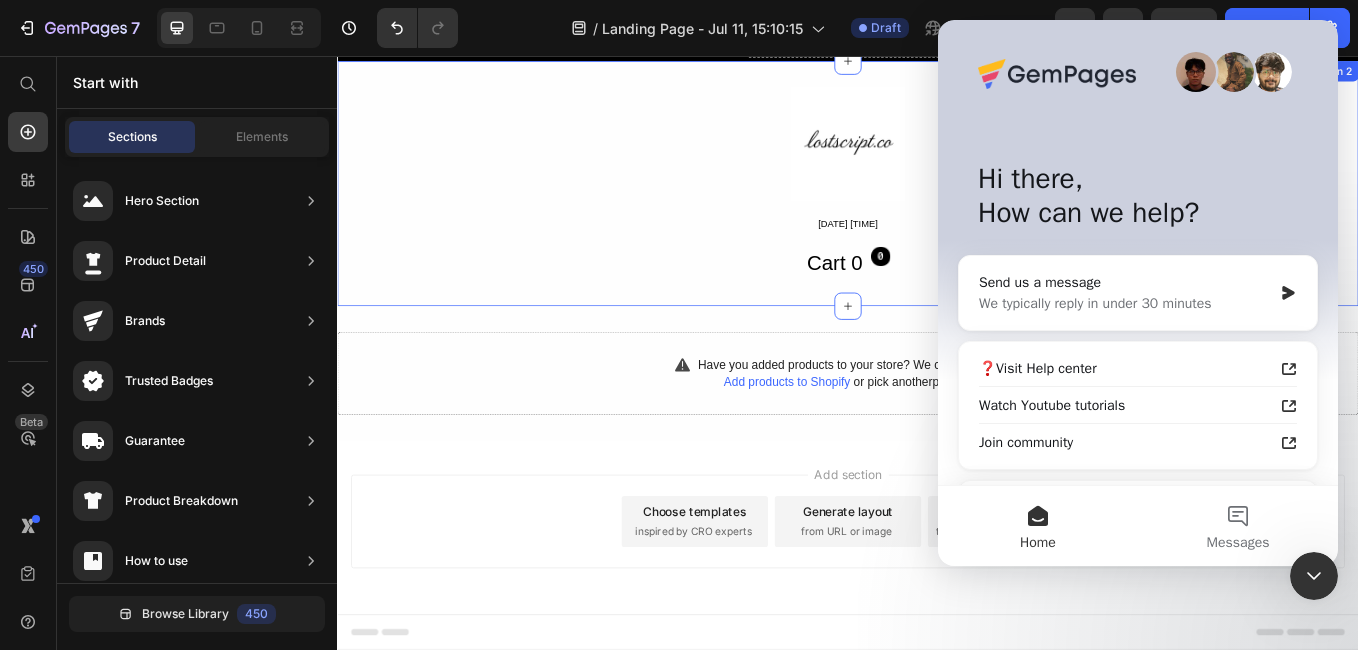 click on "Image [DATE] [TIME] Text Block Row Cart 0 Text Block     Icon Row Row" at bounding box center (937, 206) 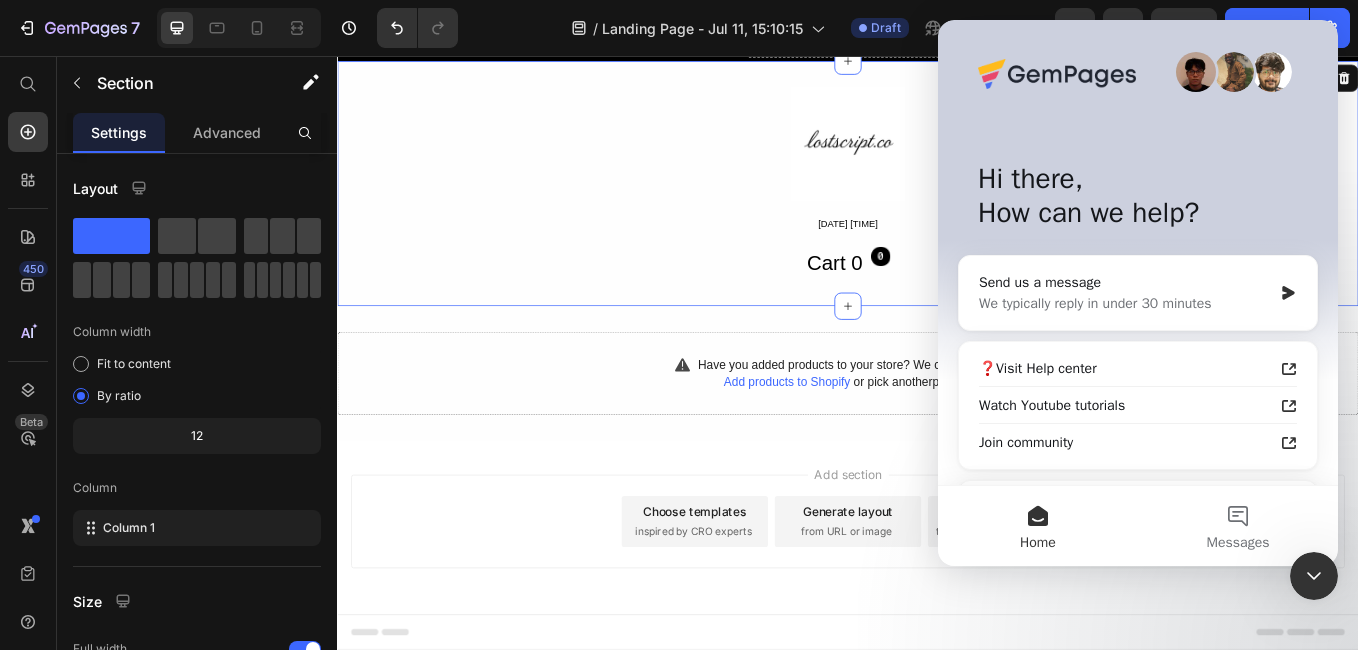 click 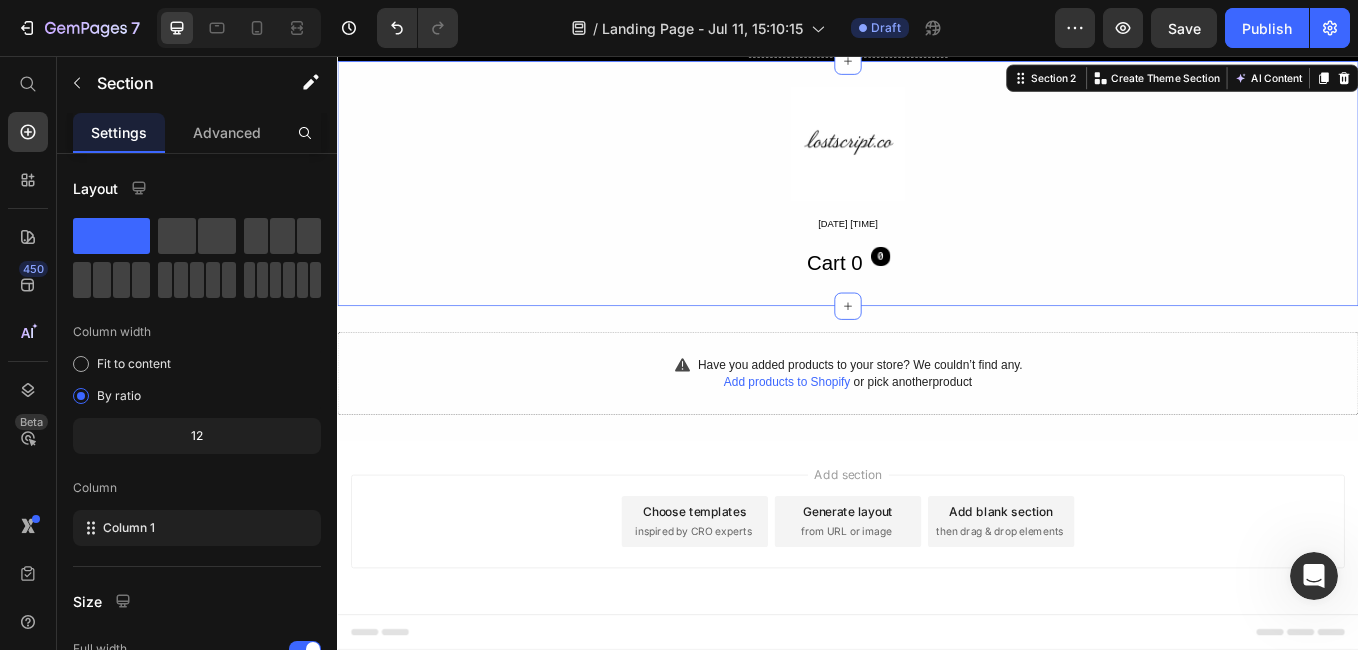 scroll, scrollTop: 0, scrollLeft: 0, axis: both 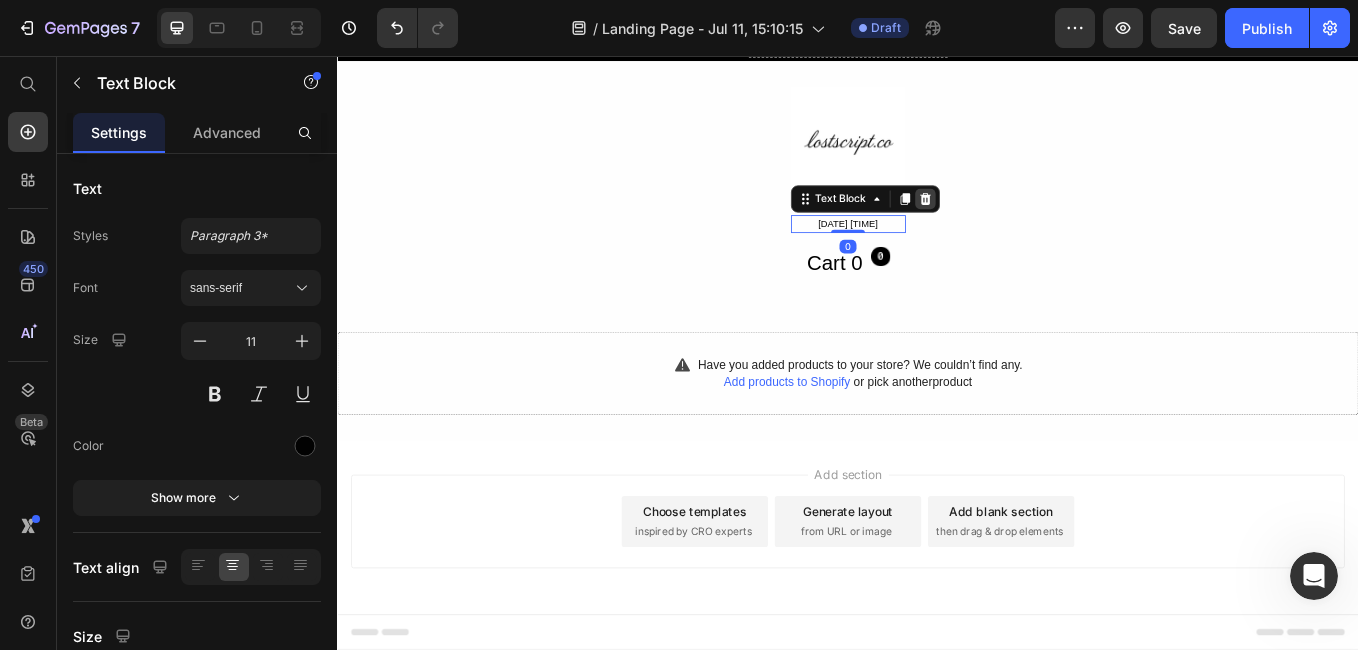 click 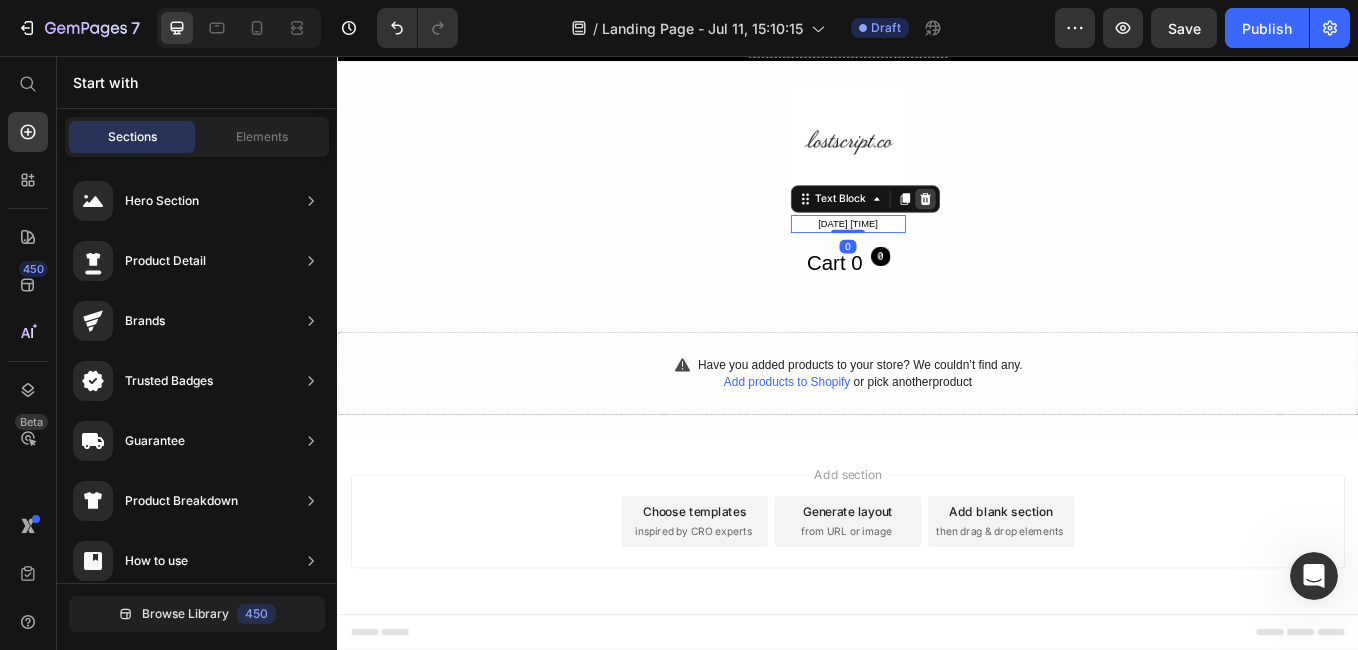 scroll, scrollTop: 74, scrollLeft: 0, axis: vertical 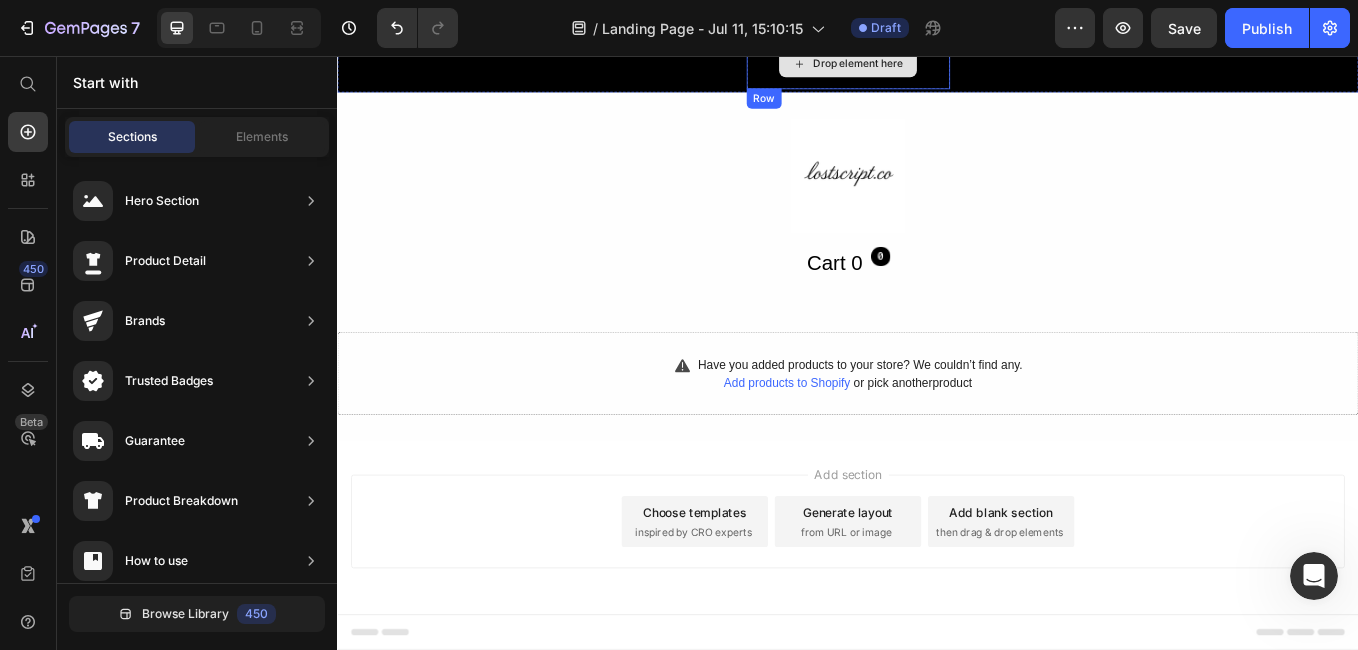 click on "Drop element here" at bounding box center (949, 65) 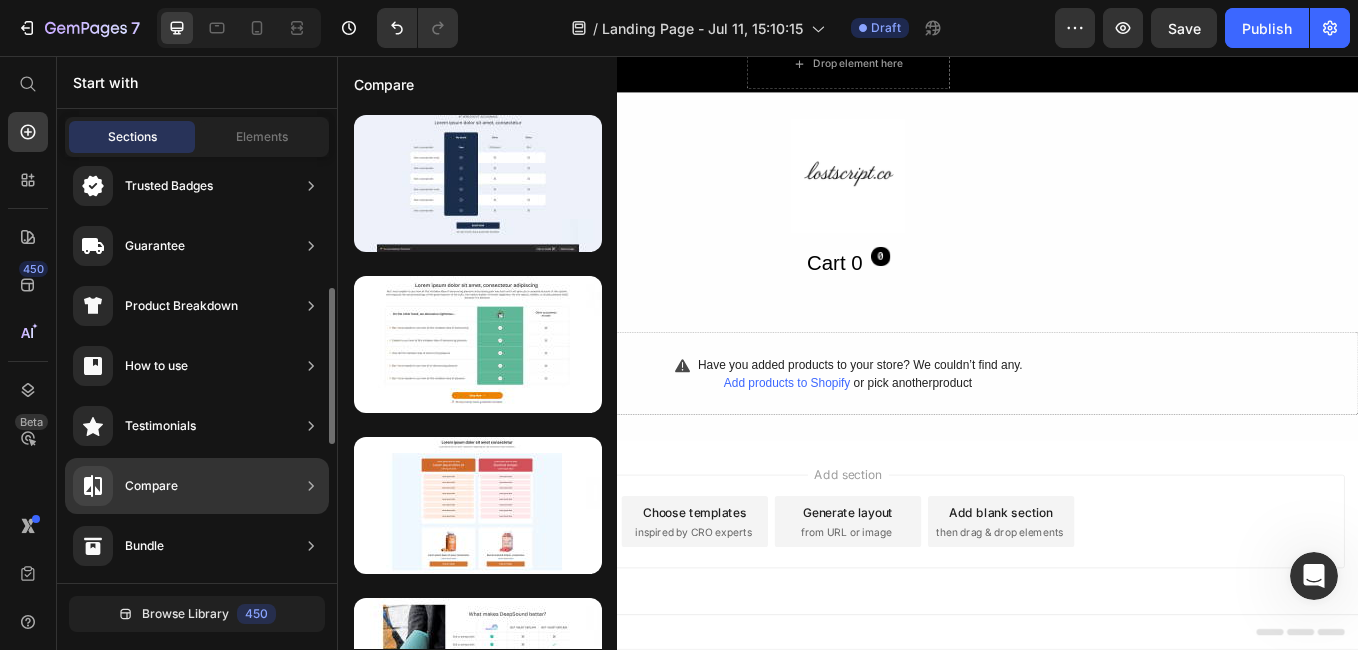 scroll, scrollTop: 268, scrollLeft: 0, axis: vertical 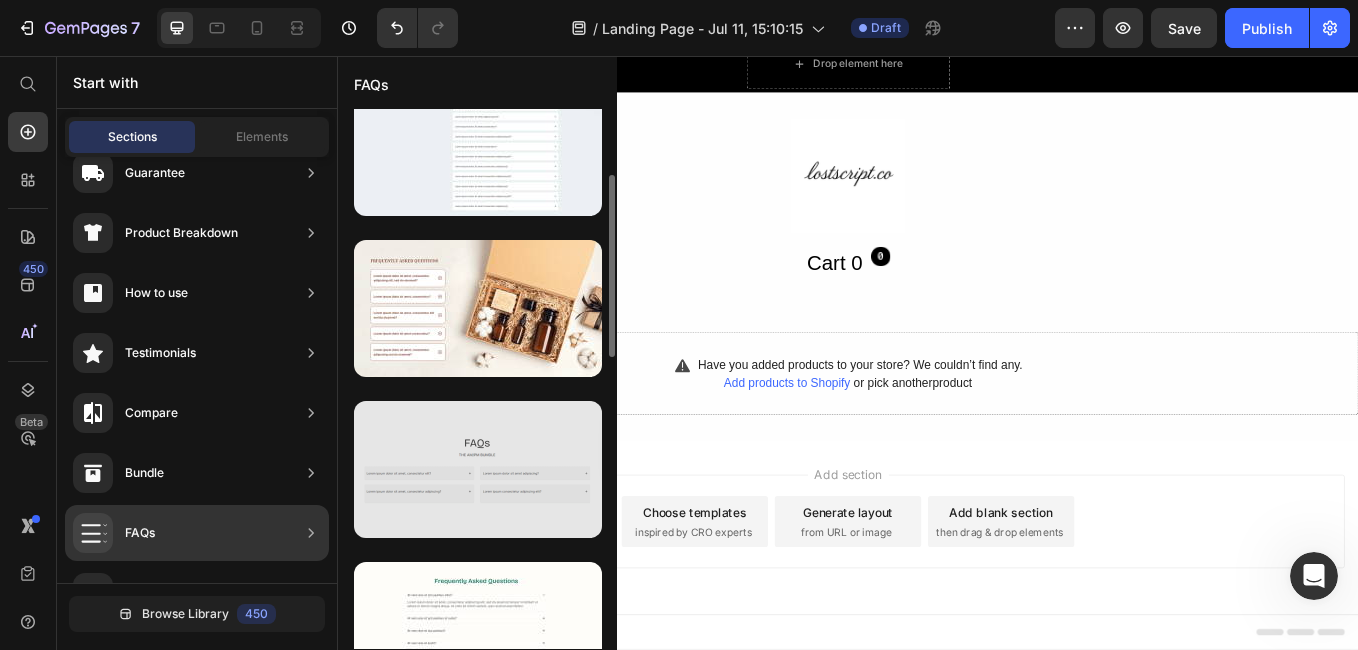 click at bounding box center (478, 469) 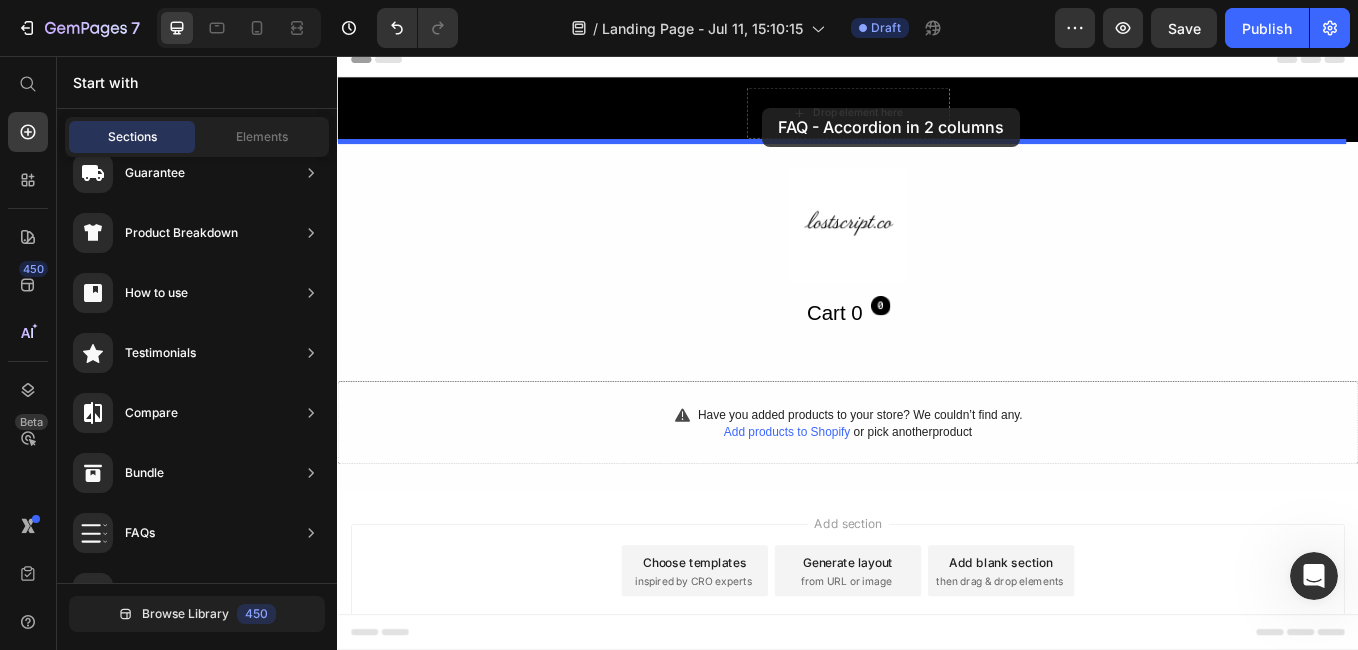 scroll, scrollTop: 0, scrollLeft: 0, axis: both 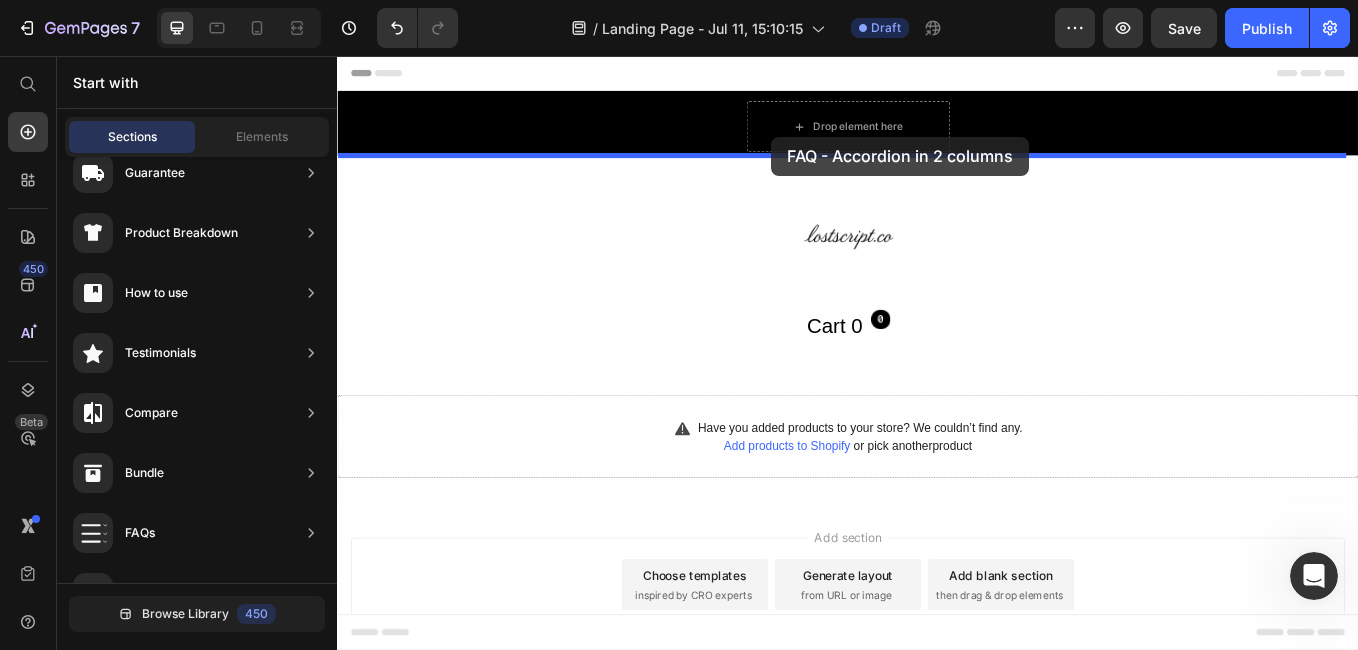 drag, startPoint x: 880, startPoint y: 506, endPoint x: 848, endPoint y: 150, distance: 357.4353 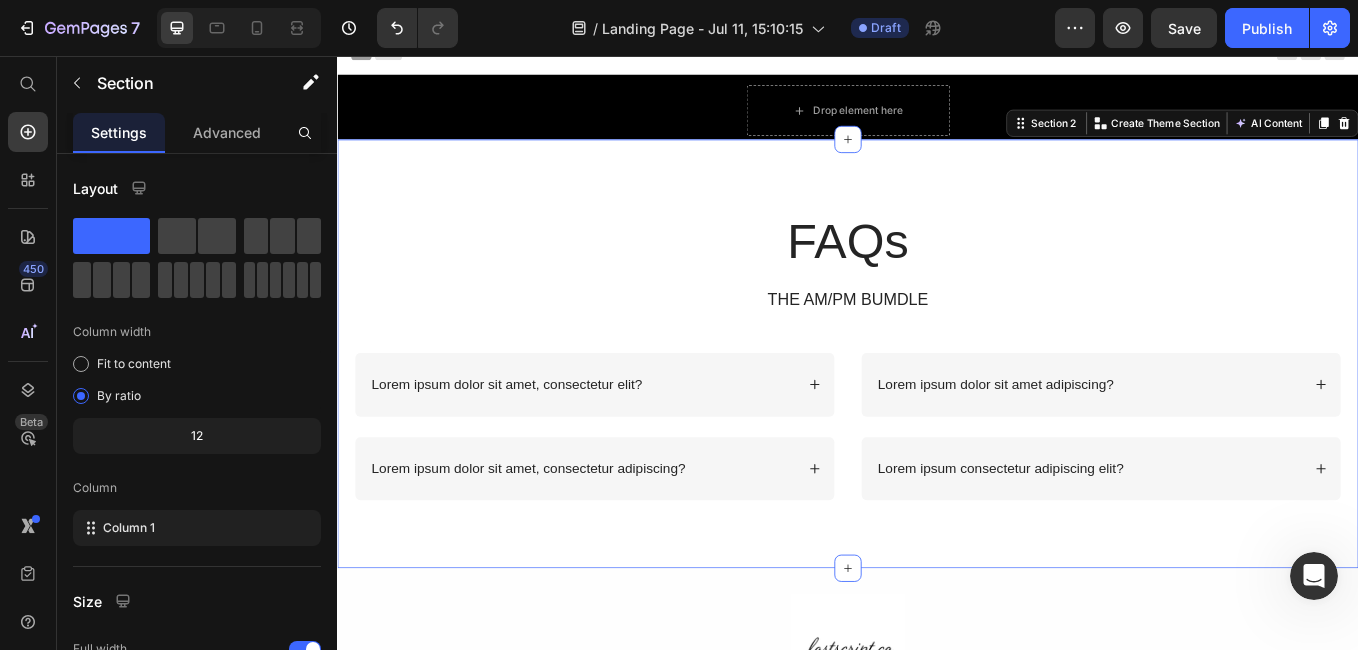scroll, scrollTop: 0, scrollLeft: 0, axis: both 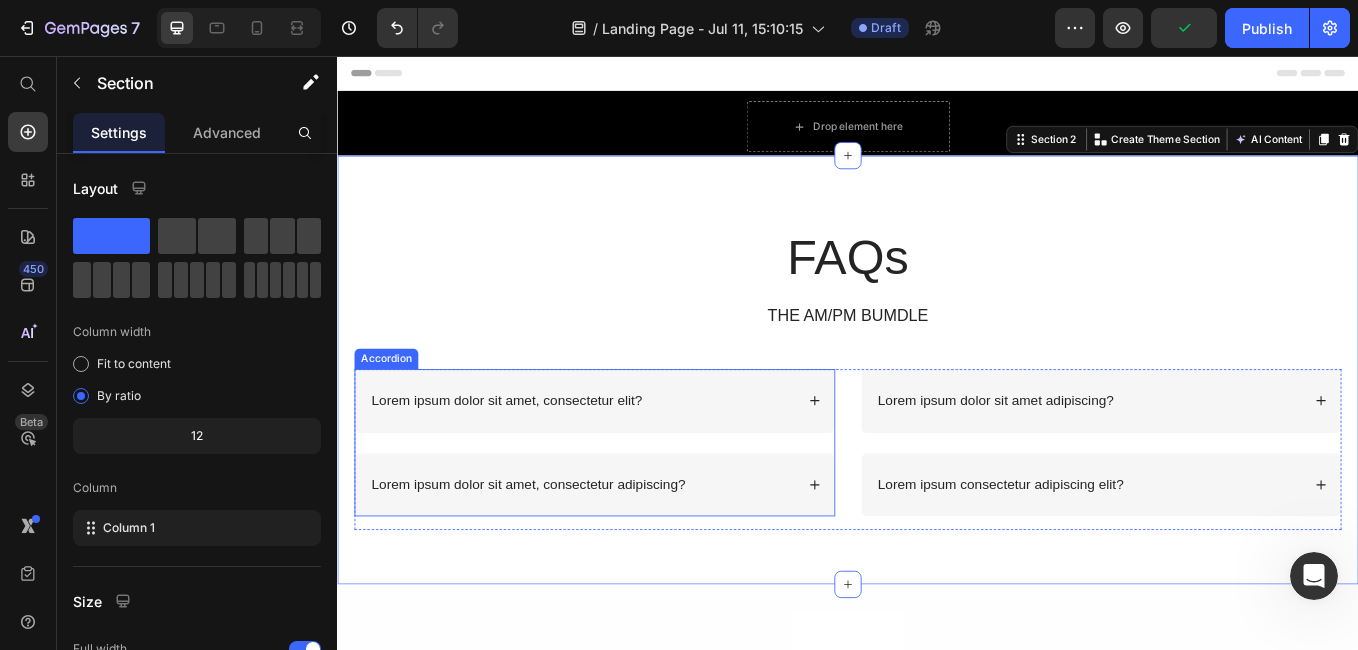 click 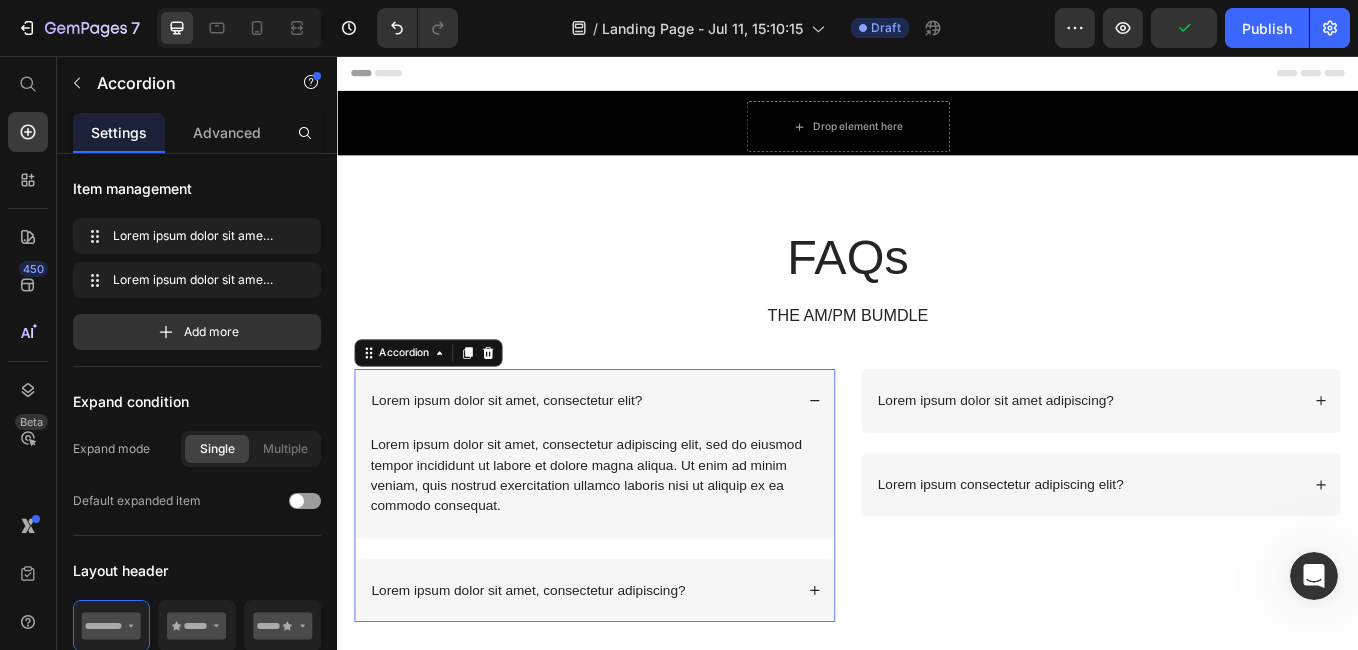 click 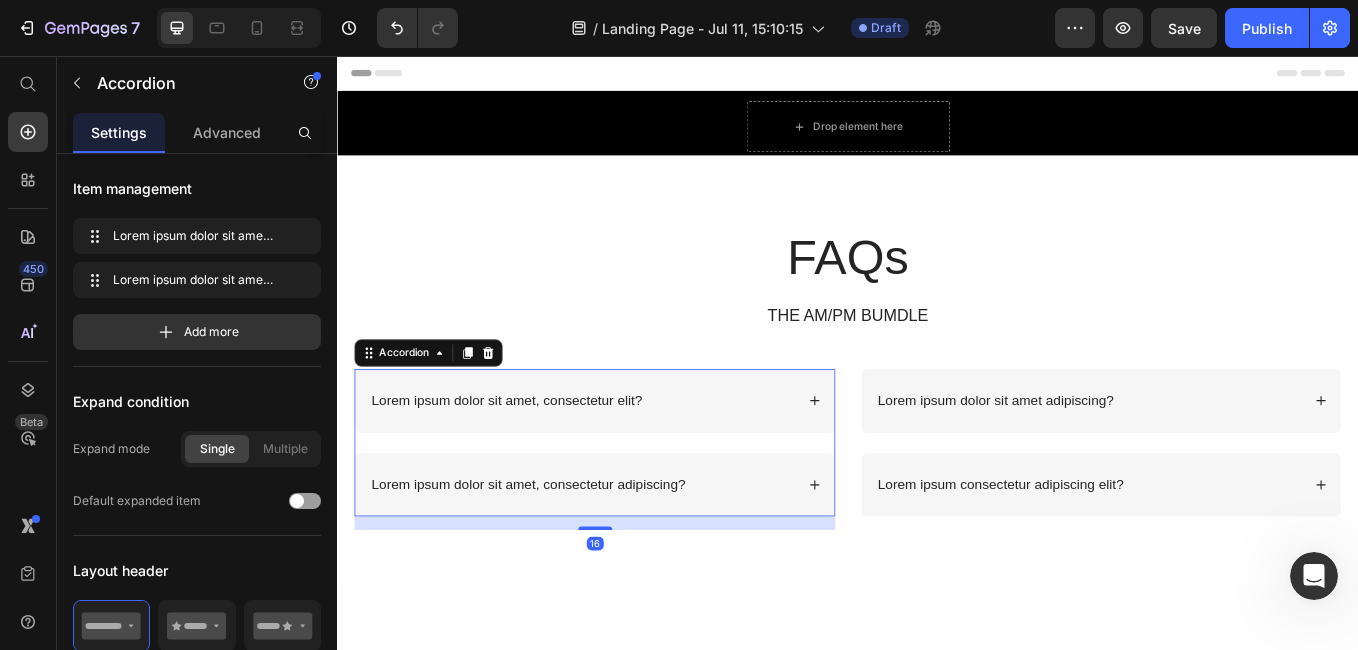 click 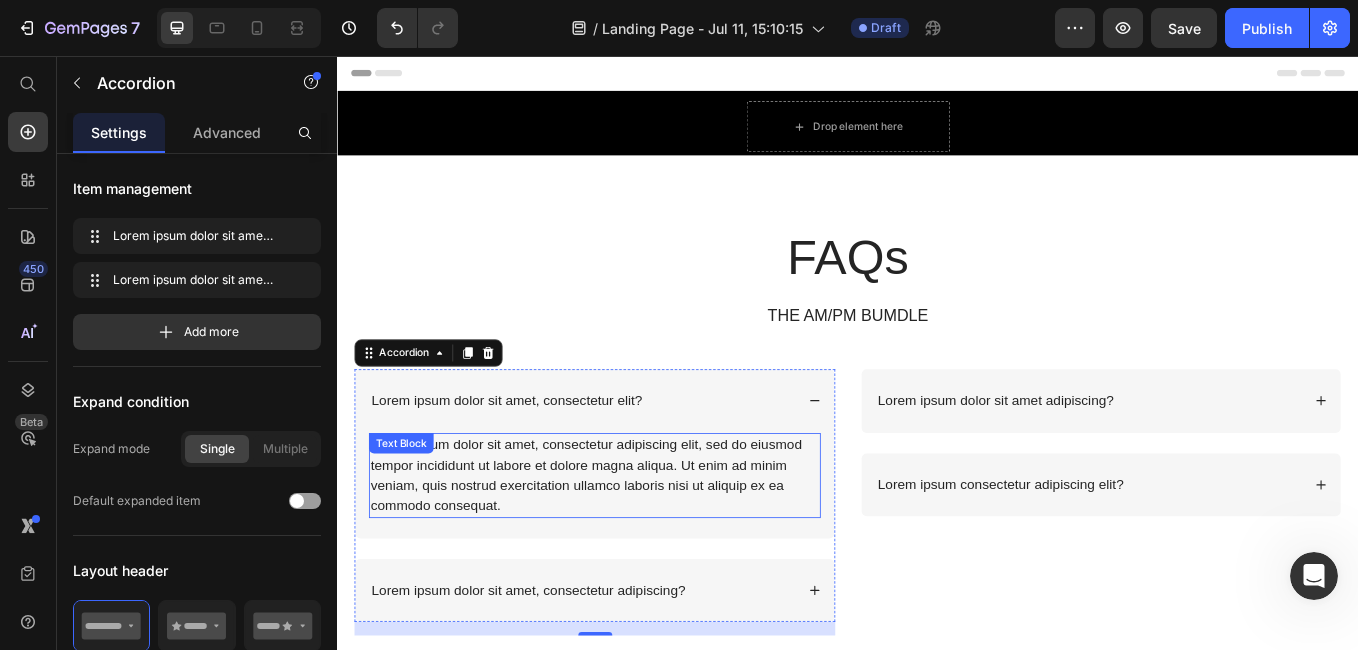 click on "Text Block" at bounding box center [412, 511] 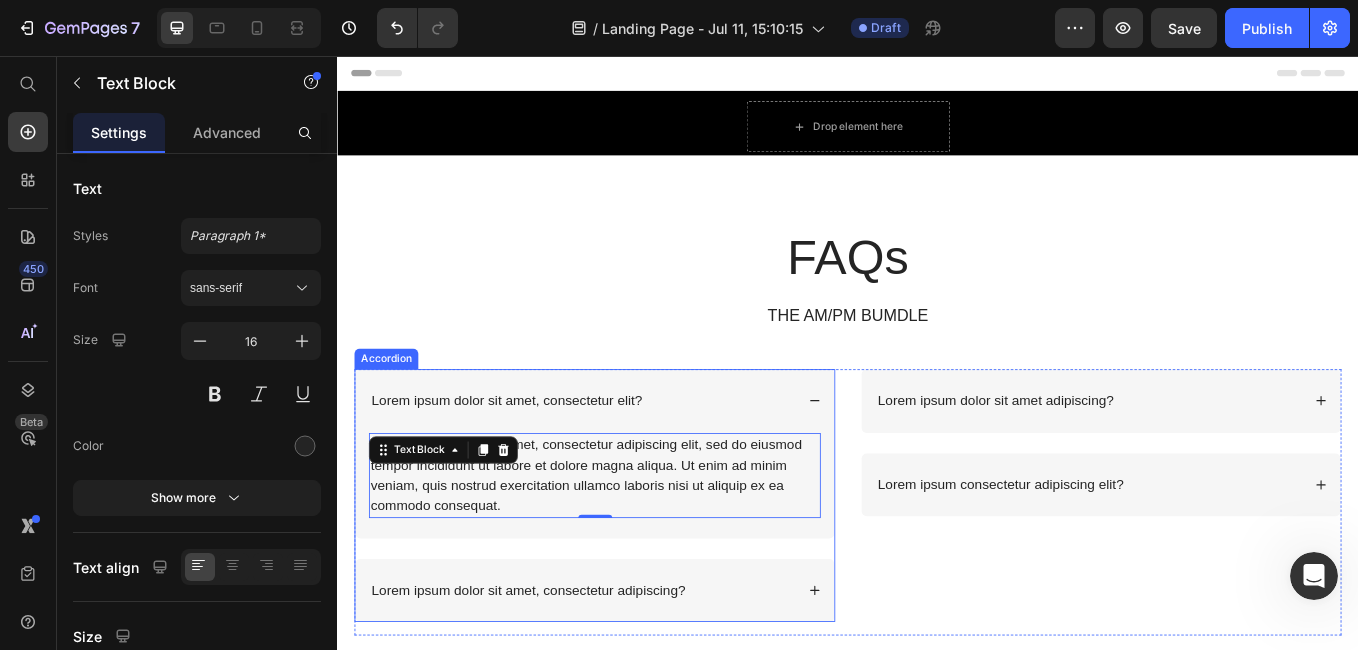 click on "Lorem ipsum dolor sit amet, consectetur elit?" at bounding box center [624, 461] 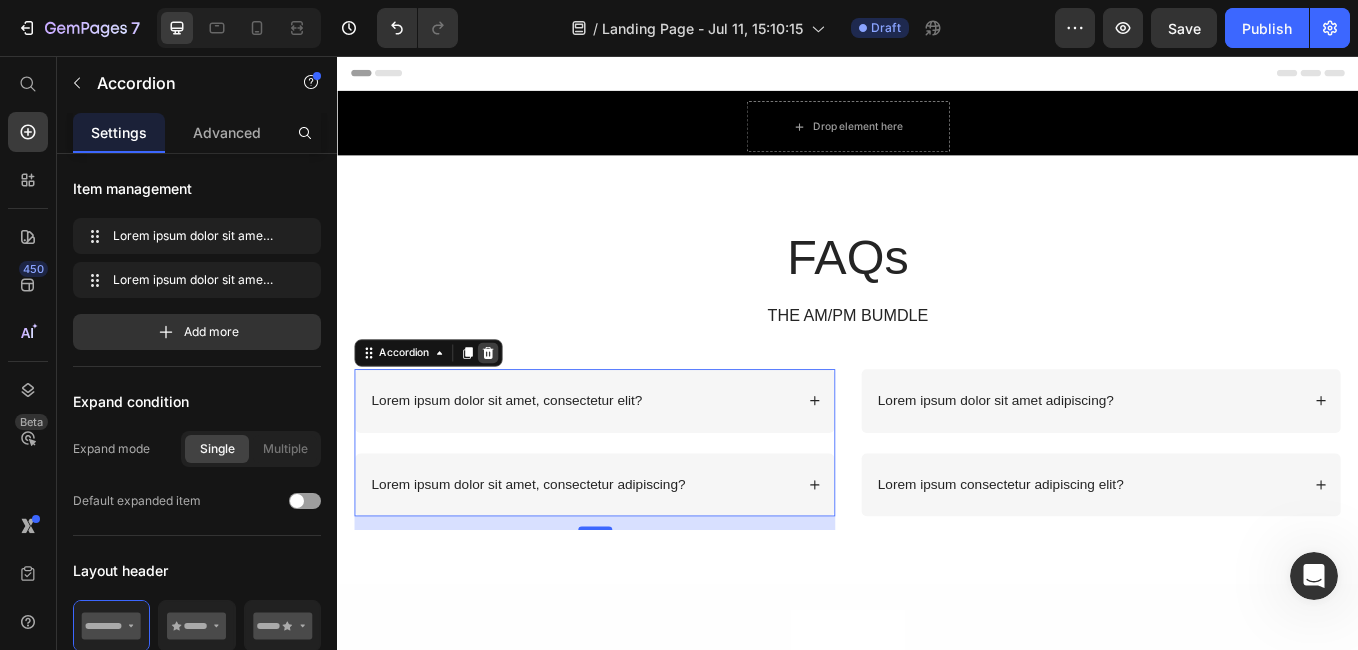 click 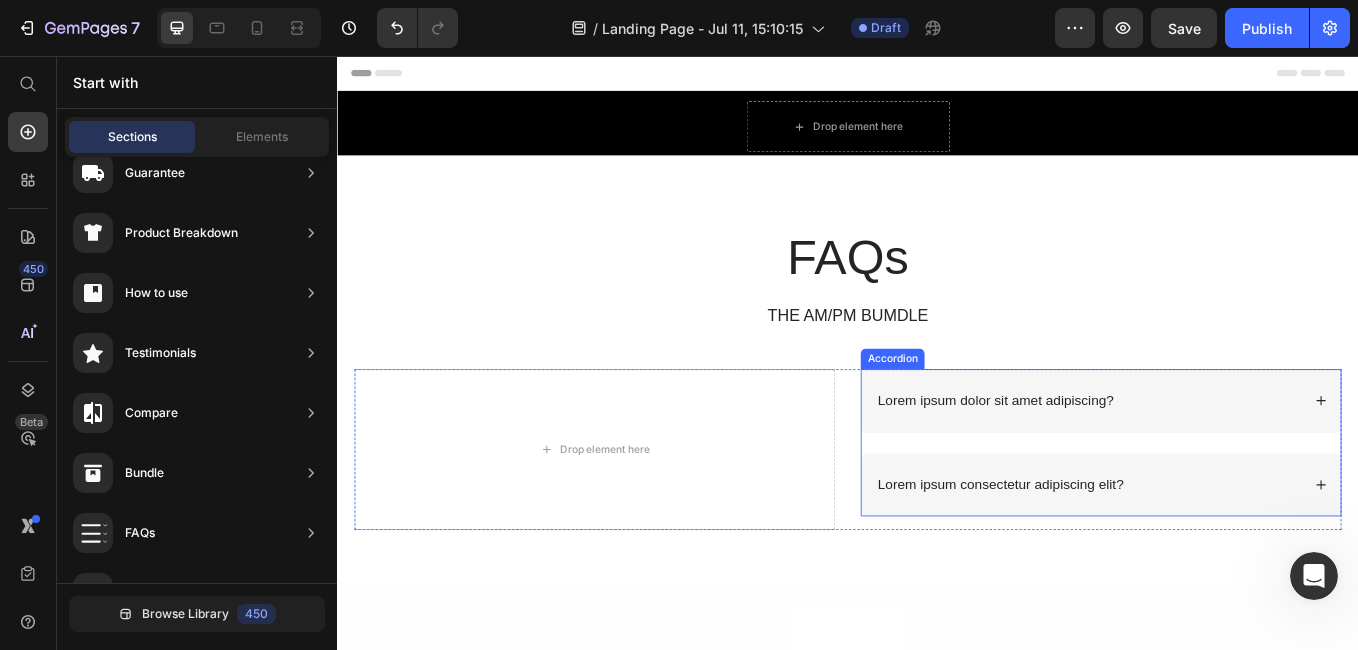 click on "Lorem ipsum dolor sit amet adipiscing?" at bounding box center (1234, 461) 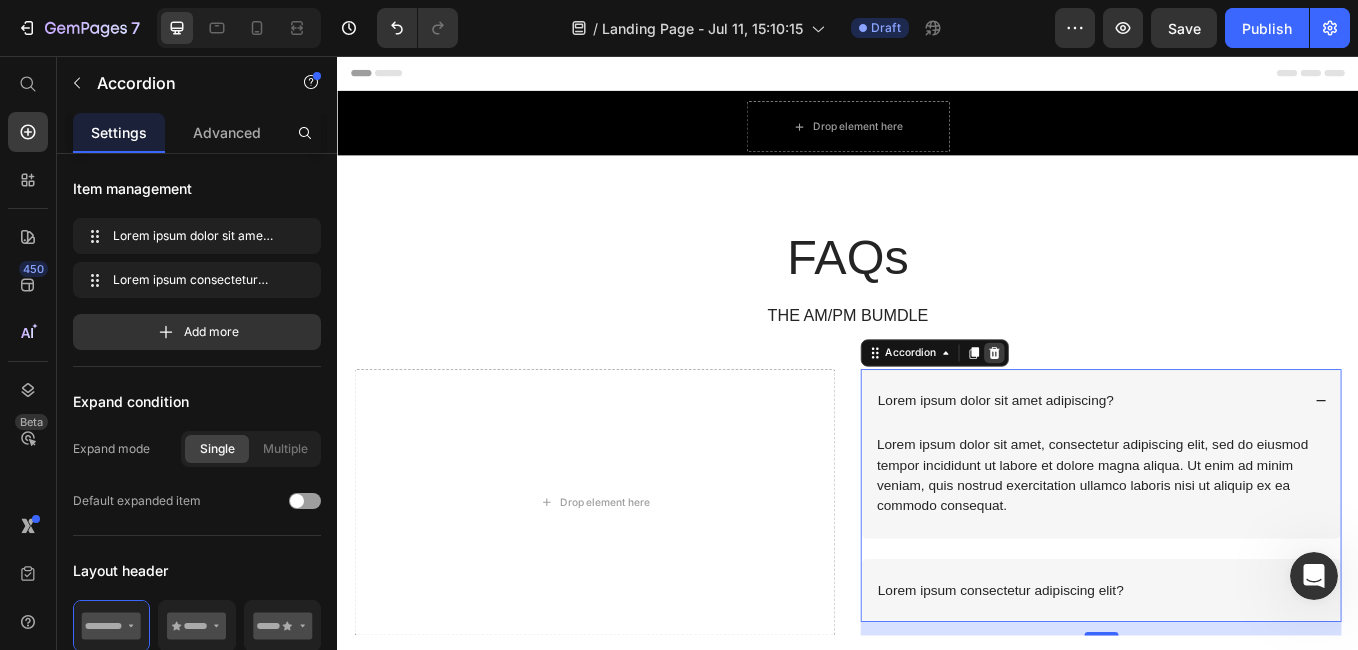 click 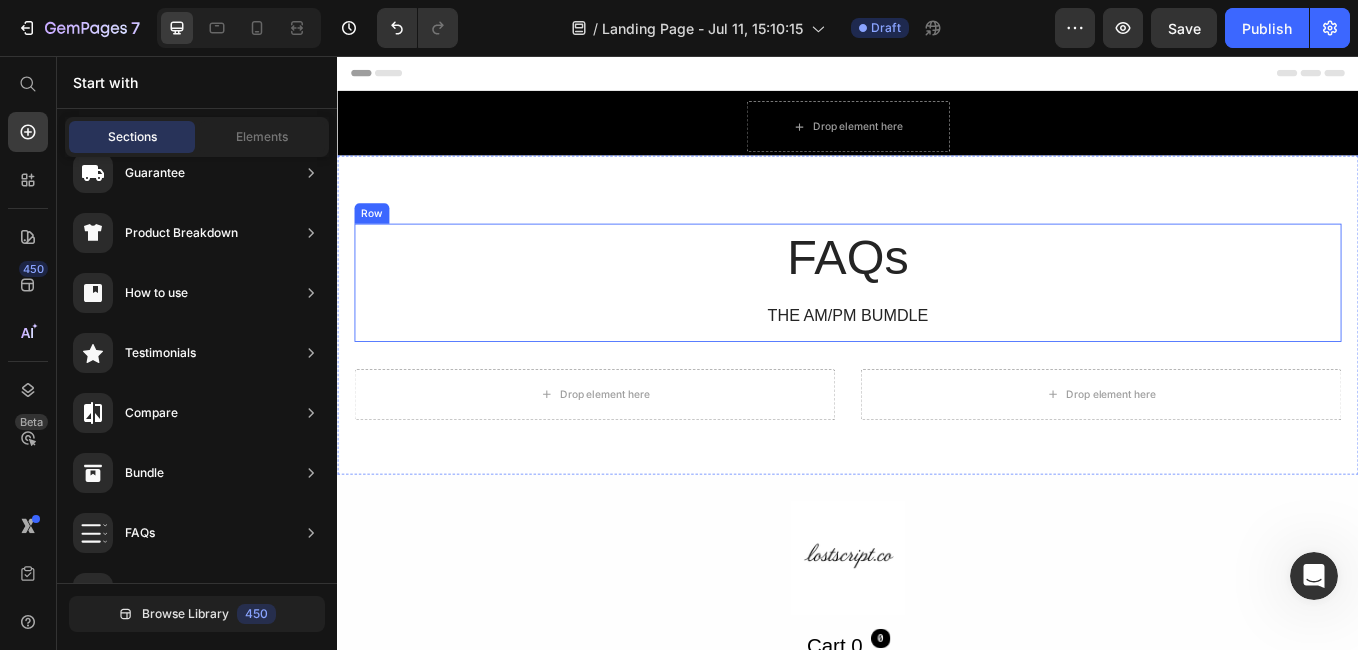 click on "FAQs" at bounding box center [937, 292] 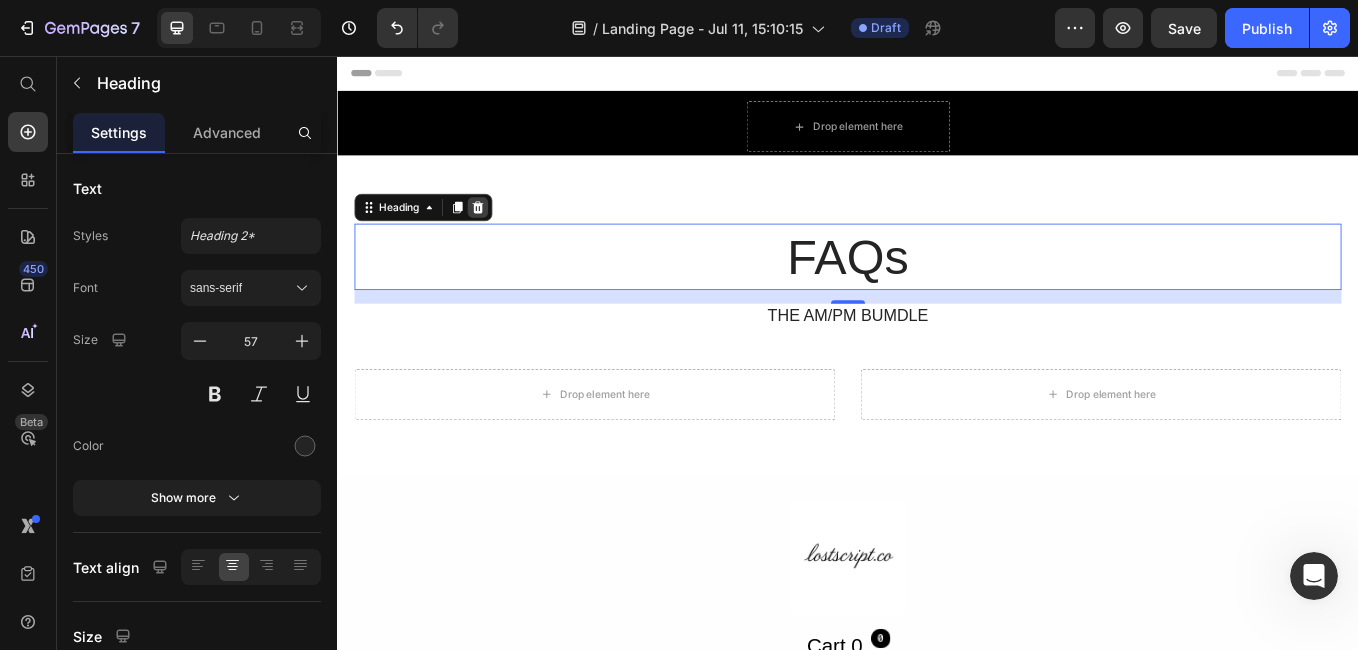 click at bounding box center (502, 234) 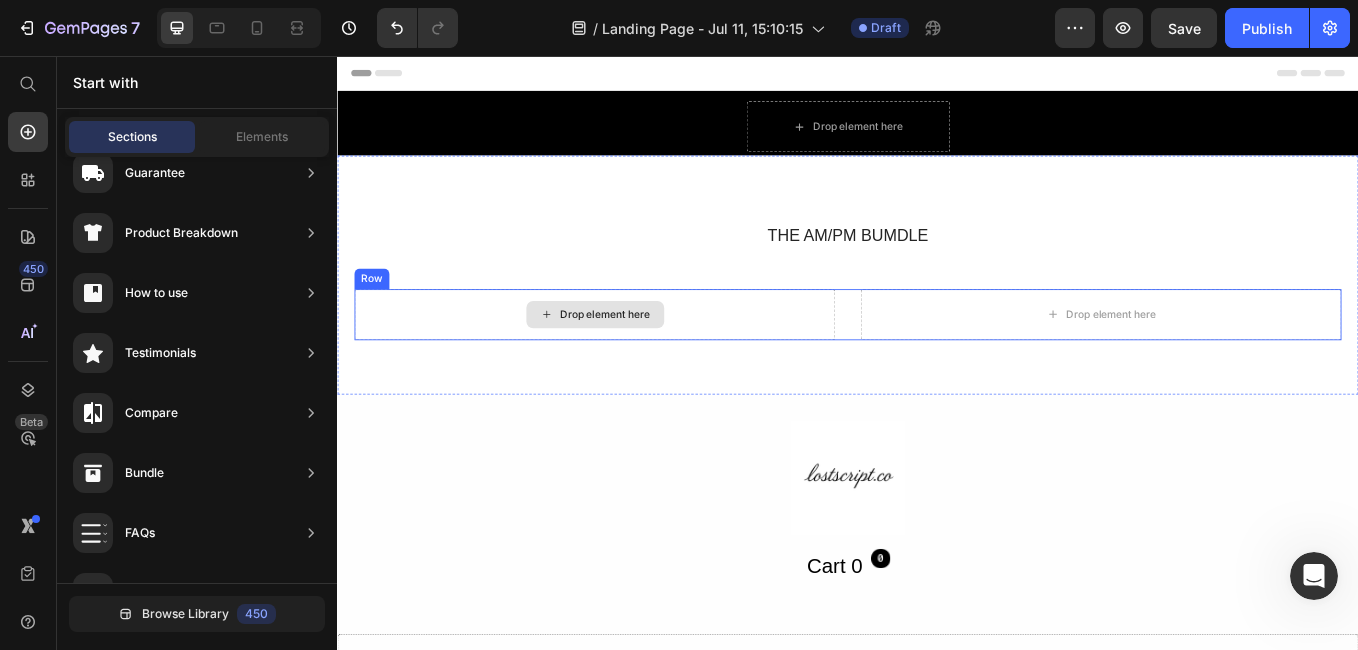 click on "Drop element here" at bounding box center (639, 360) 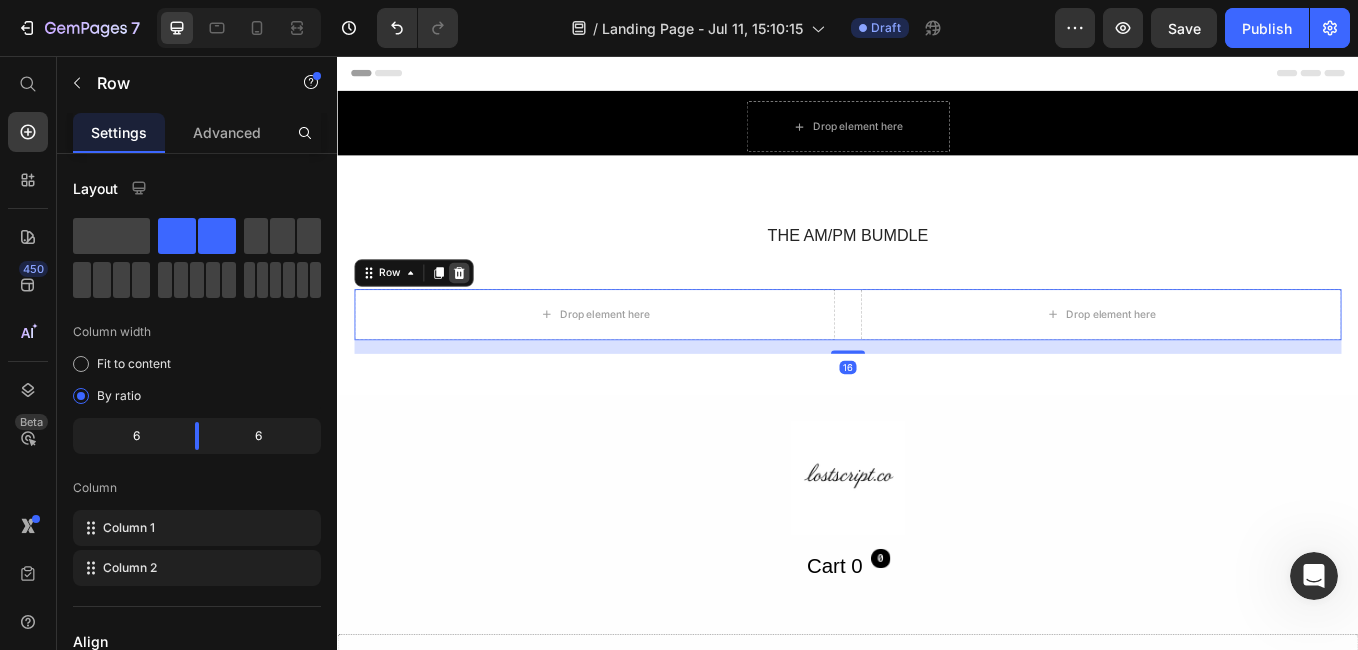 click 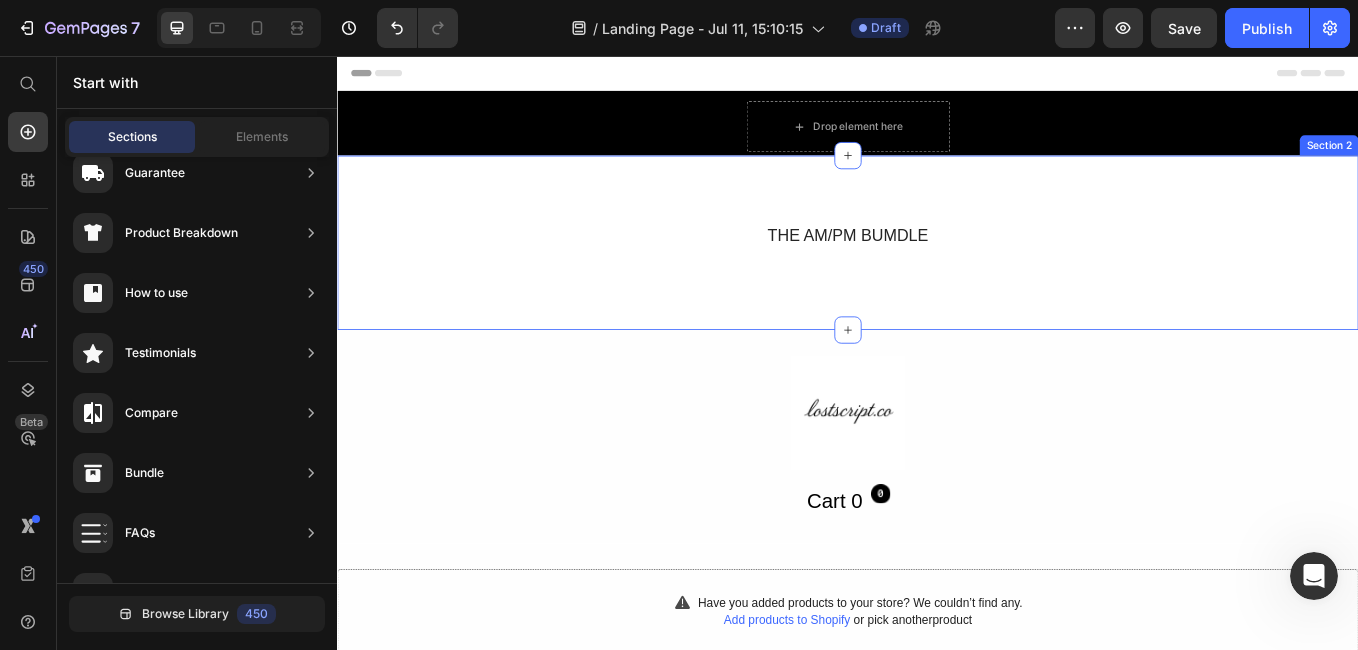 click on "THE AM/PM BUMDLE Text Block" at bounding box center (937, 275) 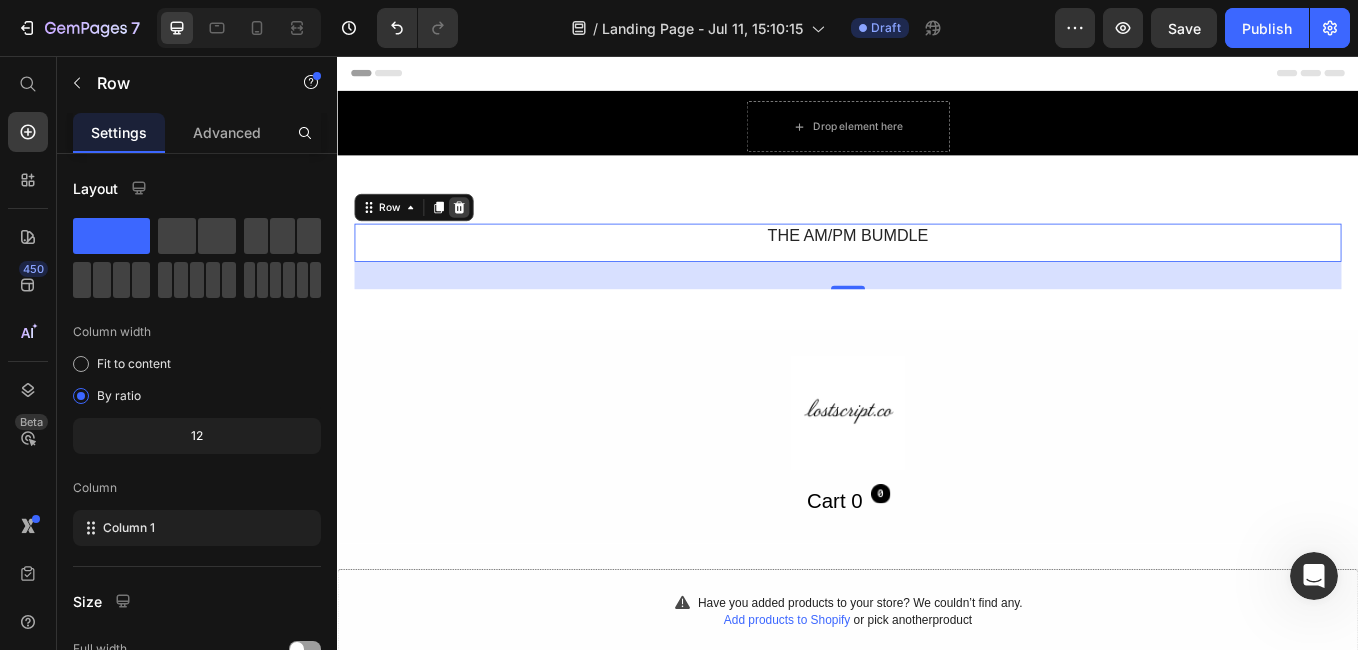 click 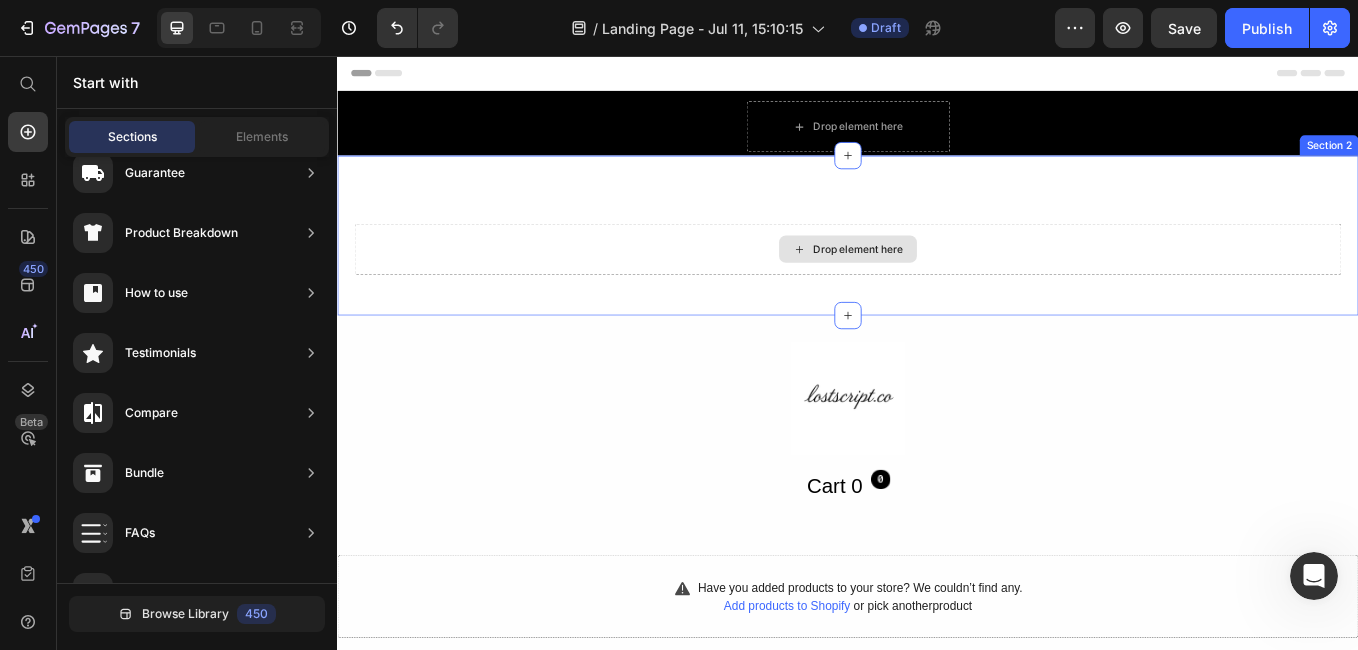 click on "Drop element here" at bounding box center [937, 283] 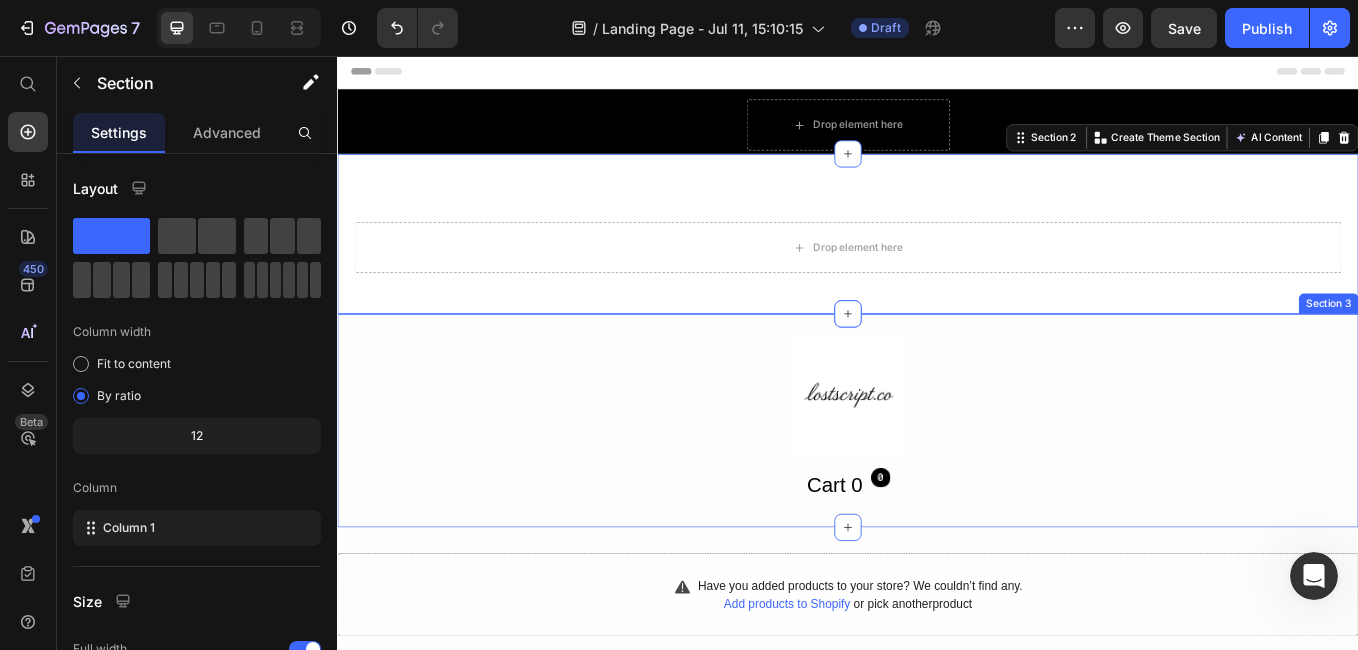 scroll, scrollTop: 0, scrollLeft: 0, axis: both 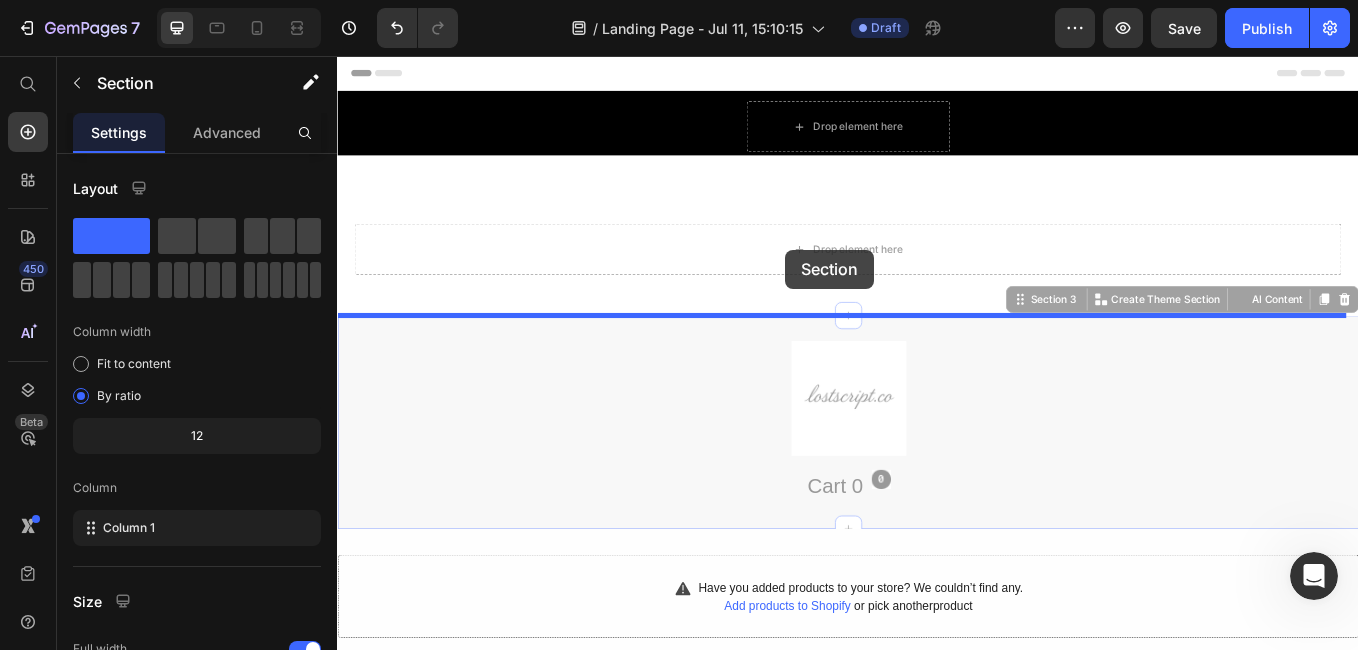 drag, startPoint x: 865, startPoint y: 361, endPoint x: 862, endPoint y: 285, distance: 76.05919 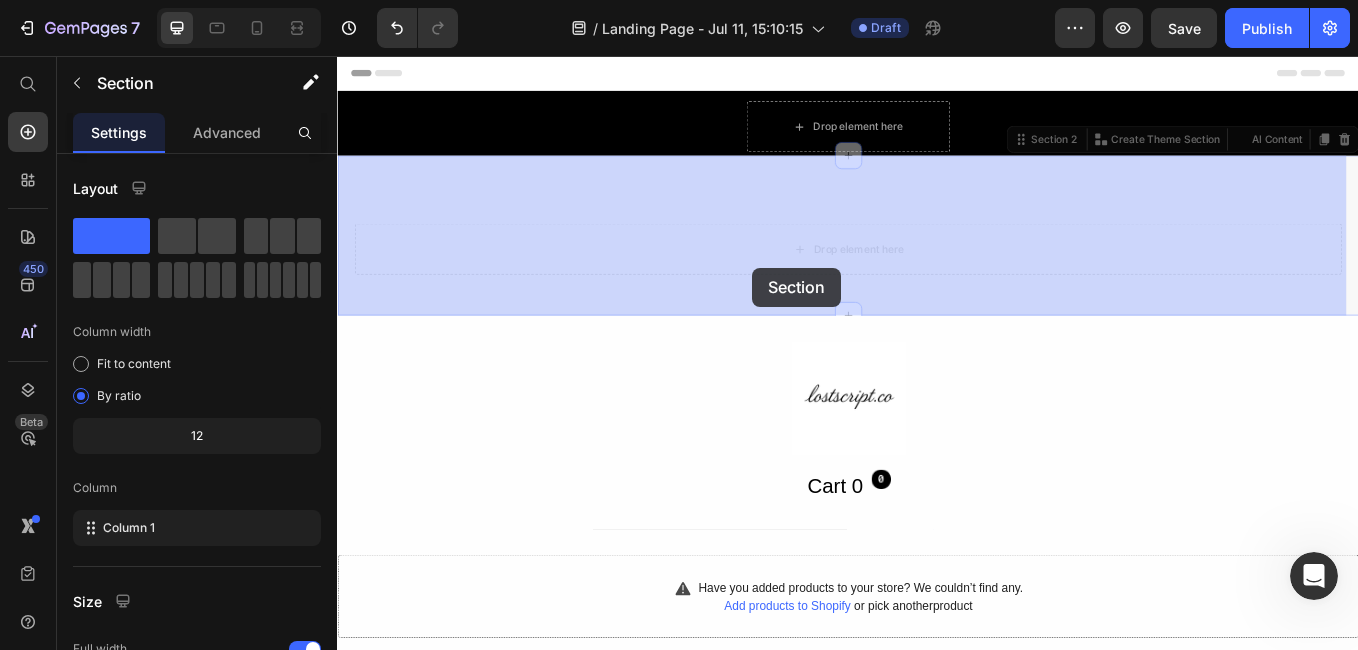 drag, startPoint x: 848, startPoint y: 363, endPoint x: 823, endPoint y: 302, distance: 65.9242 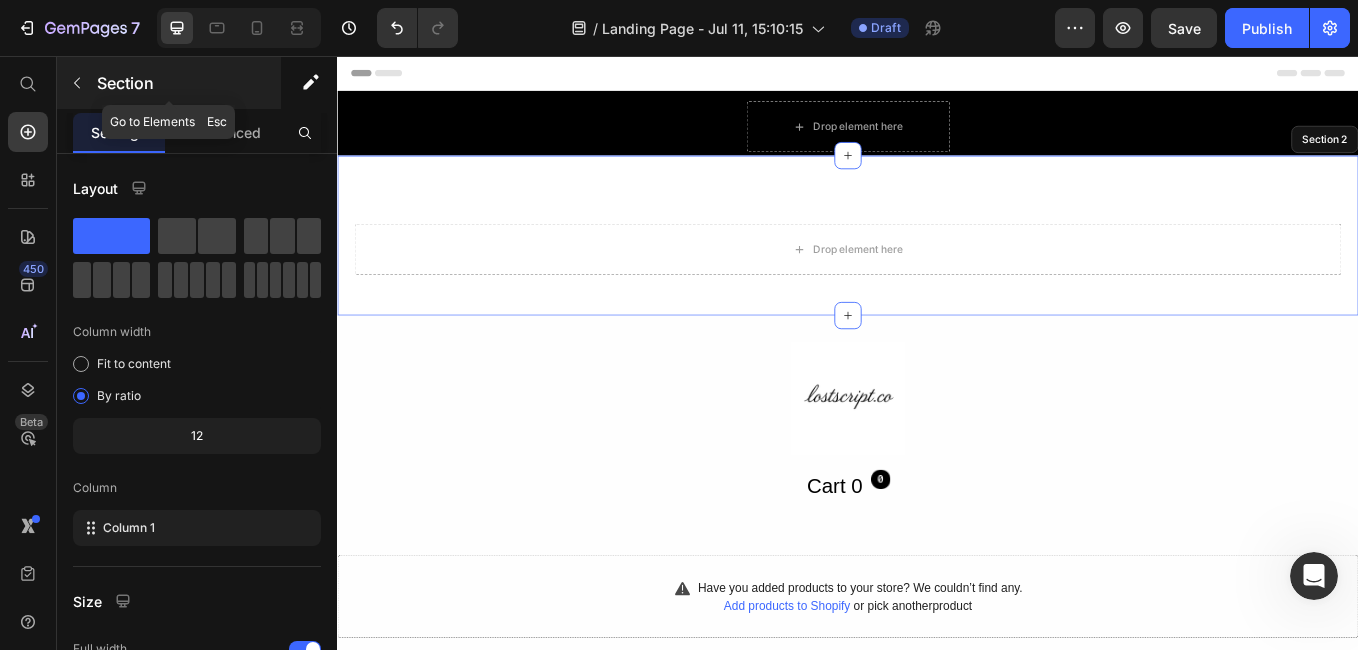 click 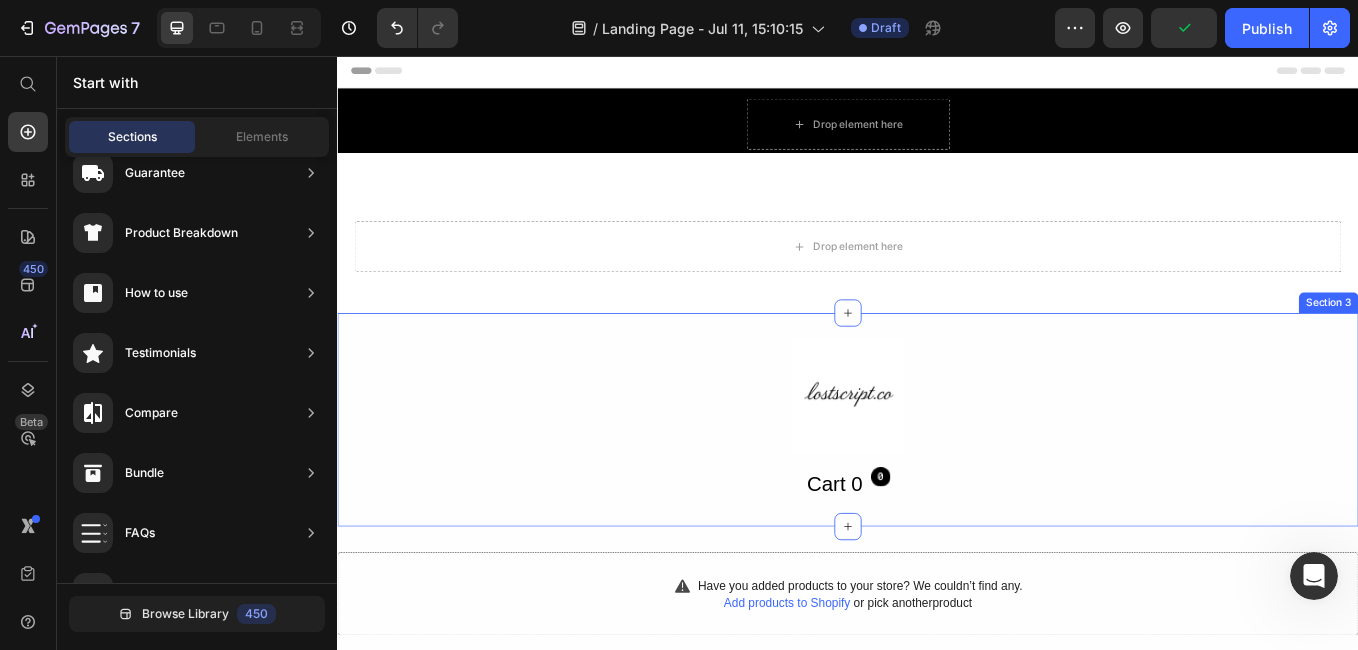 scroll, scrollTop: 0, scrollLeft: 0, axis: both 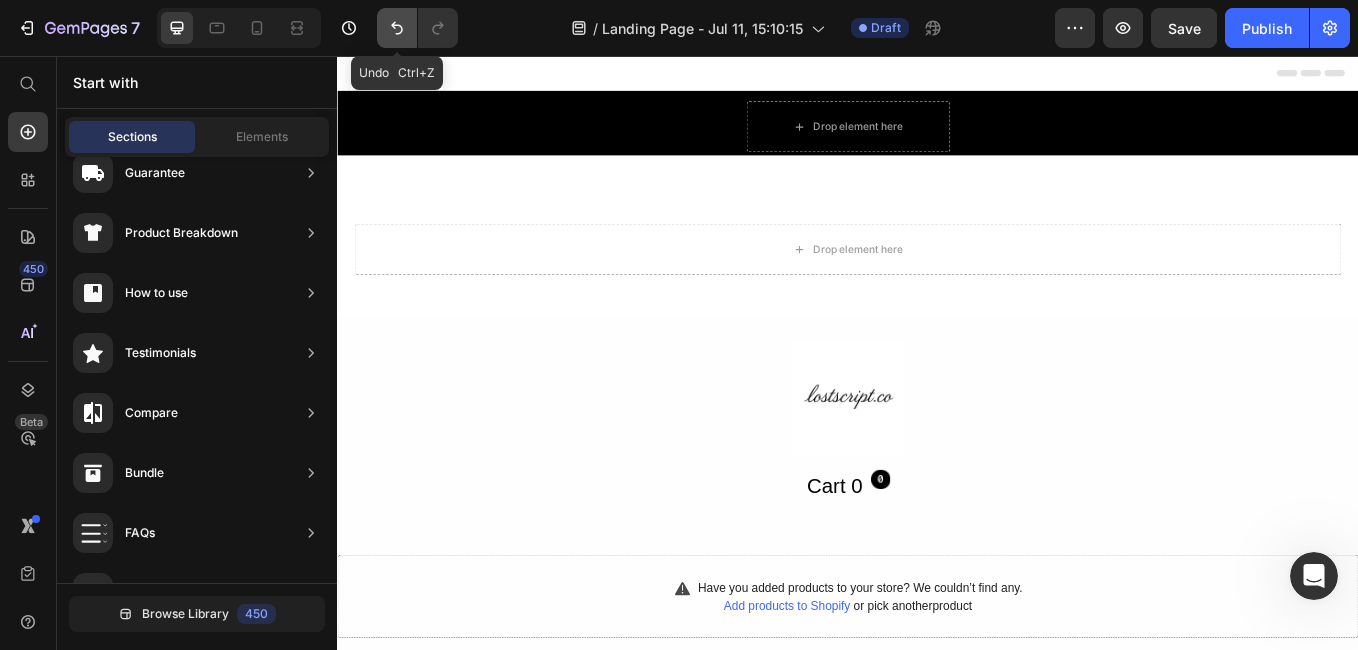 click 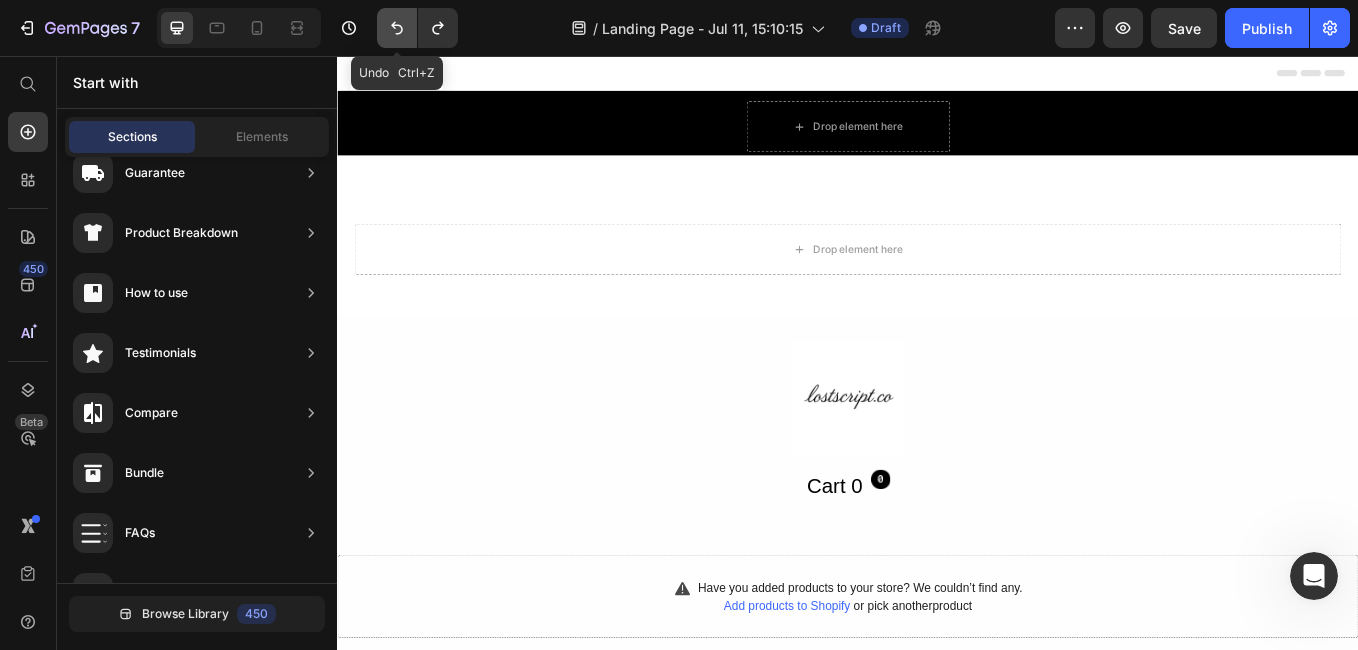 click 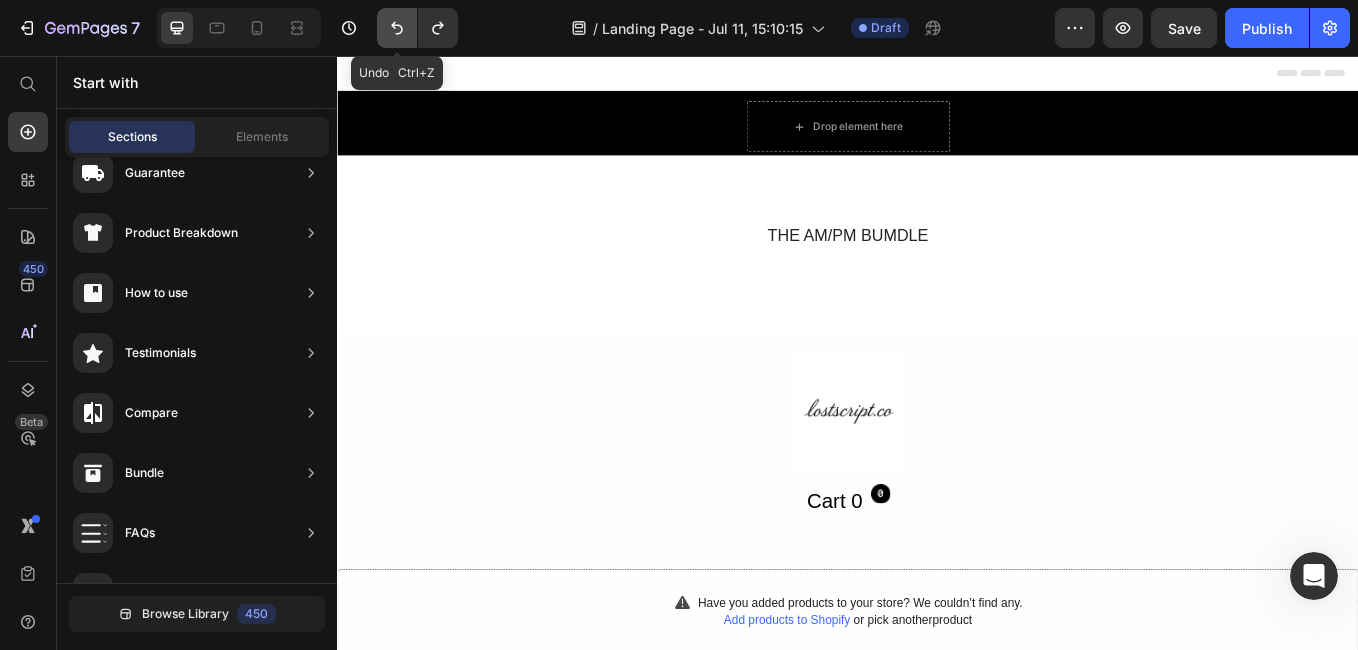 click 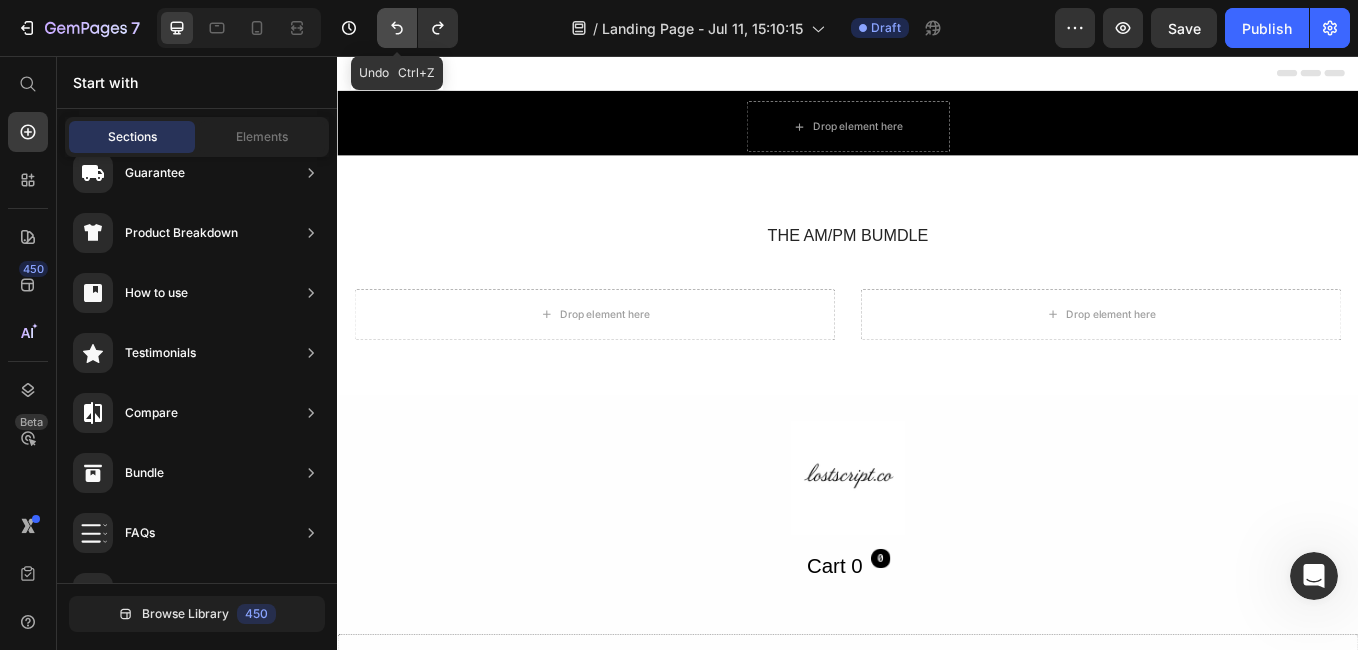 click 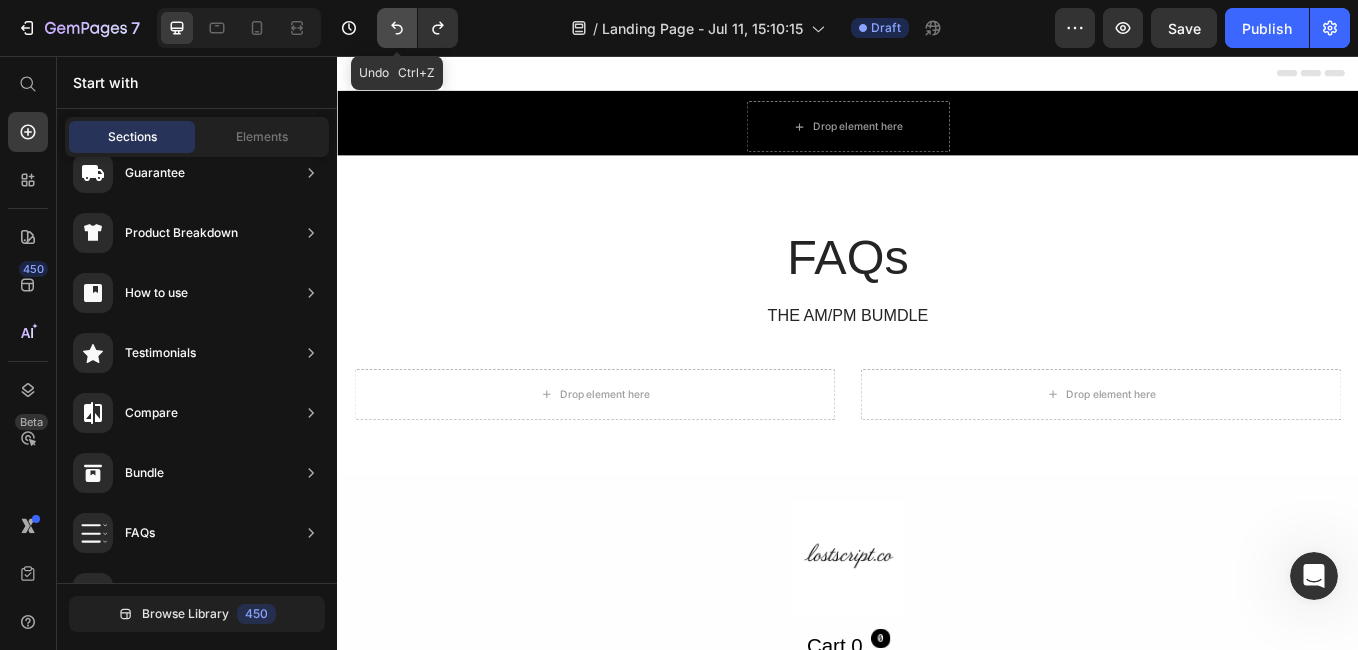 click 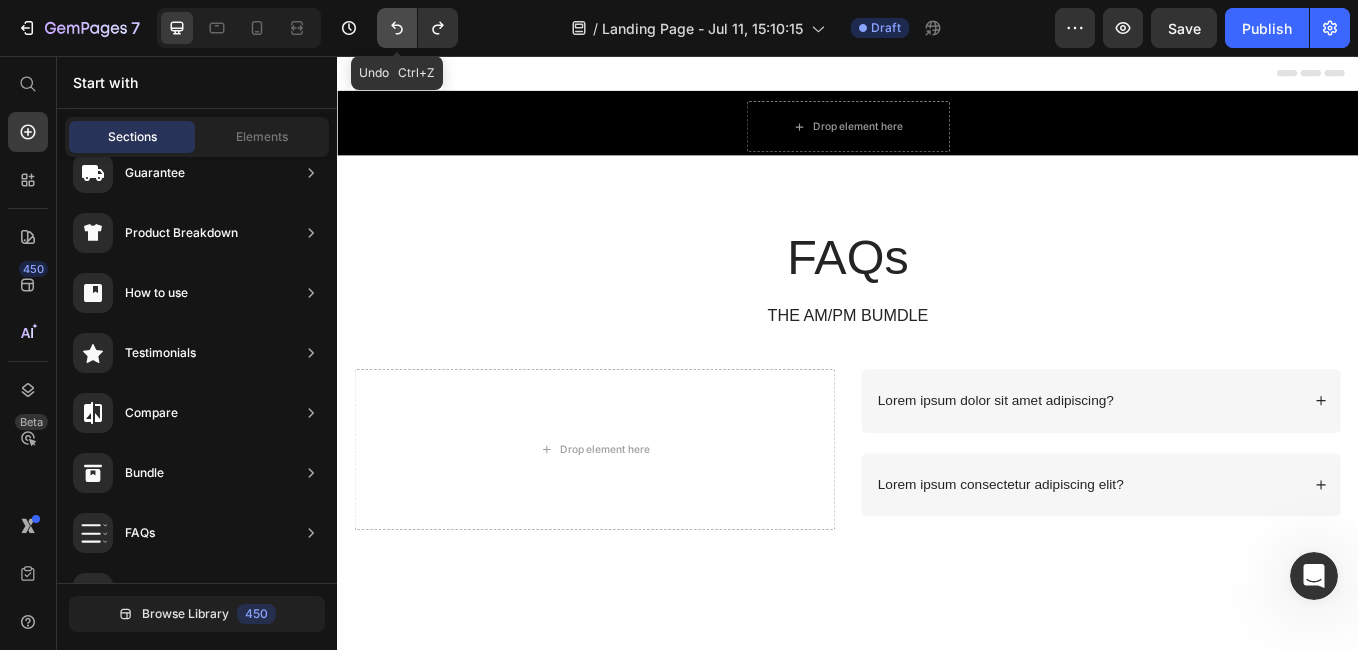 click 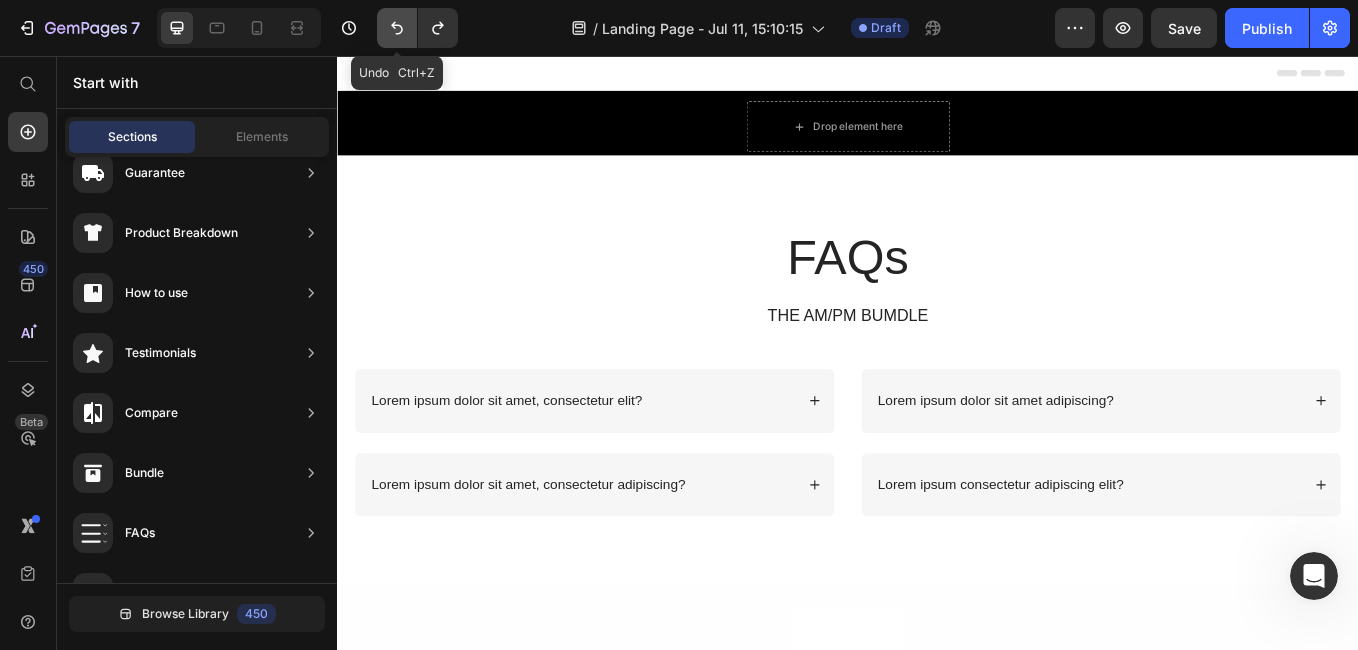 click 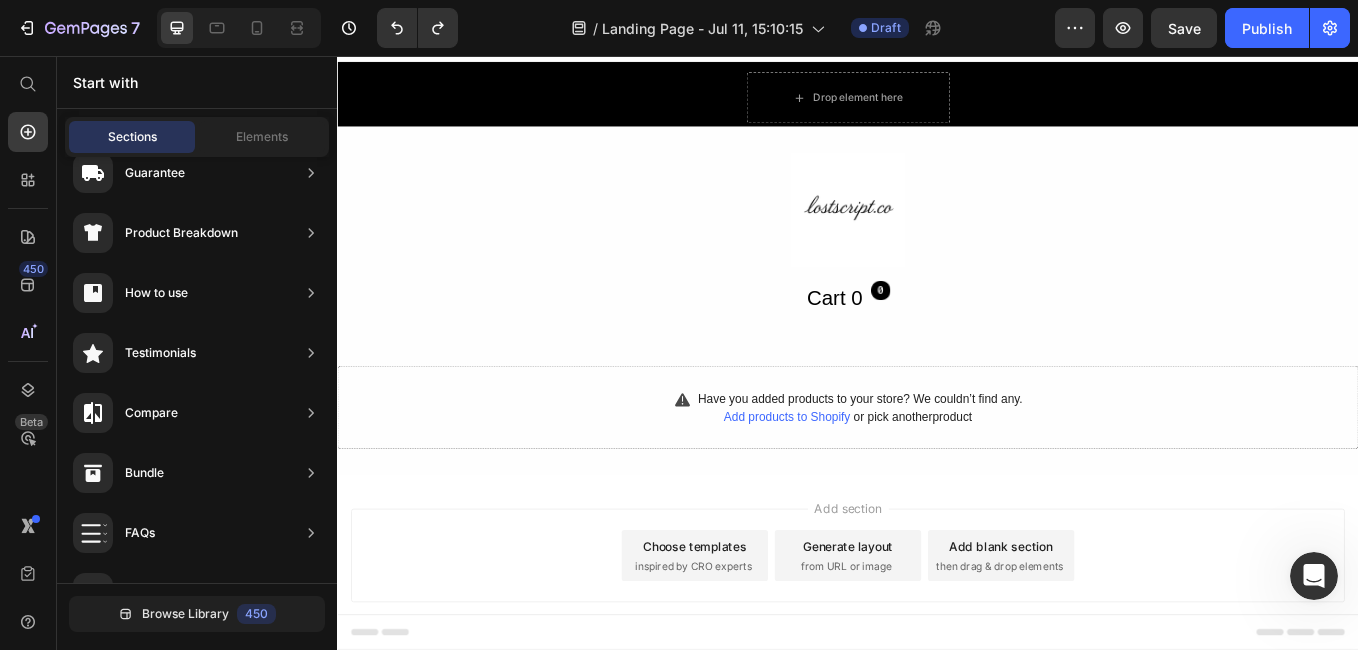 scroll, scrollTop: 74, scrollLeft: 0, axis: vertical 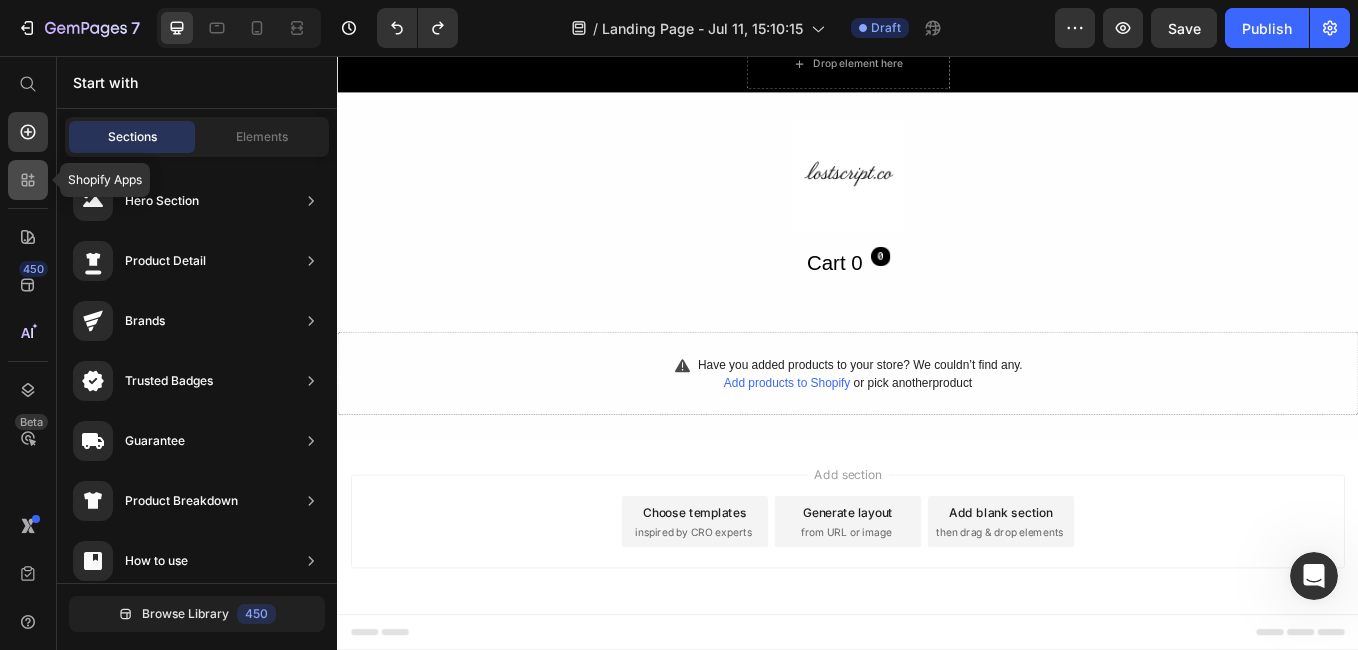 click 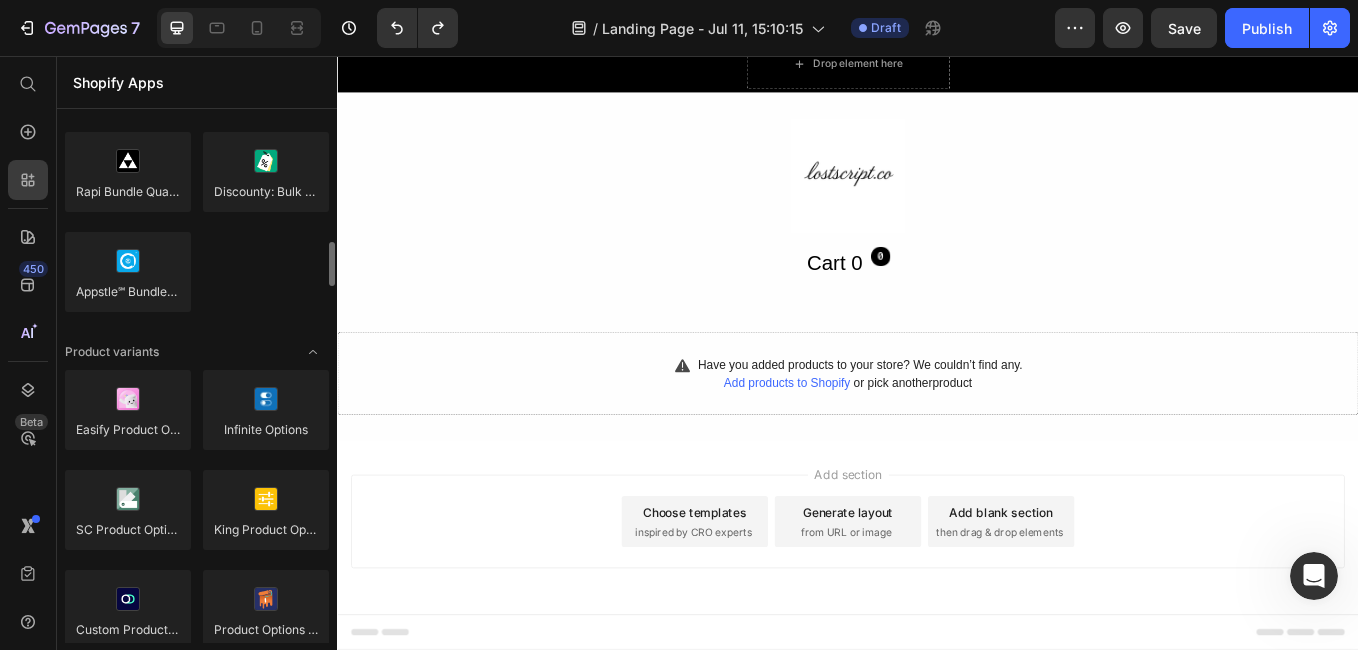 scroll, scrollTop: 2026, scrollLeft: 0, axis: vertical 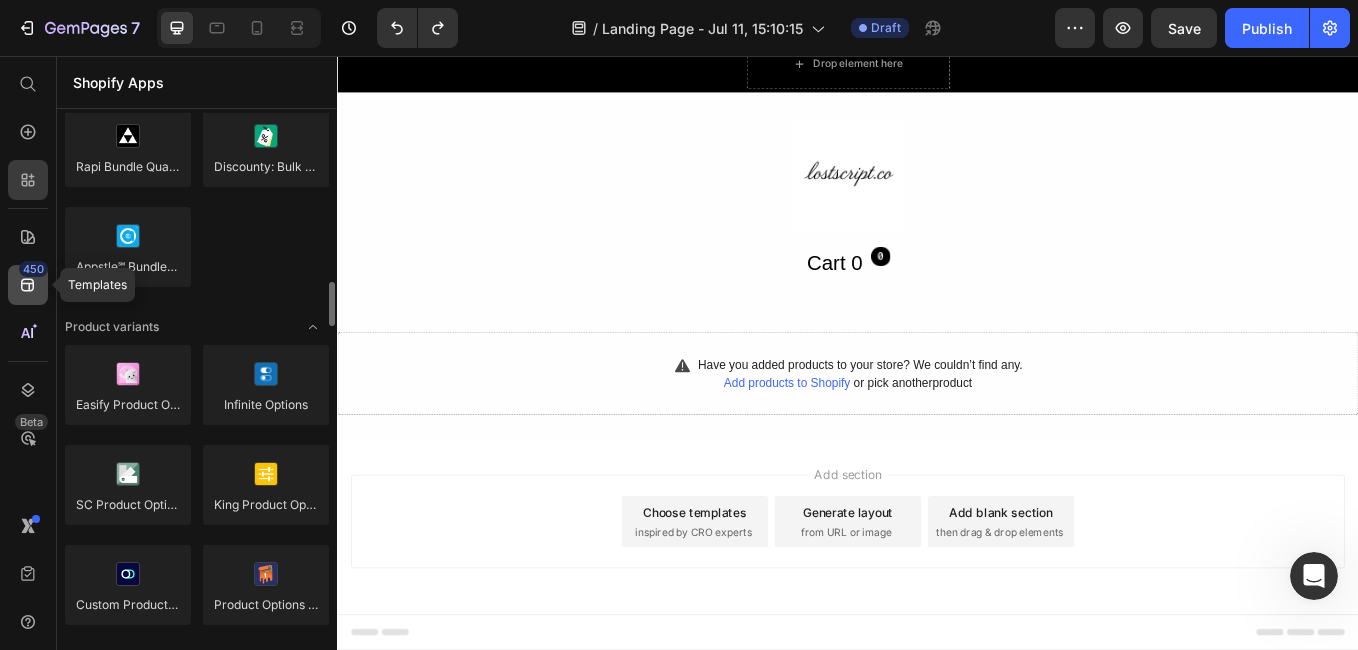 click 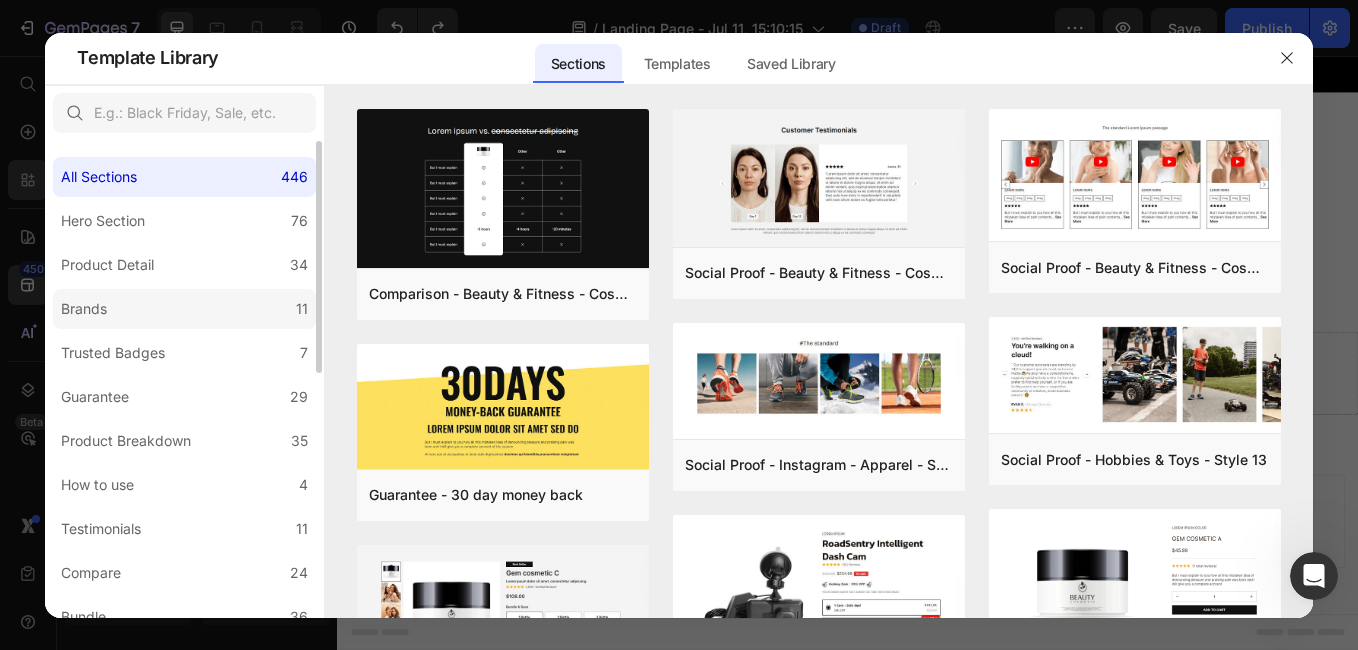 click on "Brands 11" 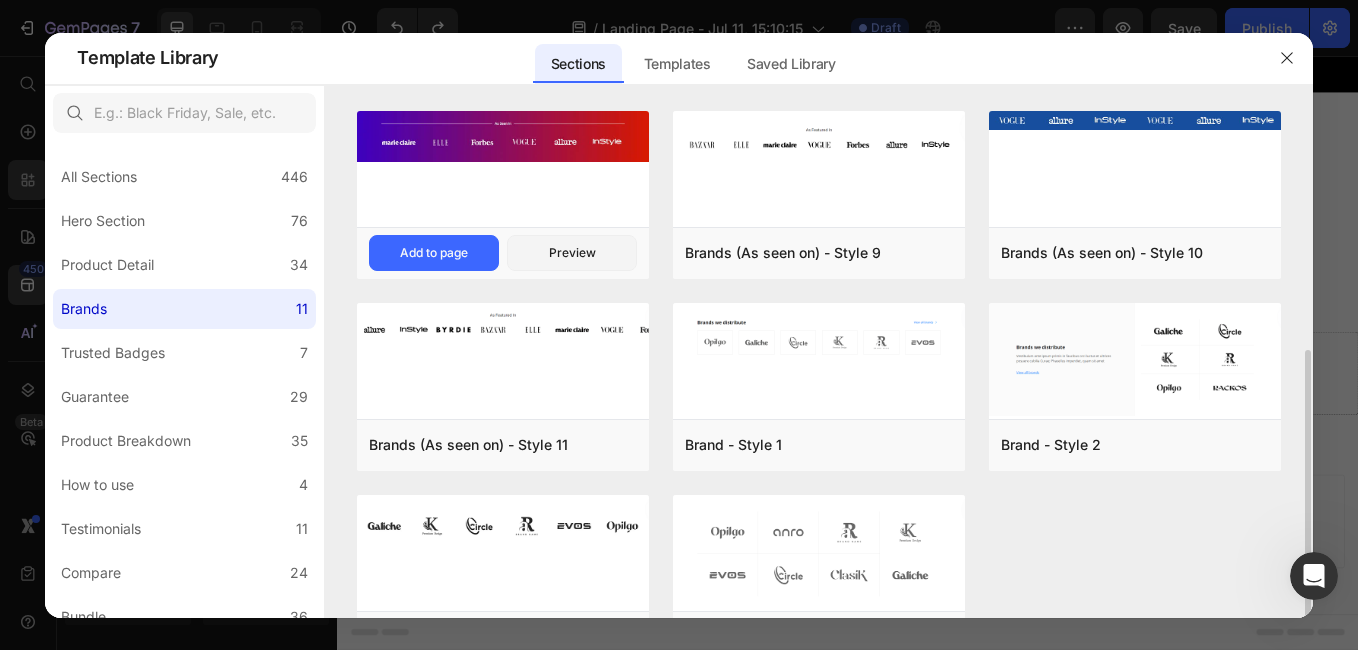 scroll, scrollTop: 259, scrollLeft: 0, axis: vertical 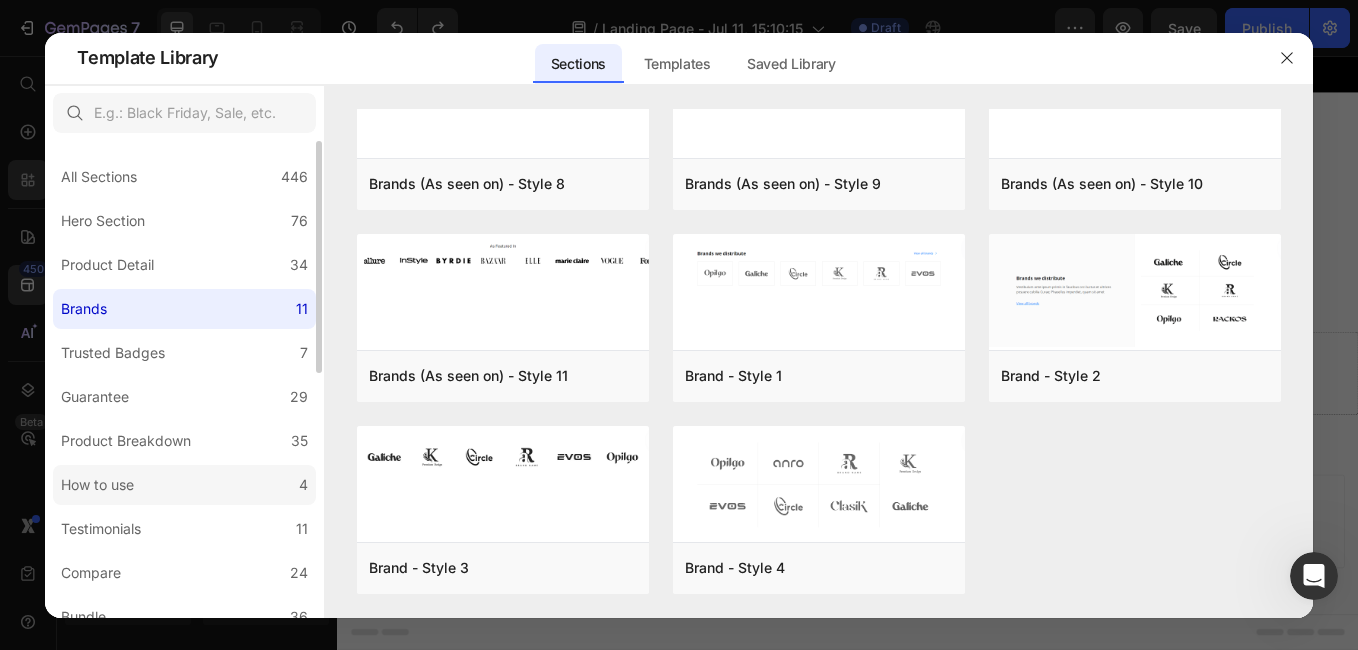 click on "How to use 4" 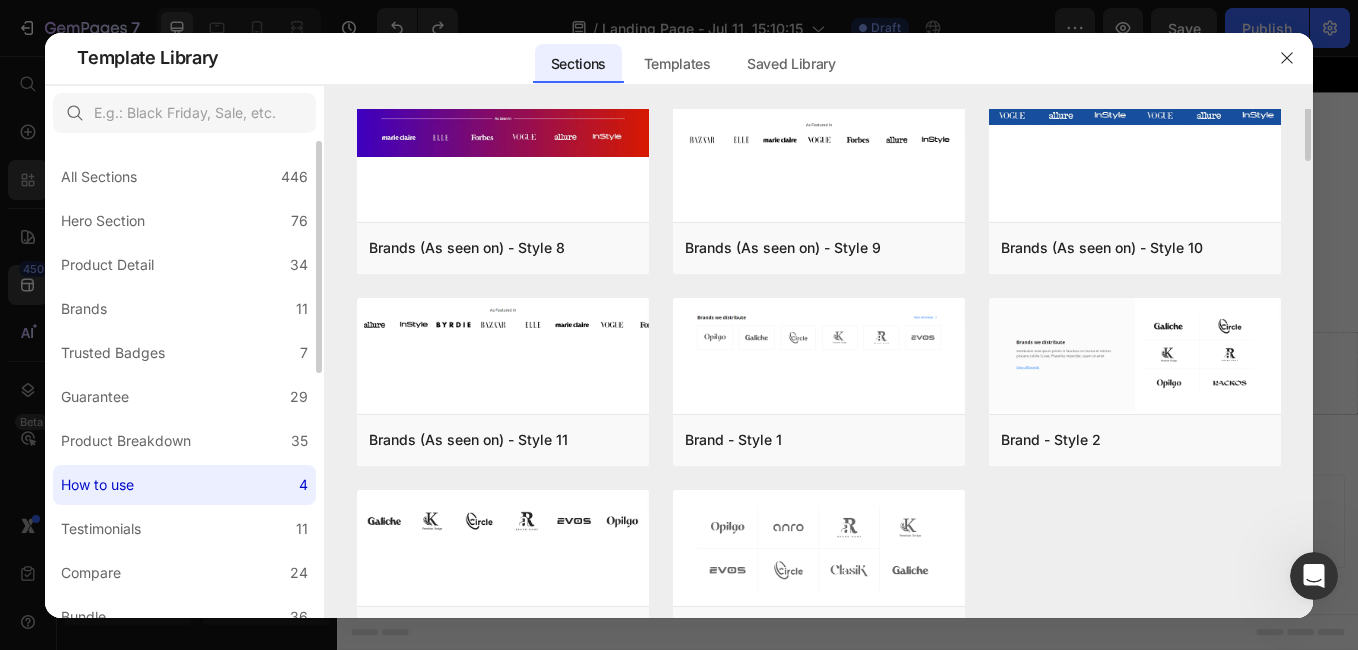 scroll, scrollTop: 0, scrollLeft: 0, axis: both 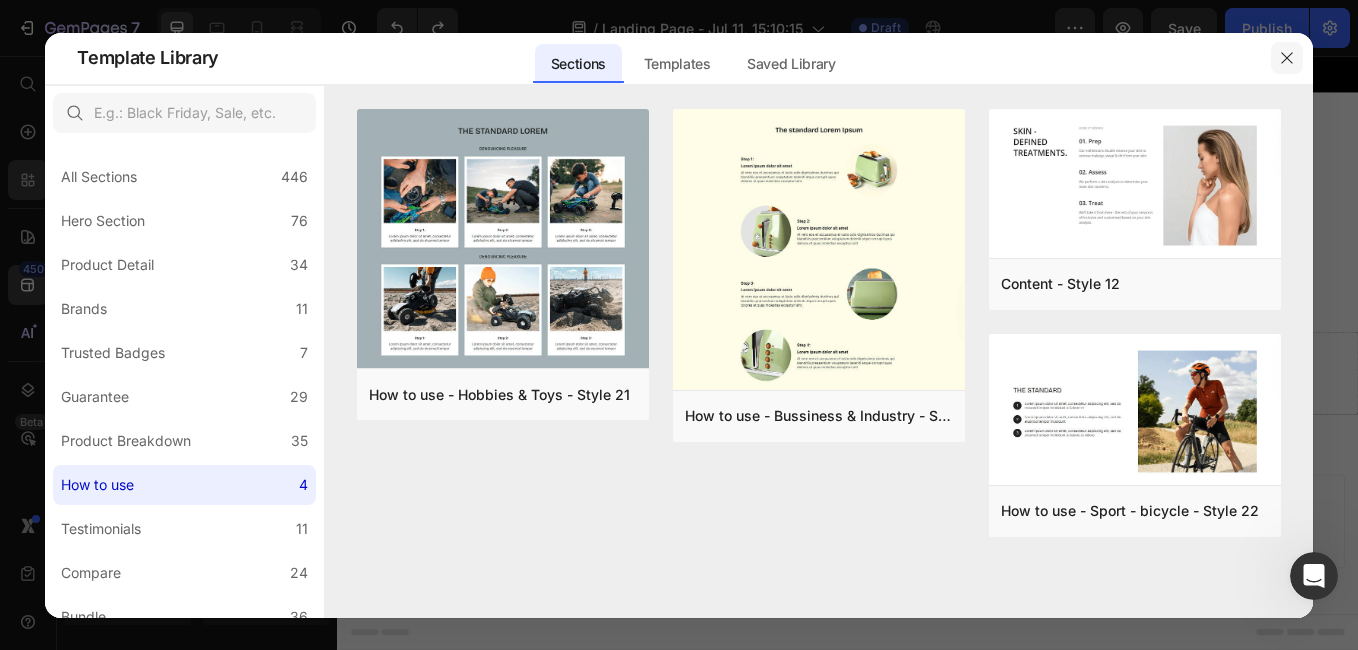 click at bounding box center (1287, 58) 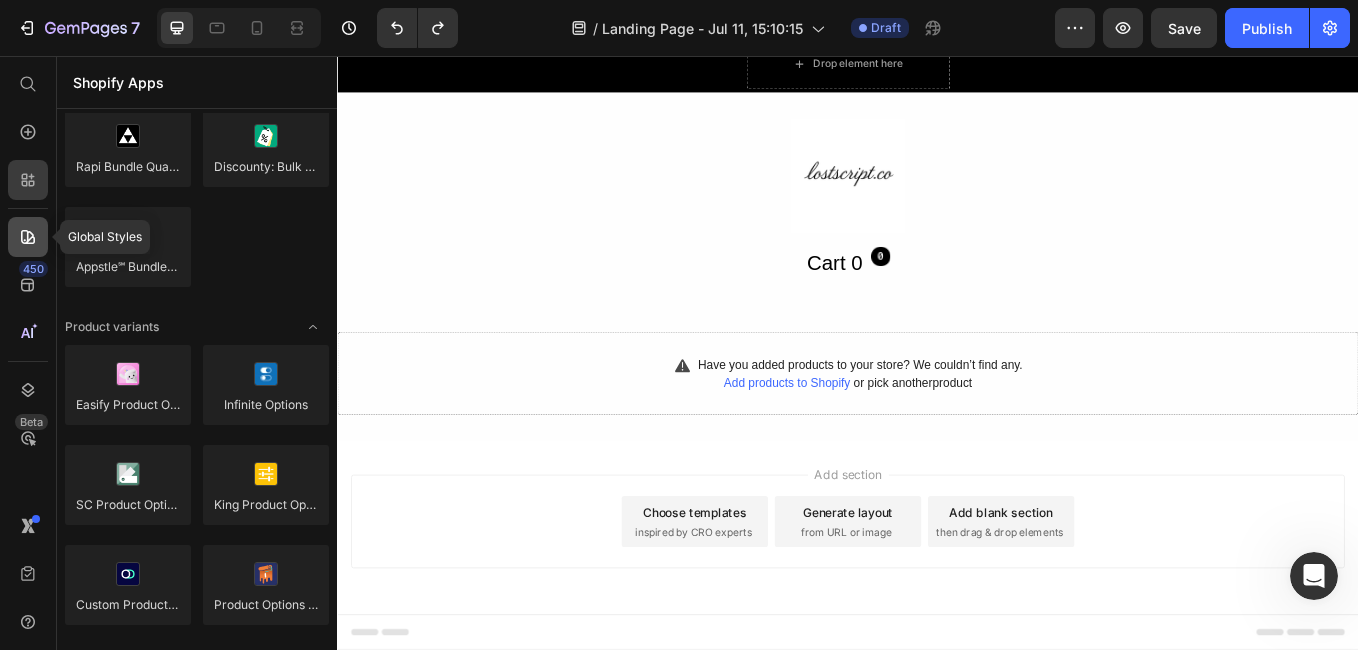 click 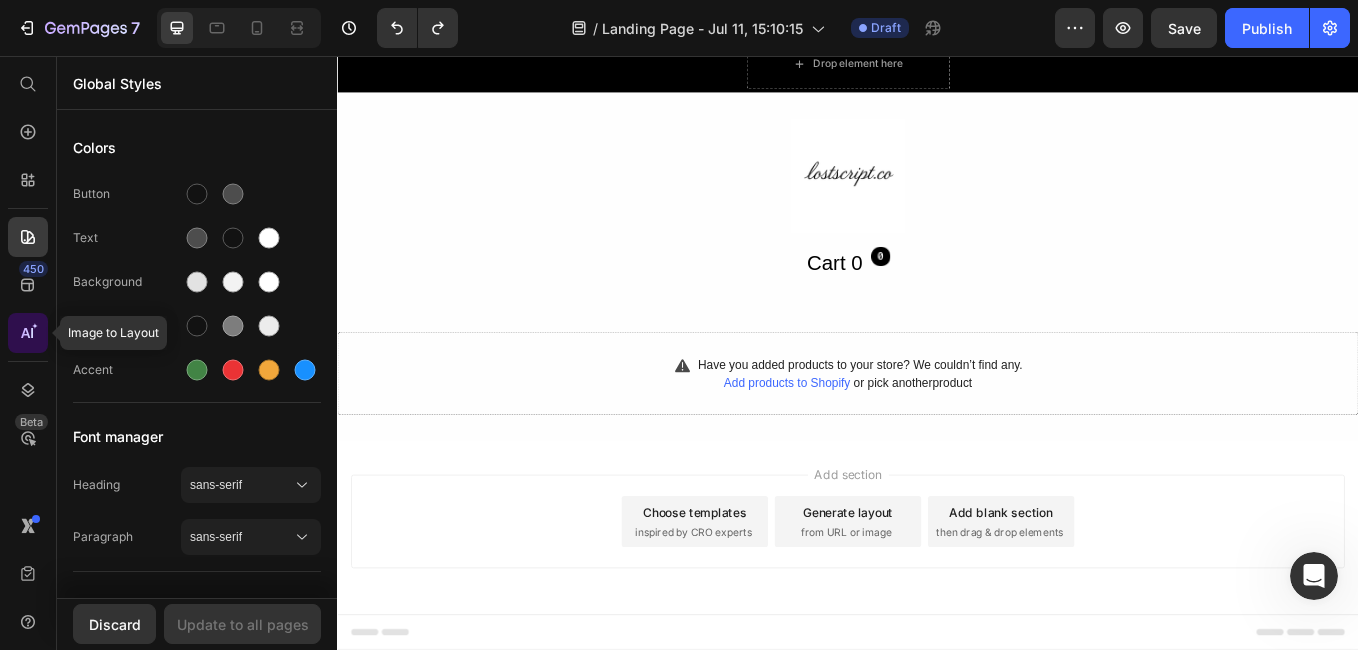 click 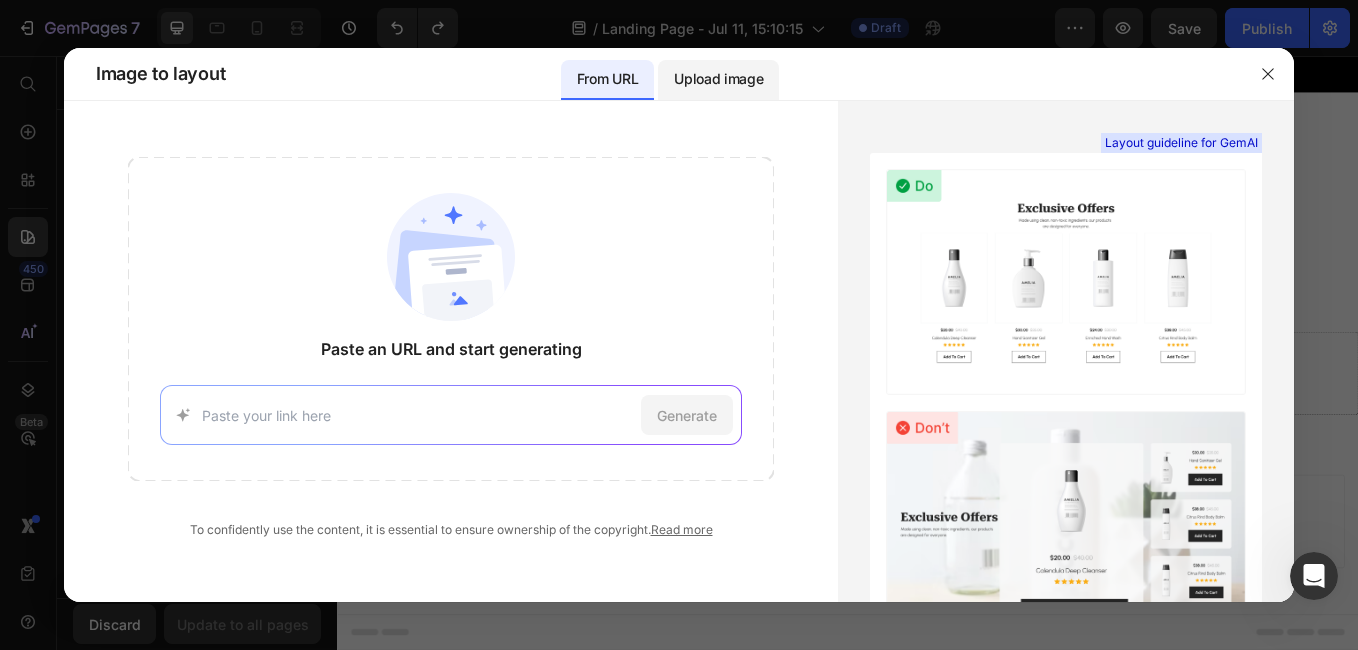 click on "Upload image" at bounding box center (718, 79) 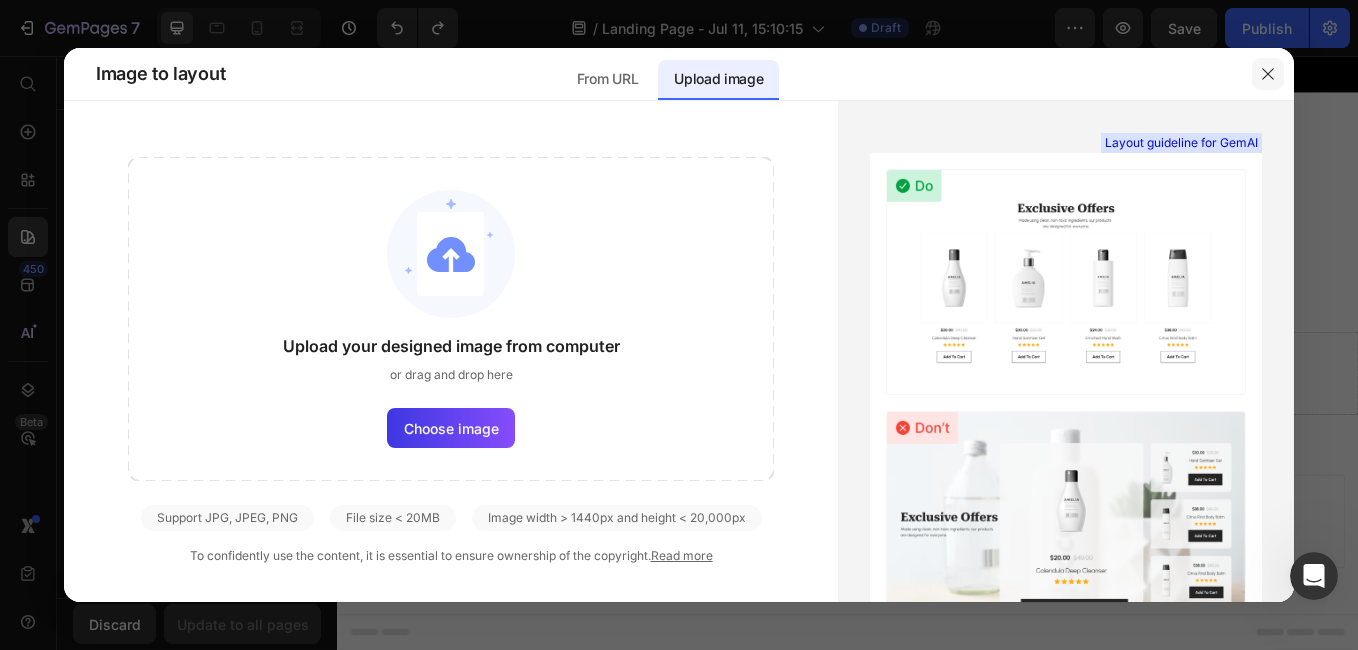 drag, startPoint x: 1276, startPoint y: 80, endPoint x: 1080, endPoint y: 15, distance: 206.49698 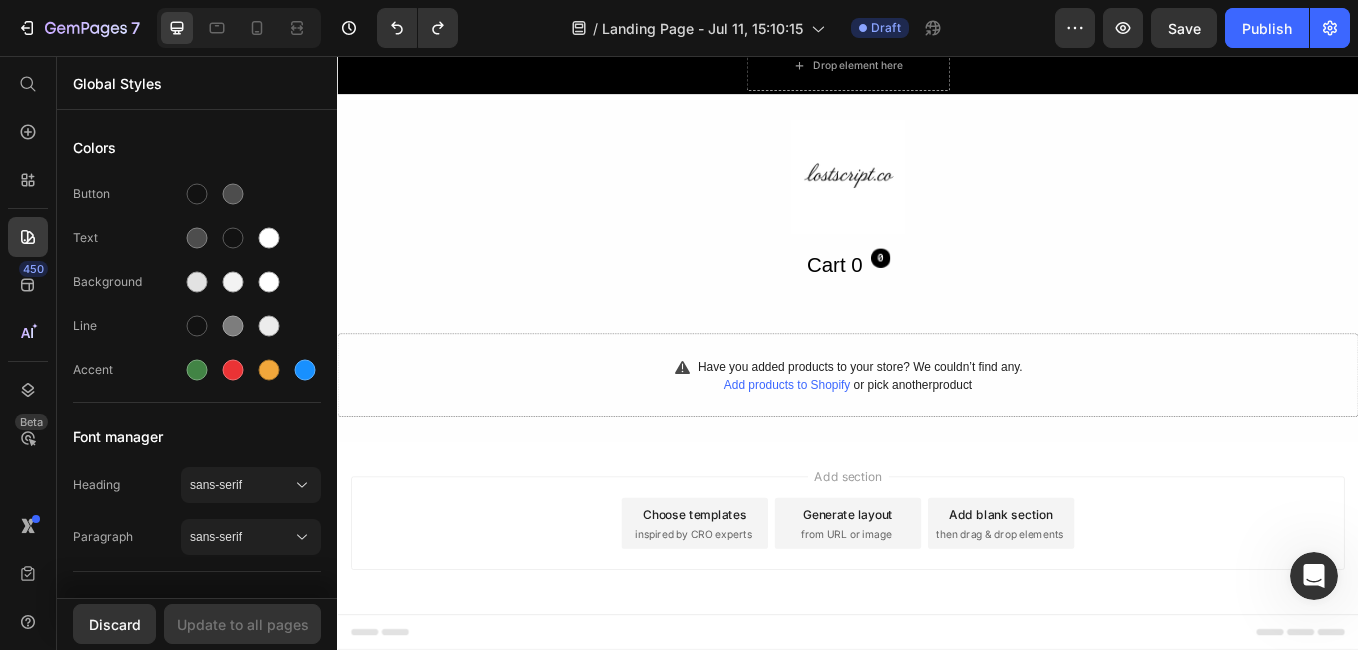 scroll, scrollTop: 74, scrollLeft: 0, axis: vertical 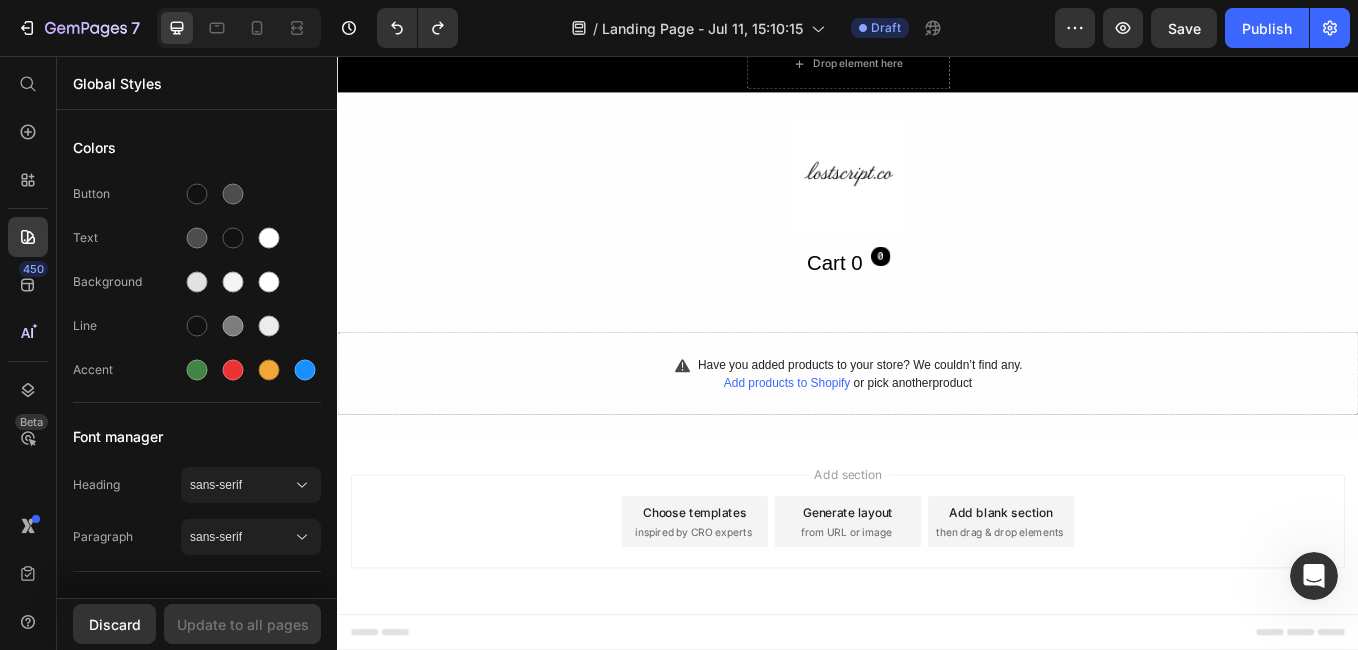 click on "inspired by CRO experts" at bounding box center [755, 616] 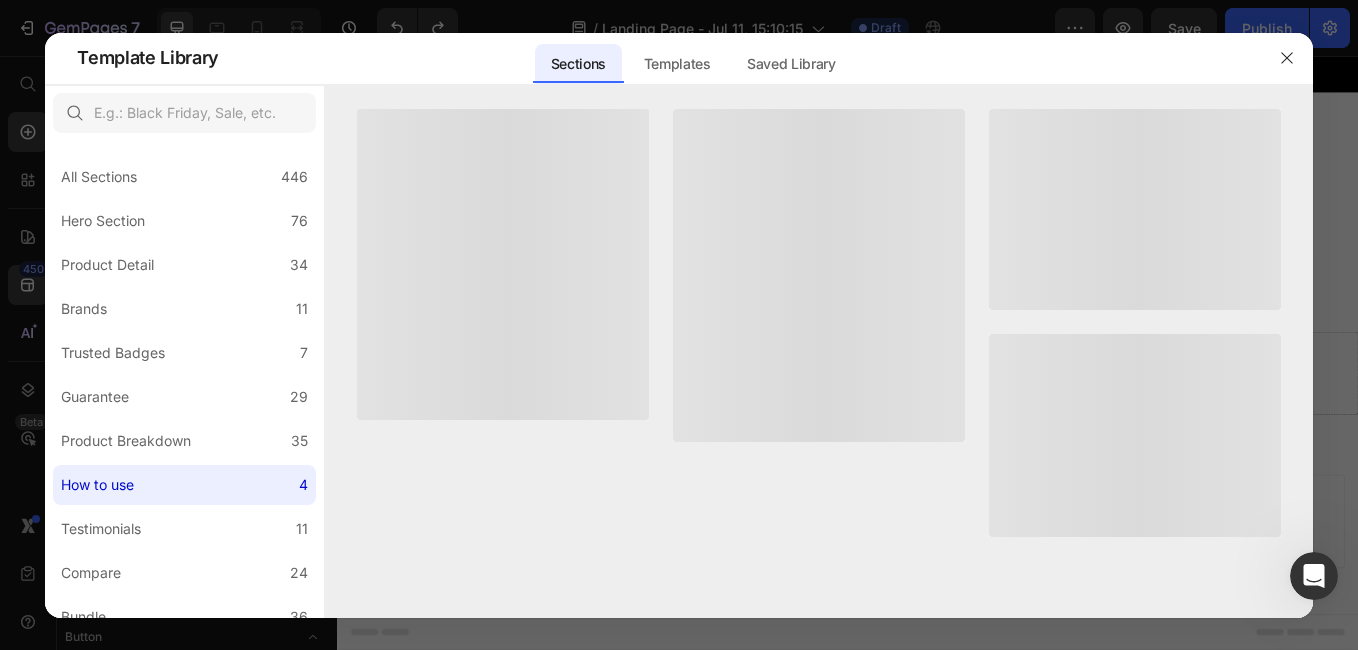 scroll, scrollTop: 2026, scrollLeft: 0, axis: vertical 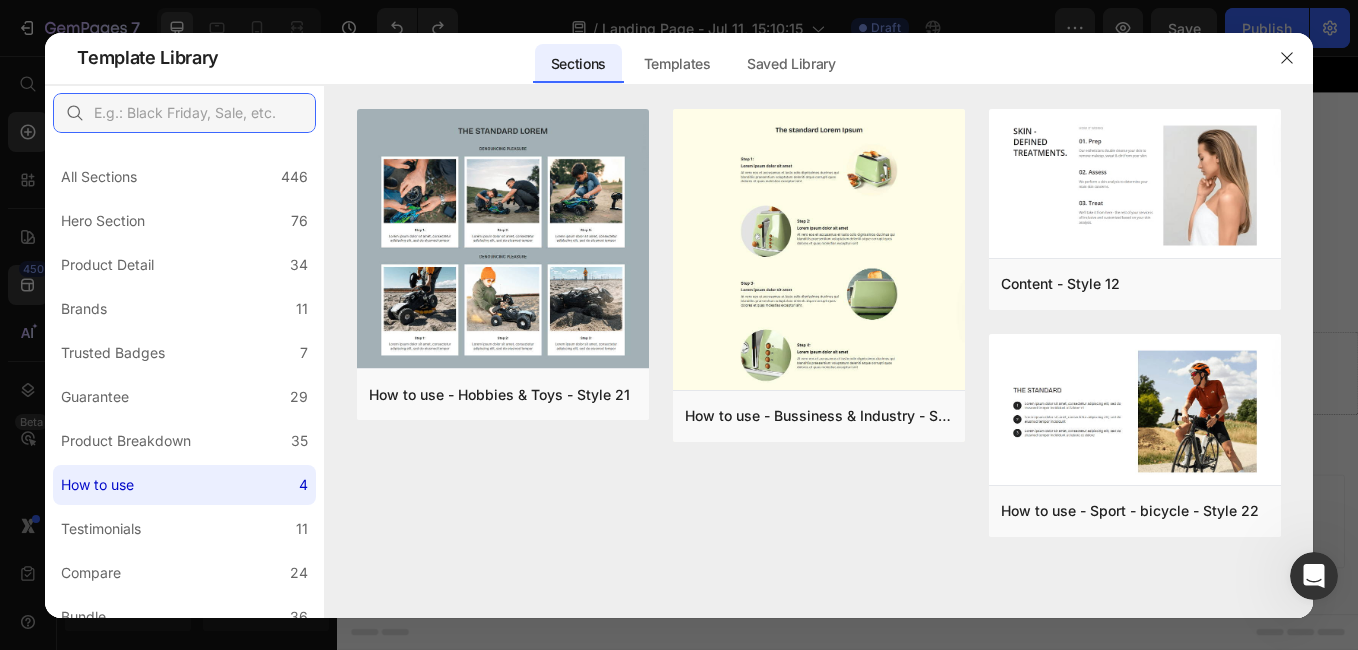 click at bounding box center [184, 113] 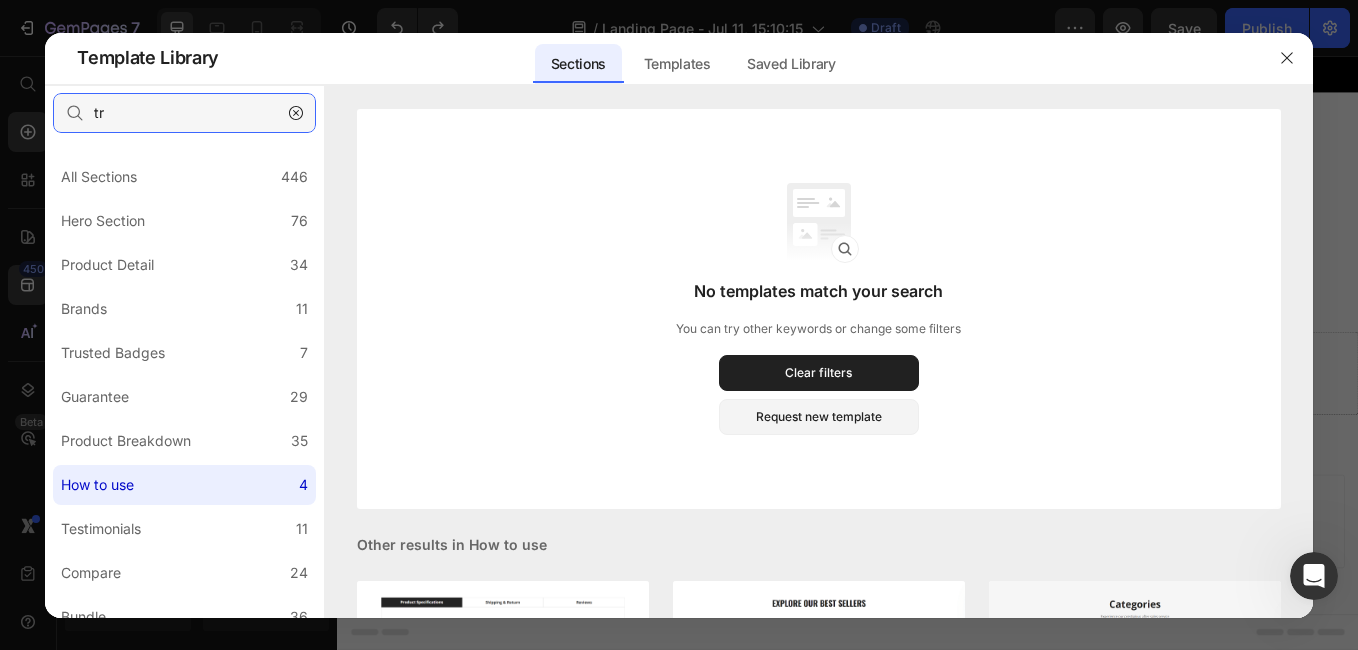 type on "t" 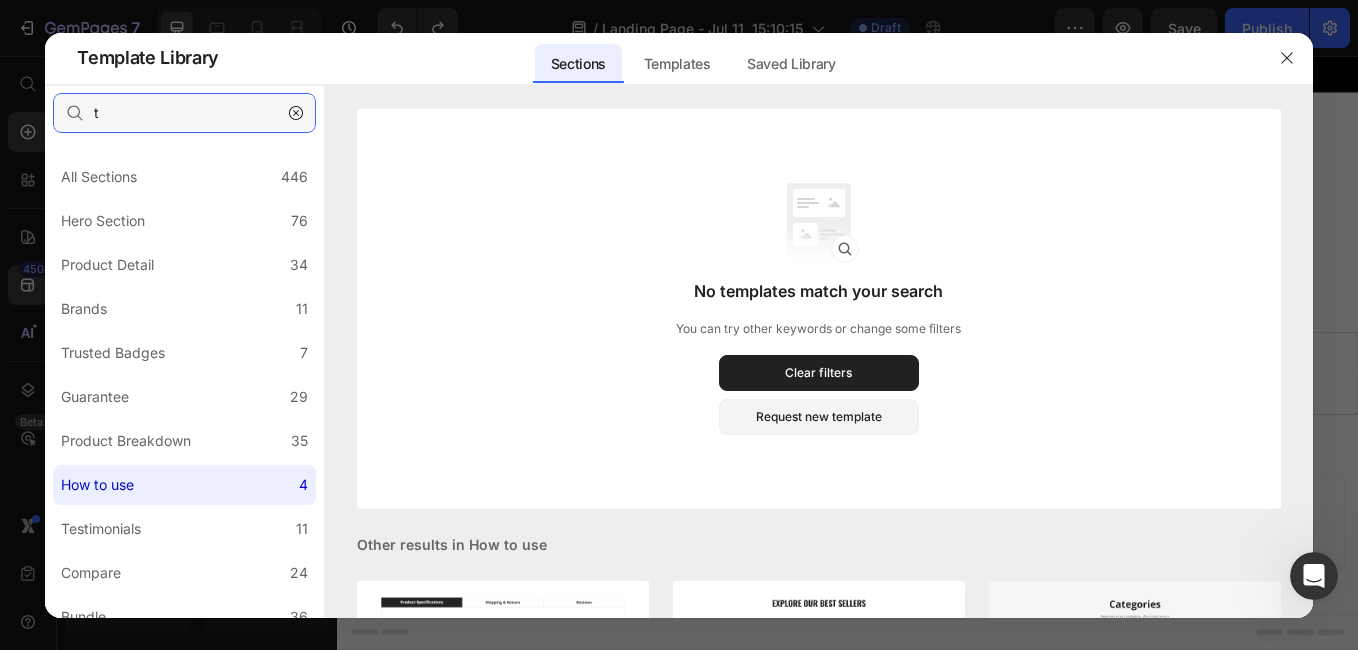 type 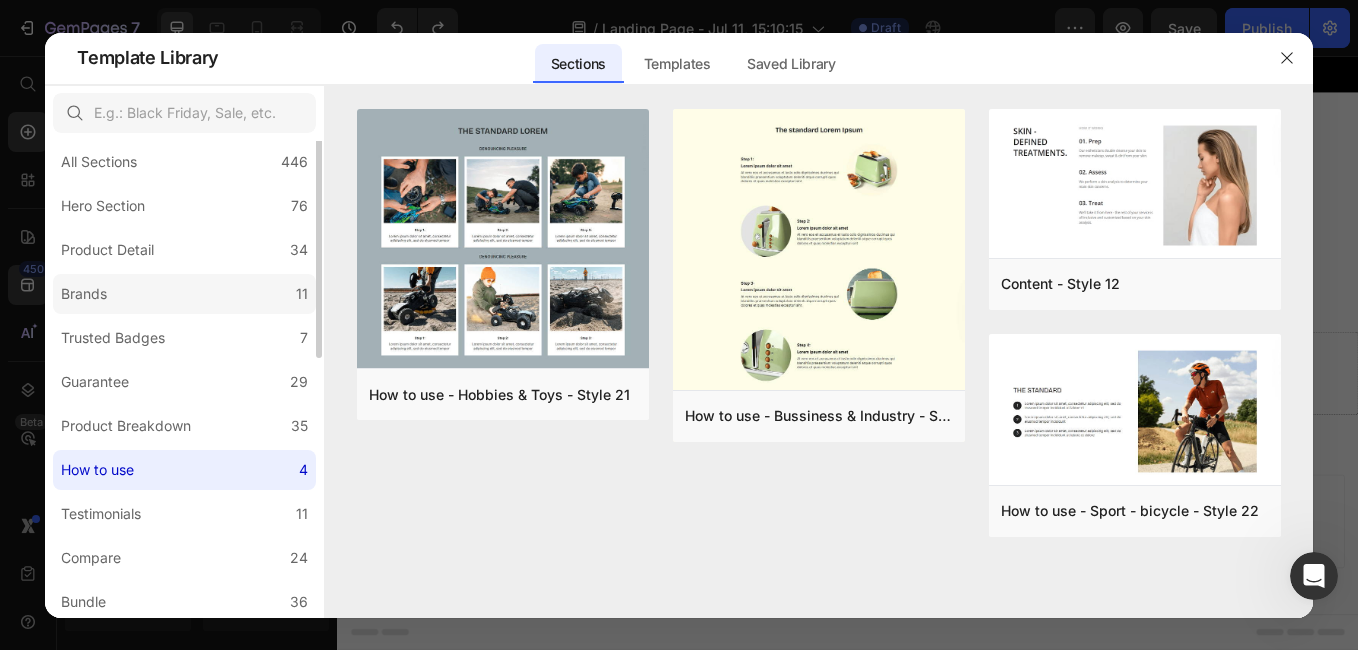 click on "Brands 11" 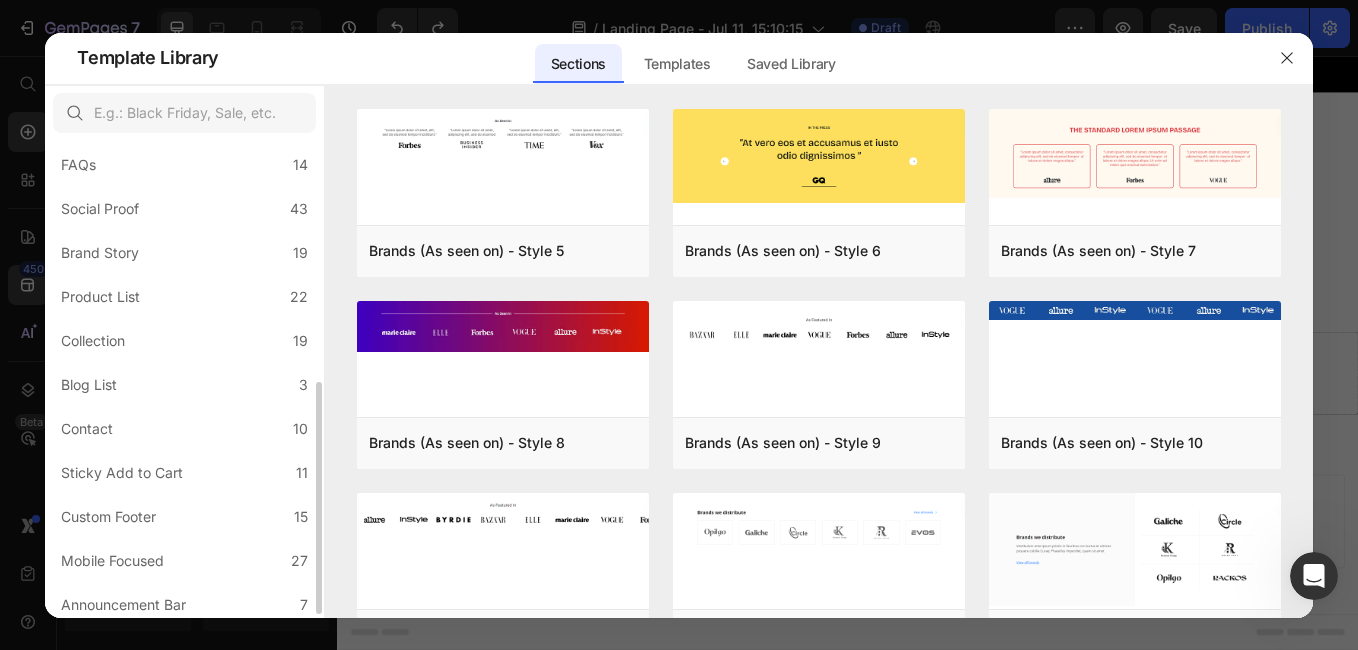 scroll, scrollTop: 503, scrollLeft: 0, axis: vertical 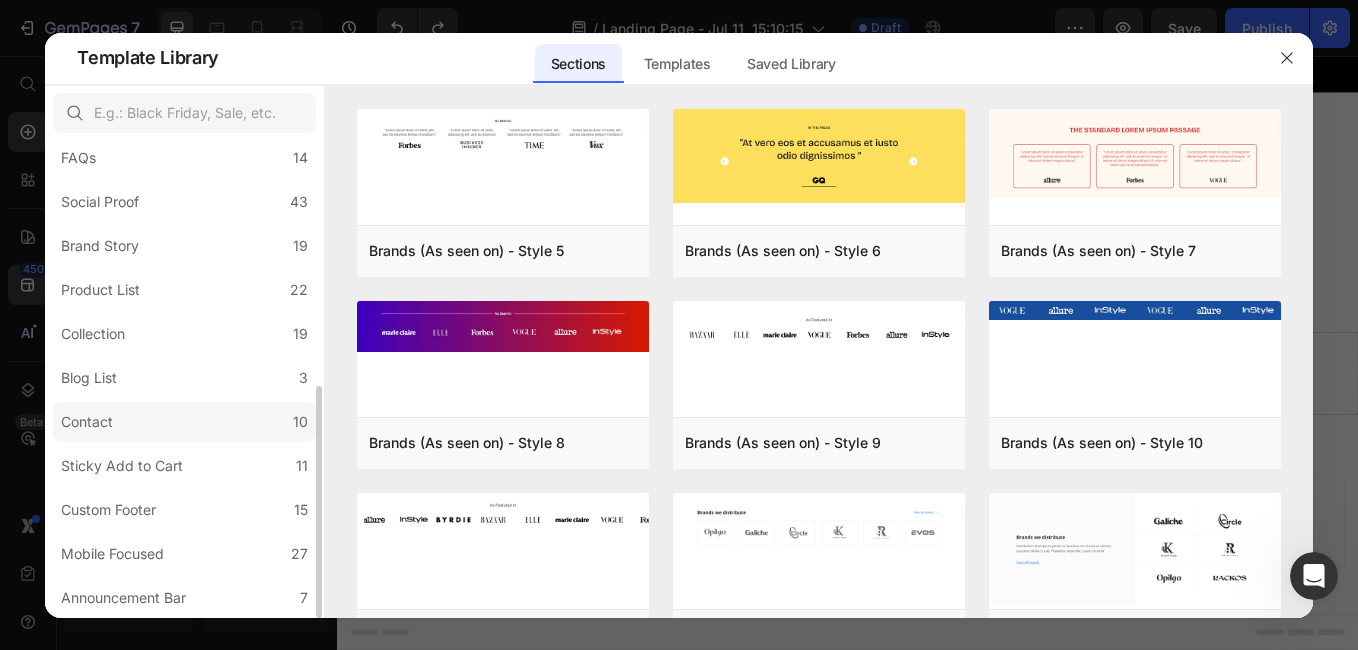 click on "Contact 10" 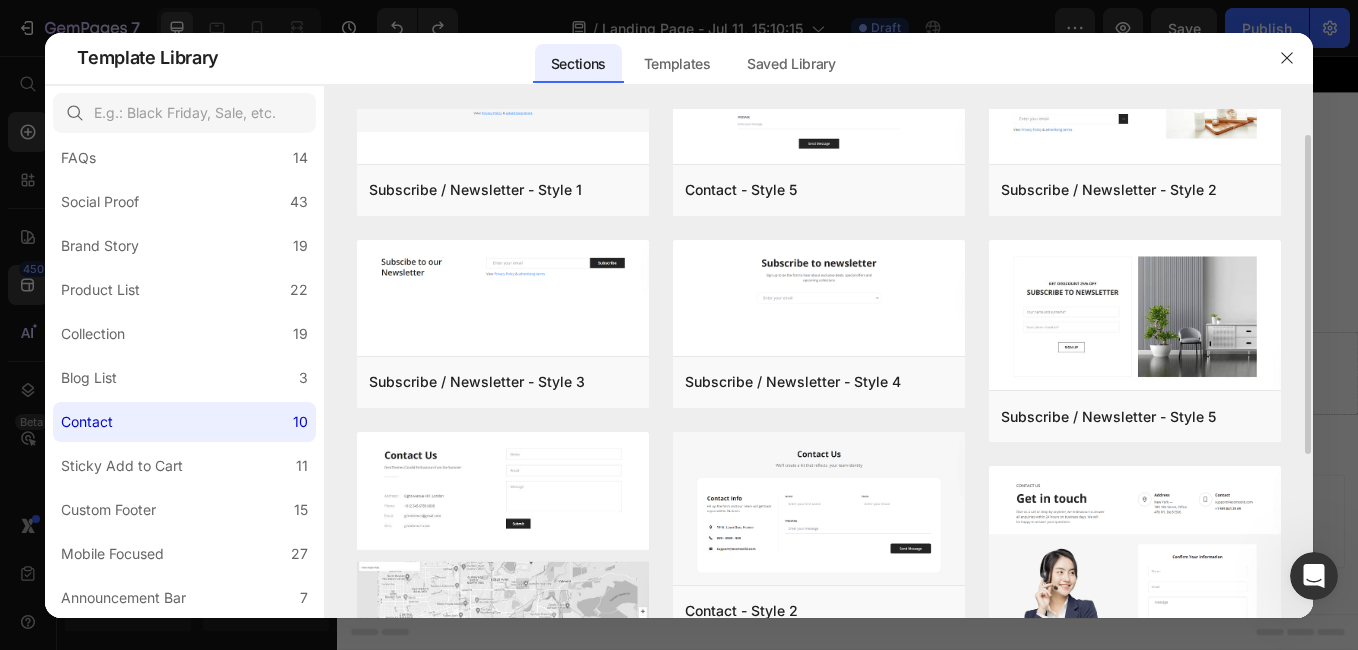 scroll, scrollTop: 0, scrollLeft: 0, axis: both 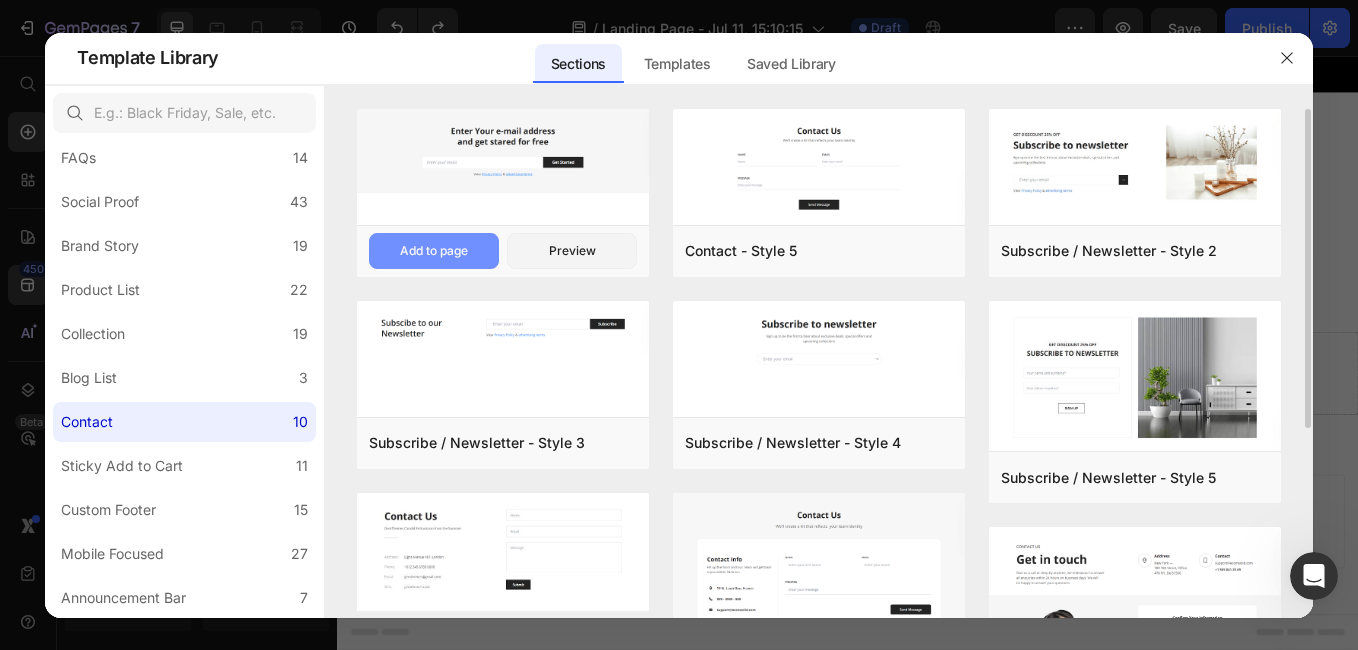 click on "Add to page" at bounding box center [434, 251] 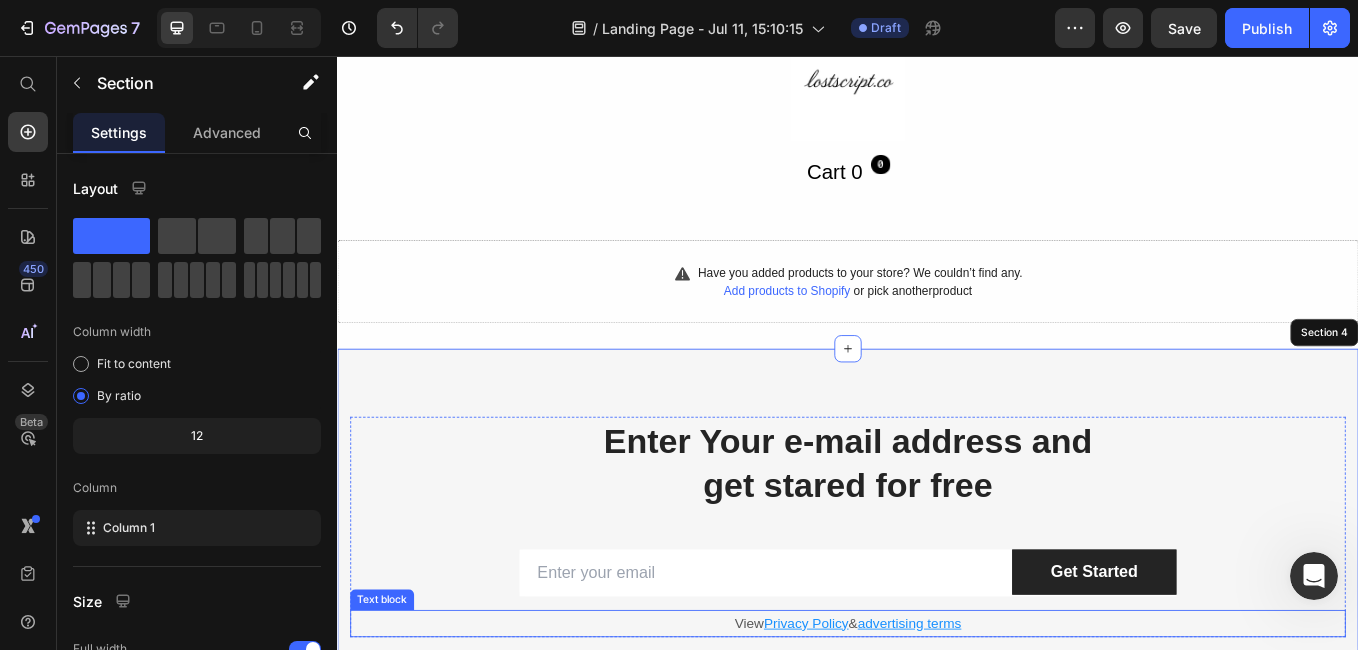 scroll, scrollTop: 210, scrollLeft: 0, axis: vertical 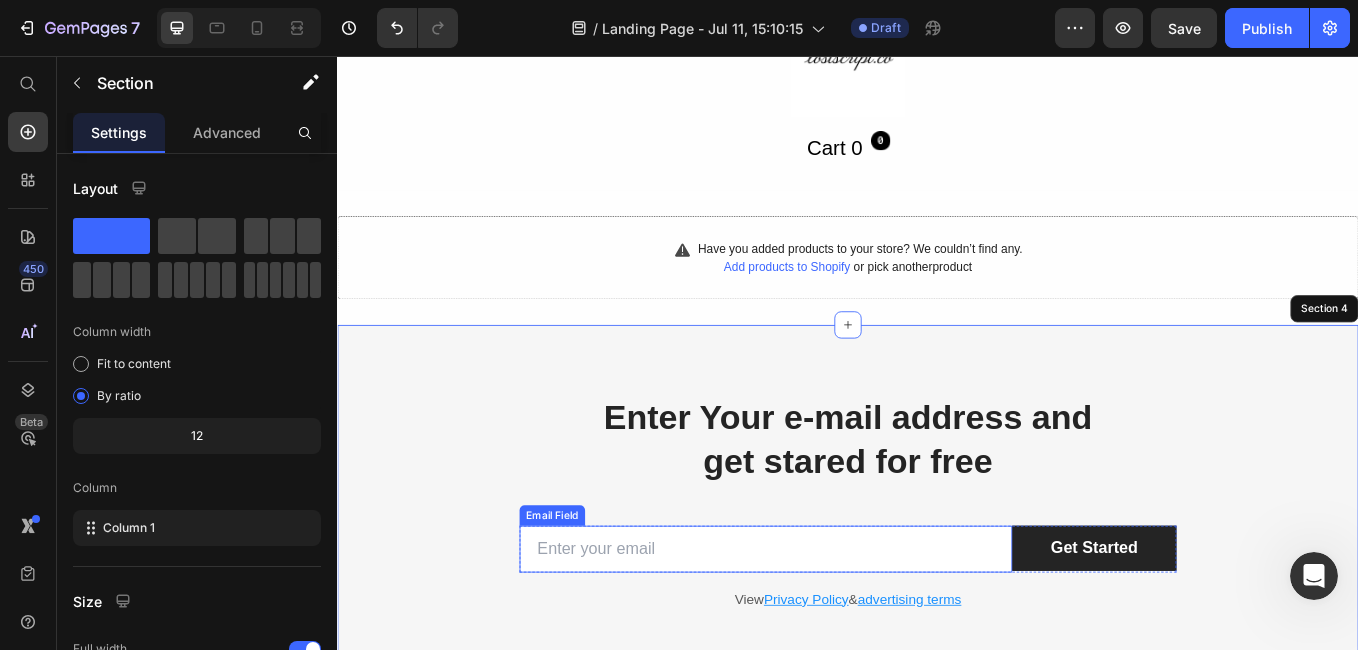 click at bounding box center (840, 635) 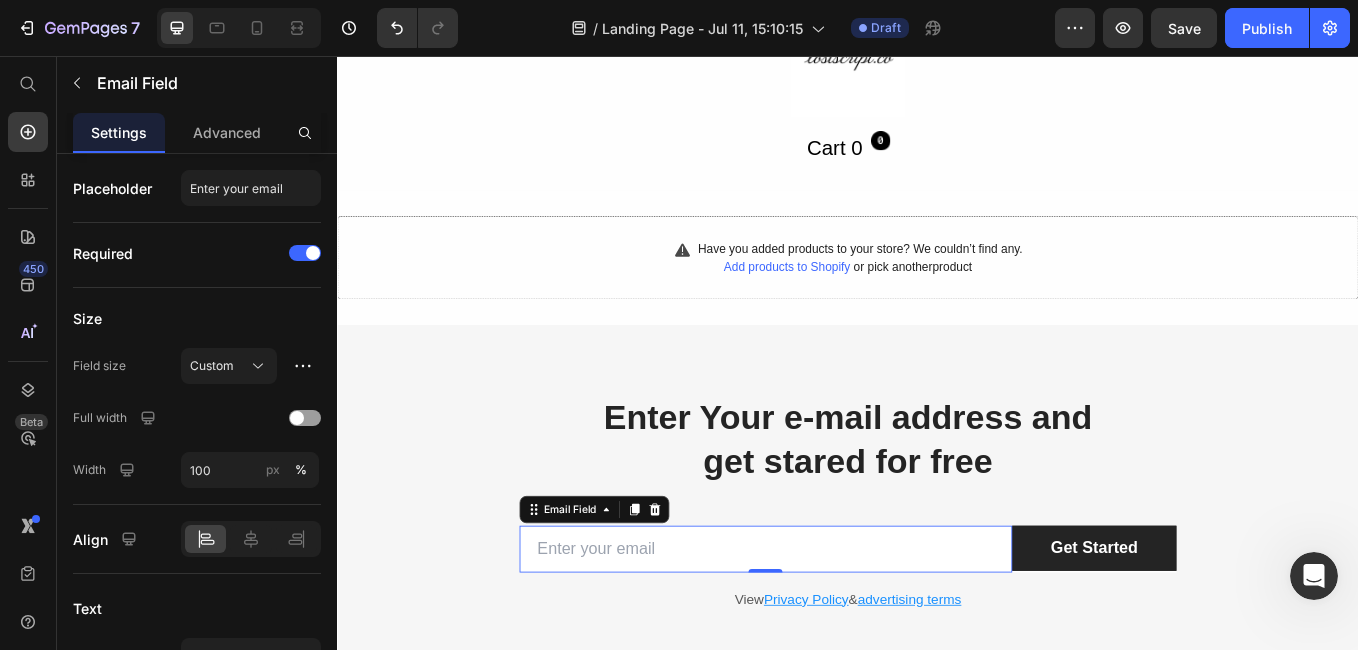 click at bounding box center (840, 635) 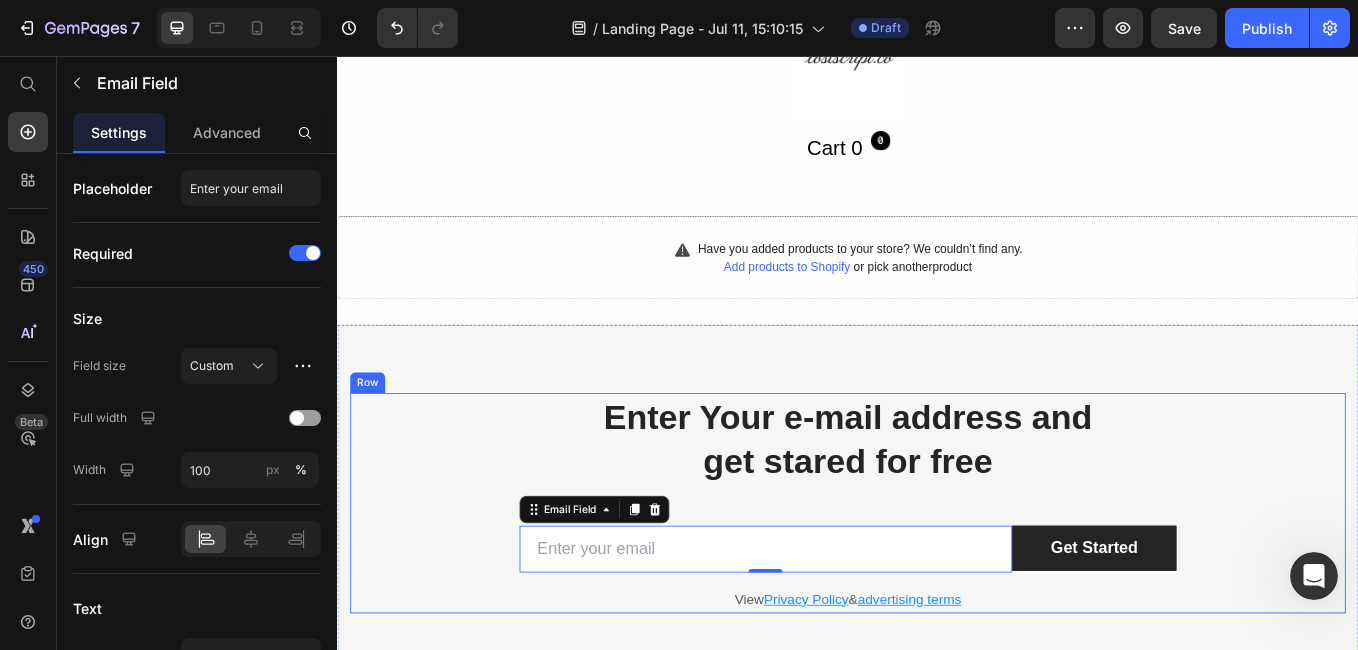 click on "Enter Your e-mail address and get stared for free Heading Row Email Field   0 Get Started Submit Button Row Newsletter Row View  Privacy Policy  &  advertising terms Text block" at bounding box center (937, 581) 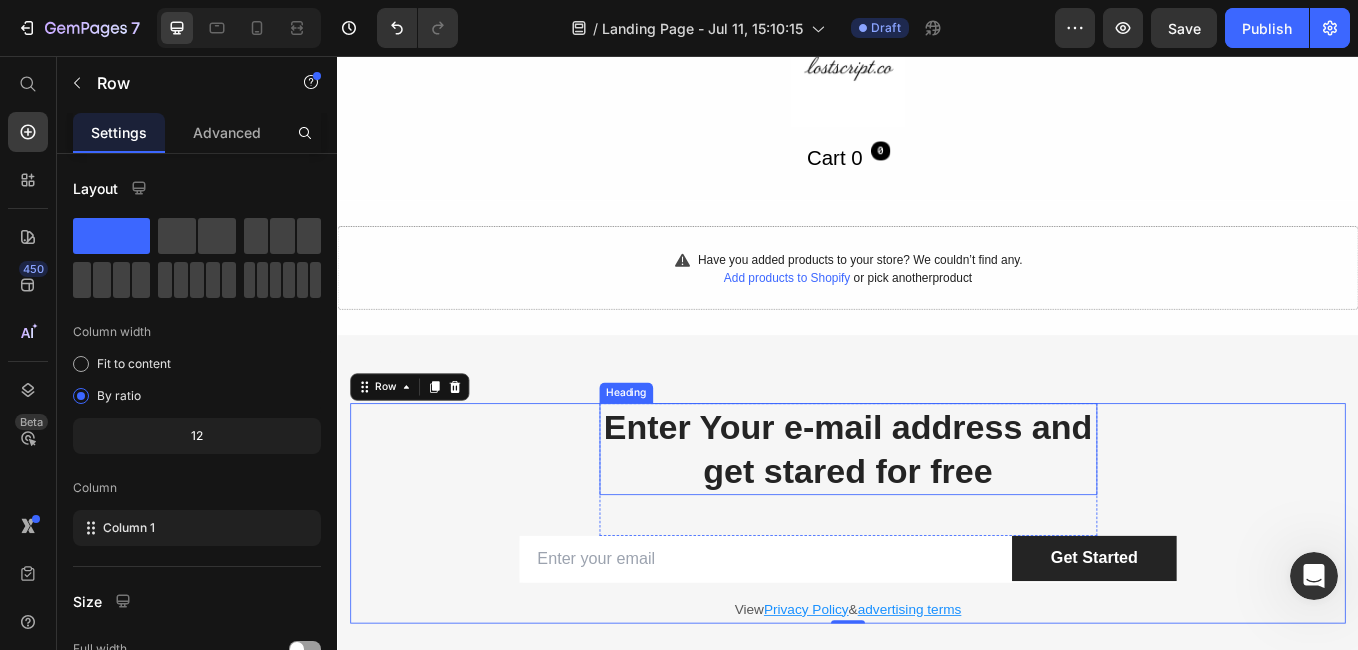 scroll, scrollTop: 202, scrollLeft: 0, axis: vertical 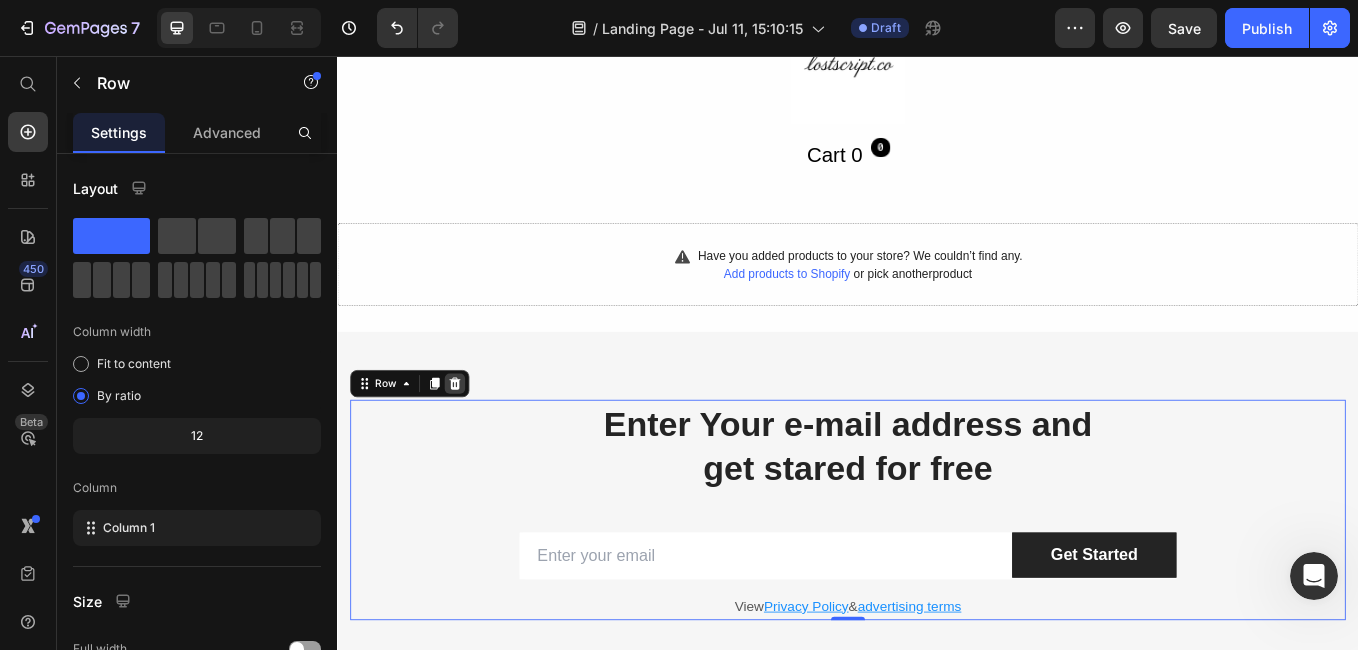 click 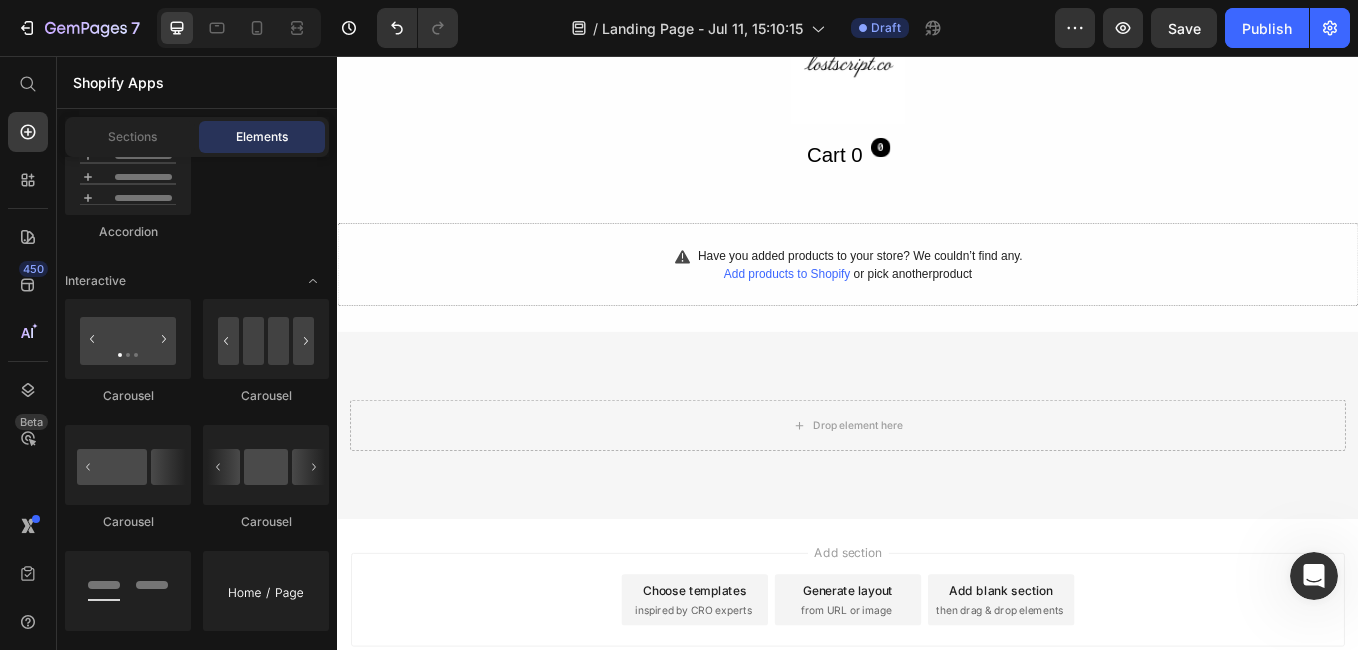 click on "from URL or image" at bounding box center (935, 708) 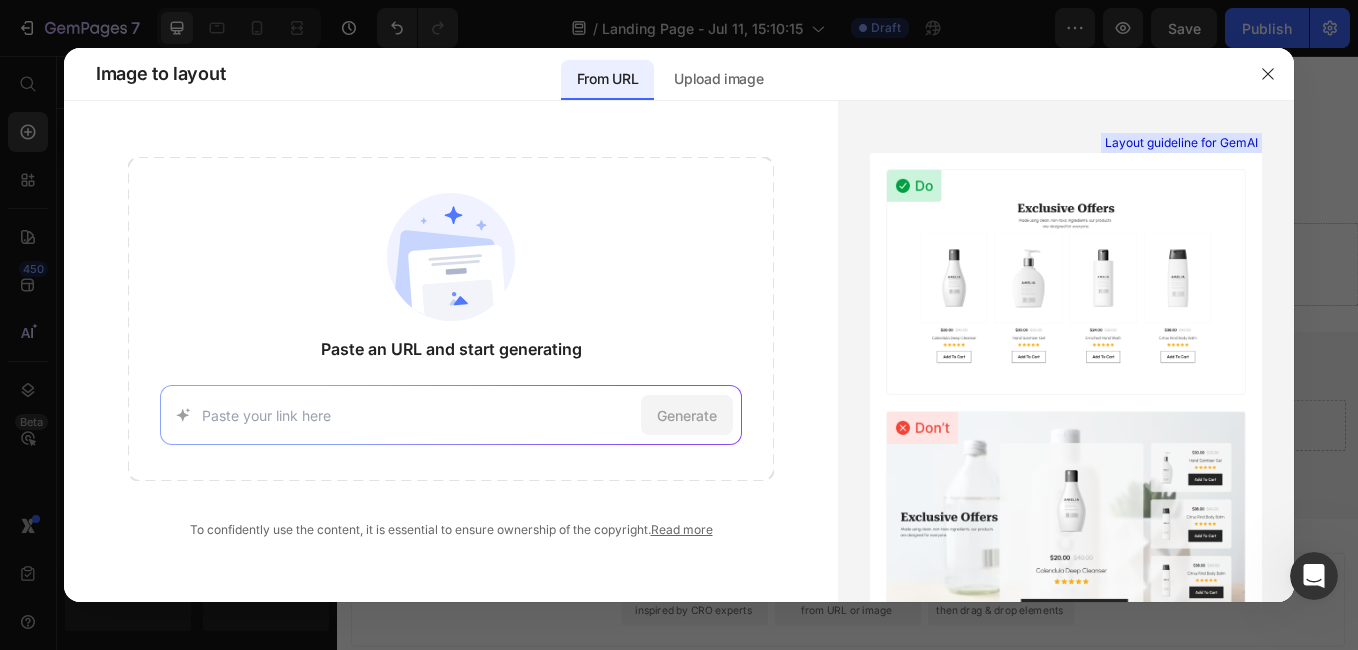 click at bounding box center (417, 415) 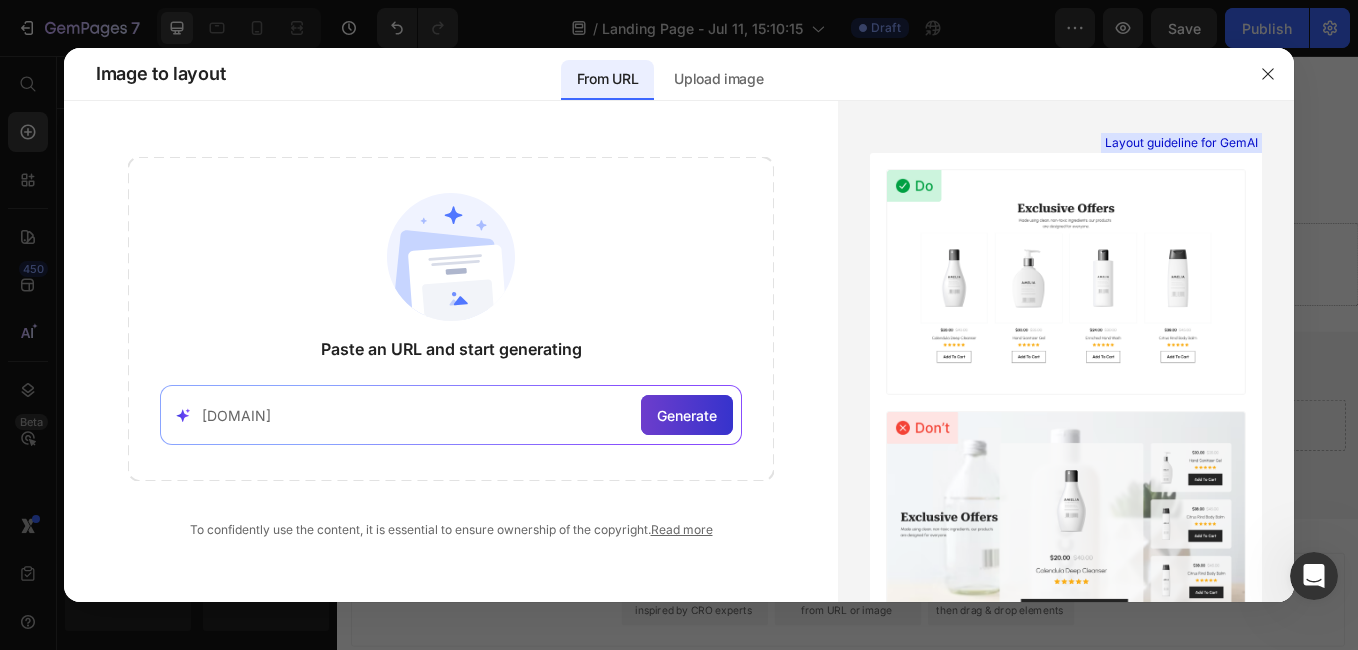 type on "[DOMAIN]" 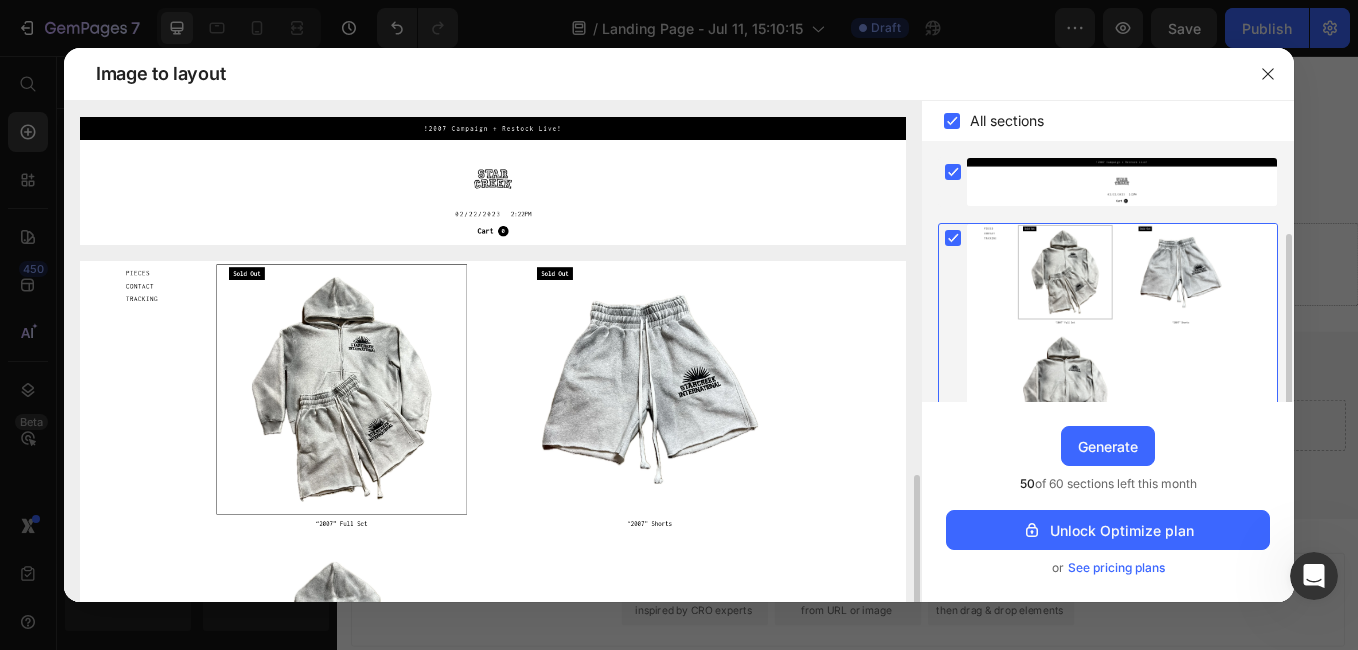 scroll, scrollTop: 230, scrollLeft: 0, axis: vertical 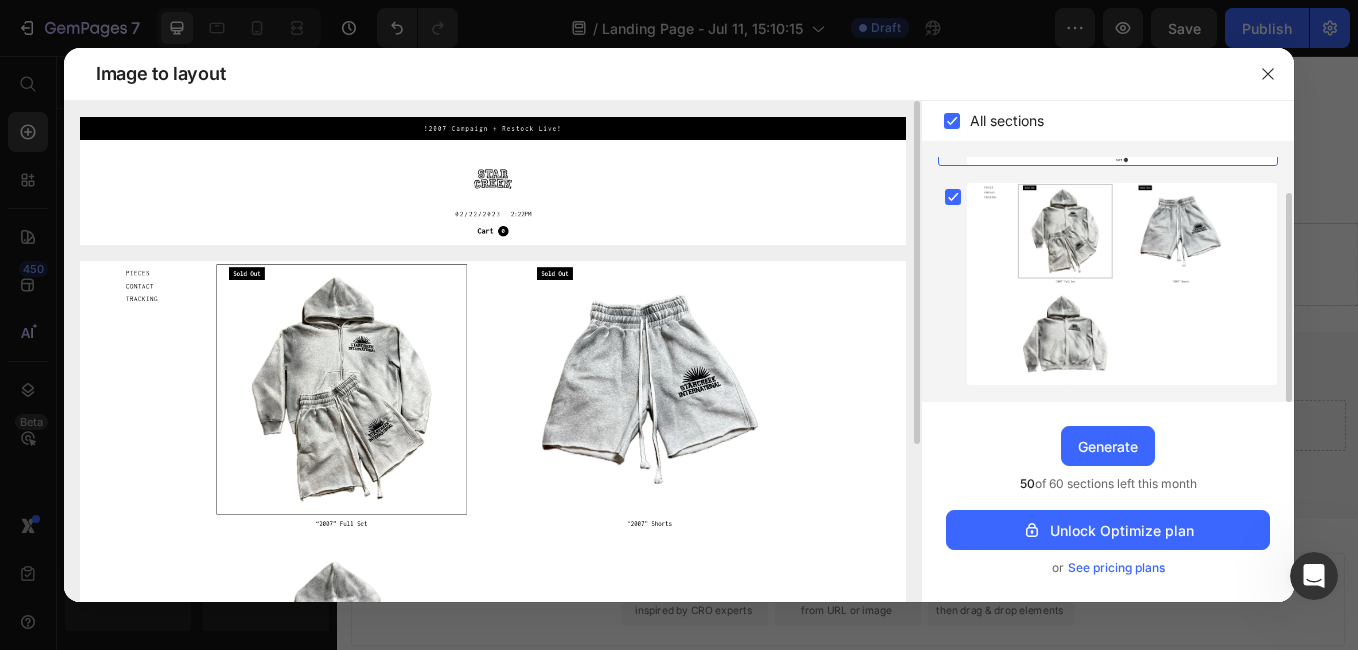 drag, startPoint x: 125, startPoint y: 277, endPoint x: 114, endPoint y: 276, distance: 11.045361 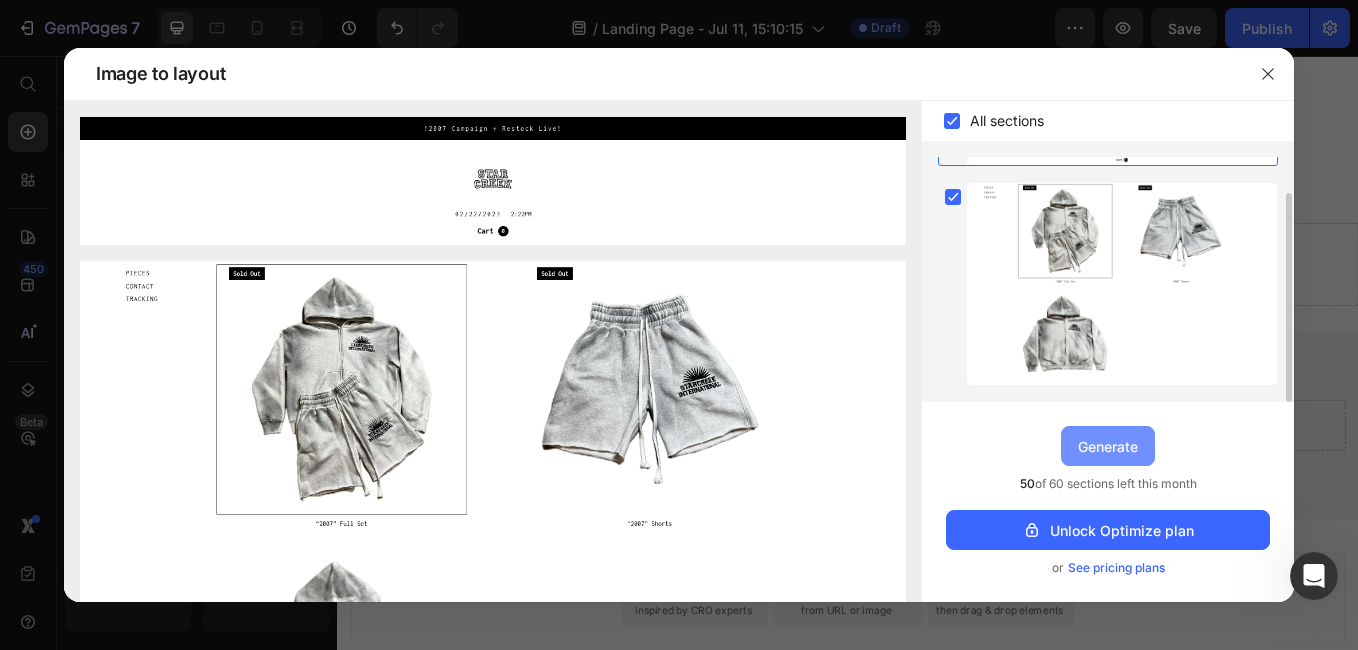 click on "Generate" at bounding box center [1108, 446] 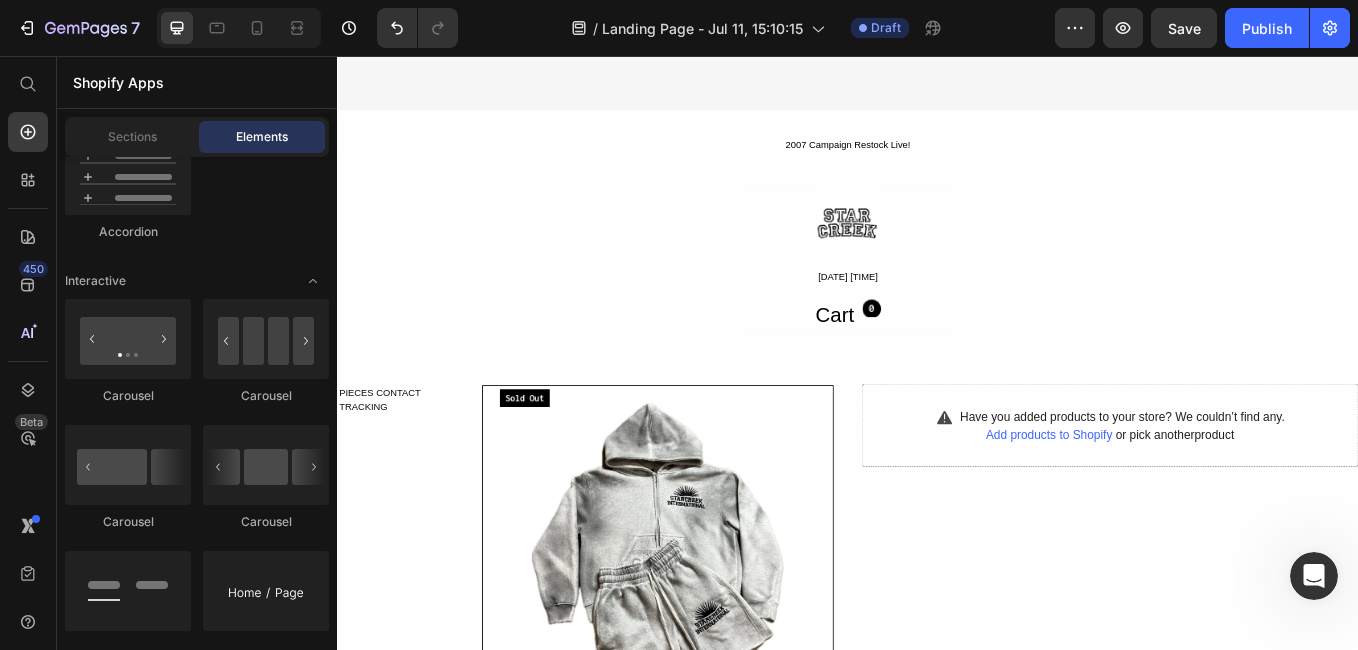 scroll, scrollTop: 670, scrollLeft: 0, axis: vertical 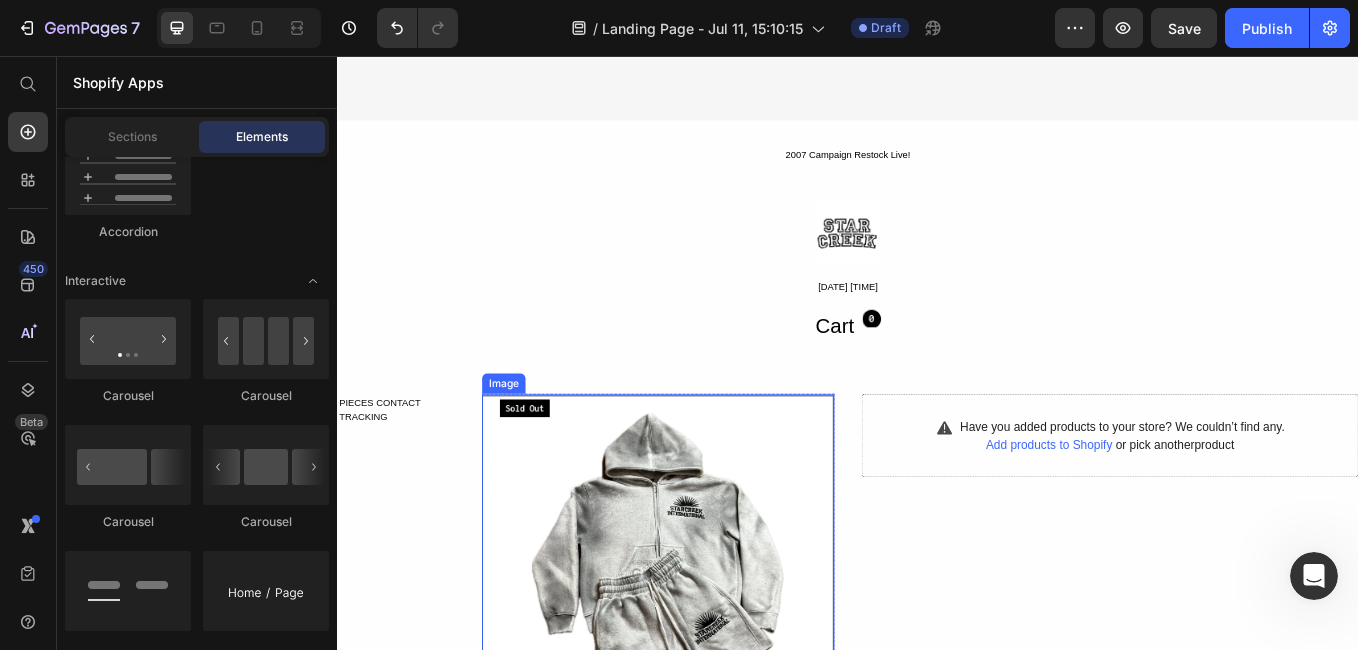 click at bounding box center (714, 660) 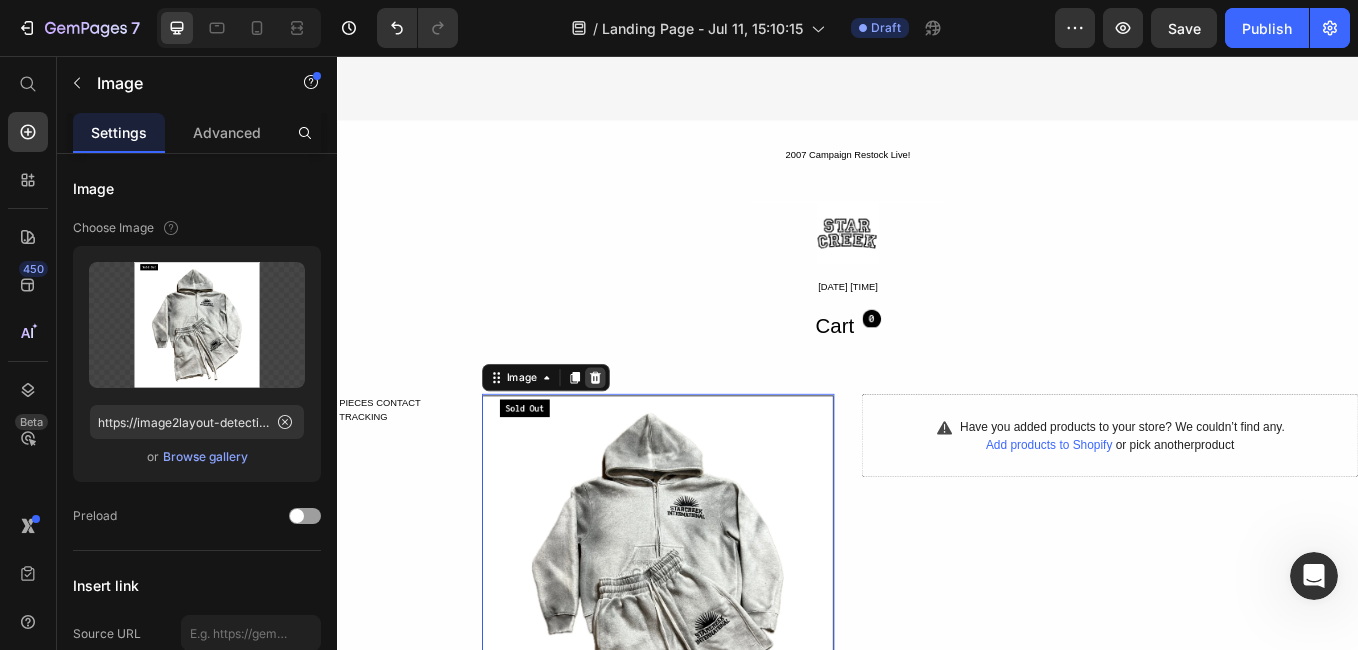 click 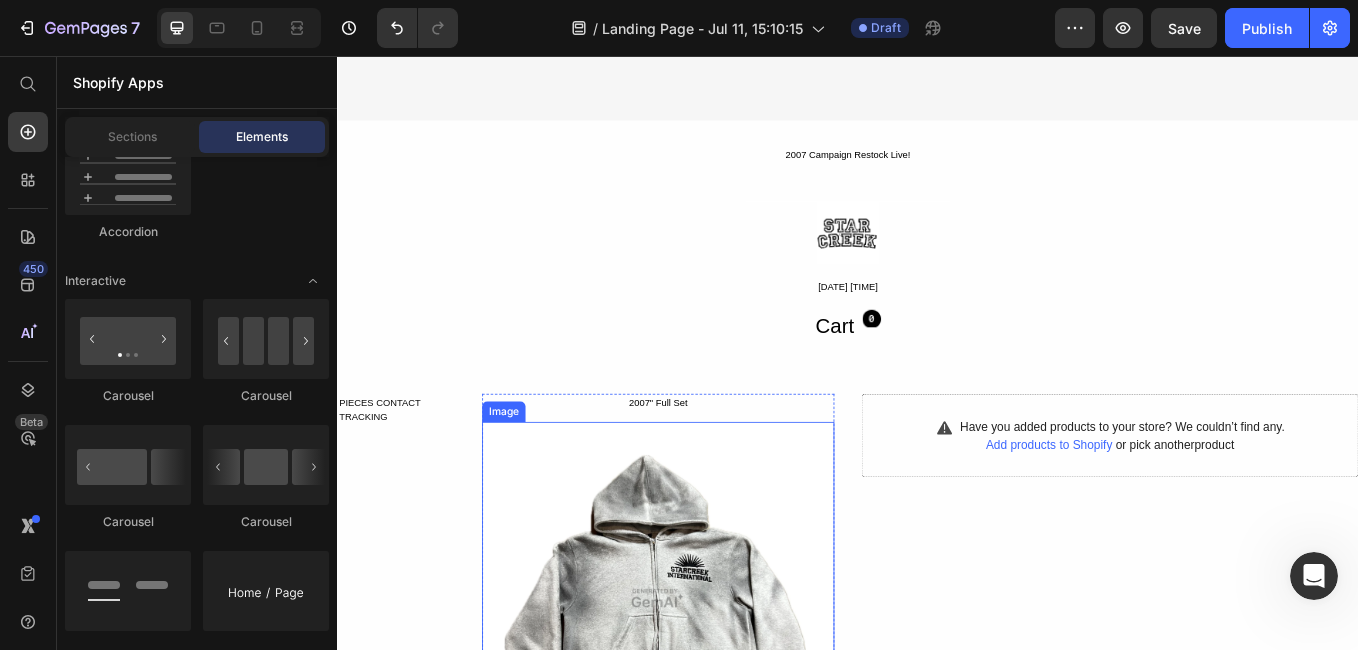 click at bounding box center [714, 693] 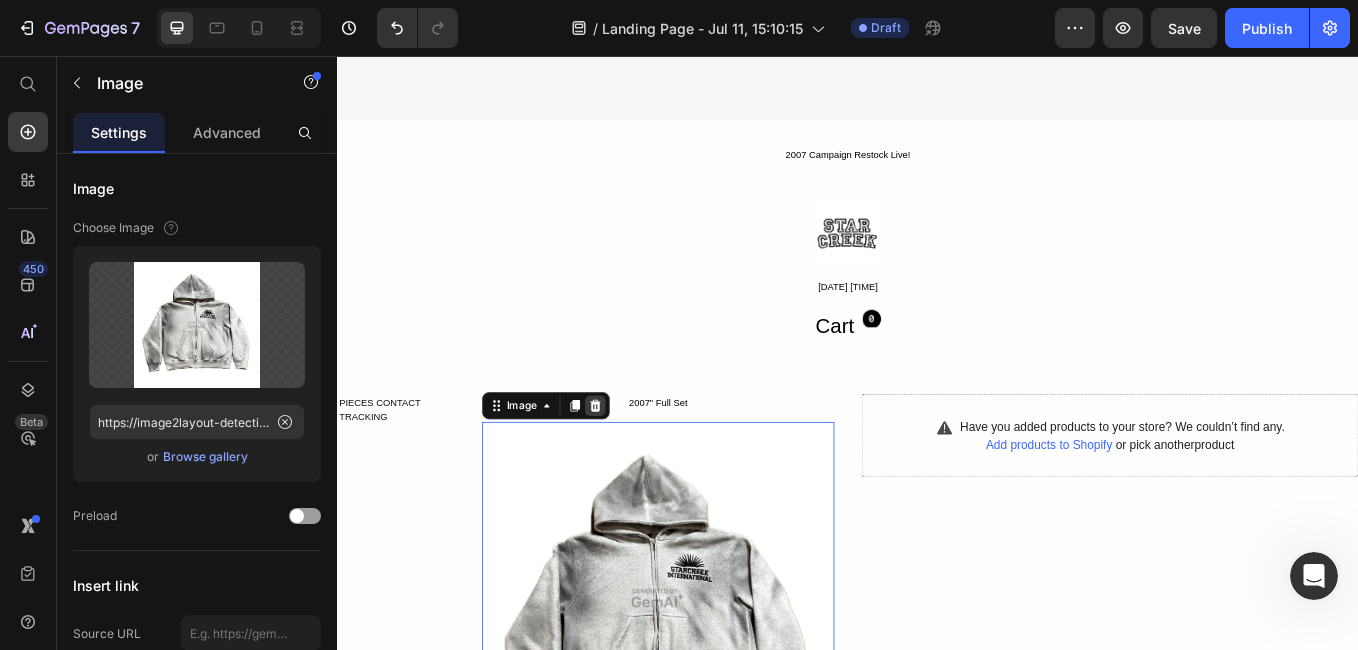 click 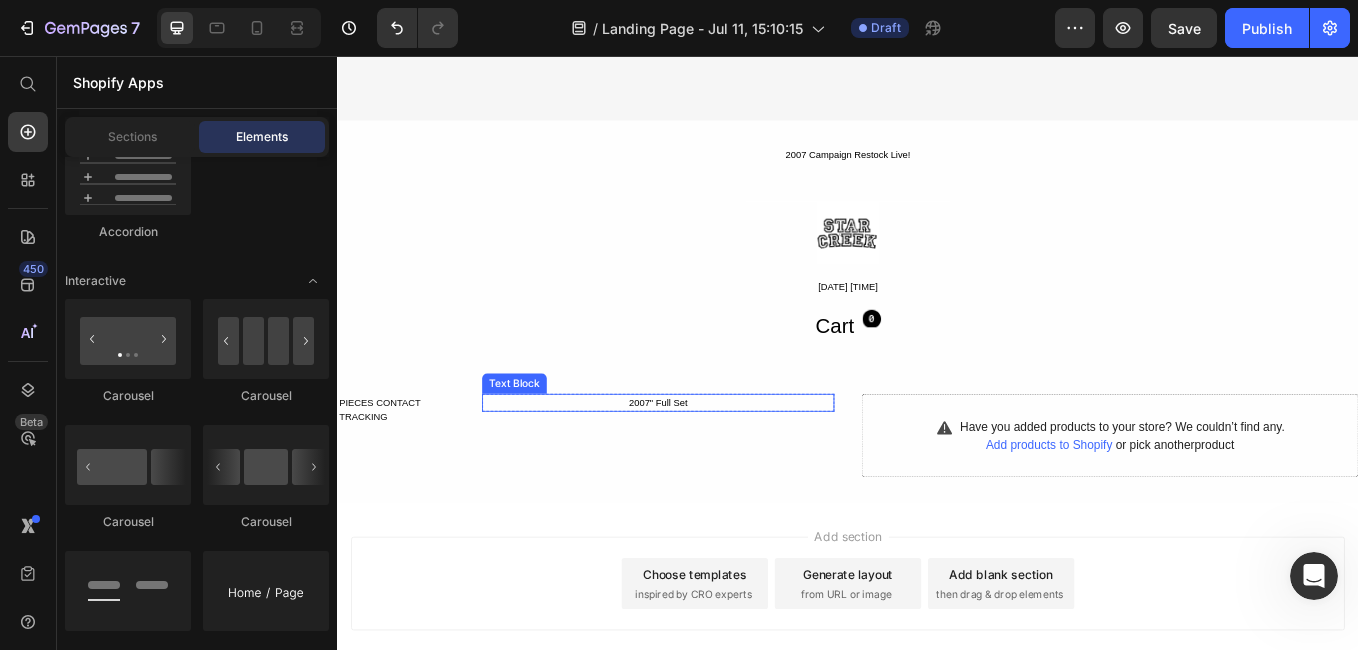 click on "2007" Full Set" at bounding box center [714, 463] 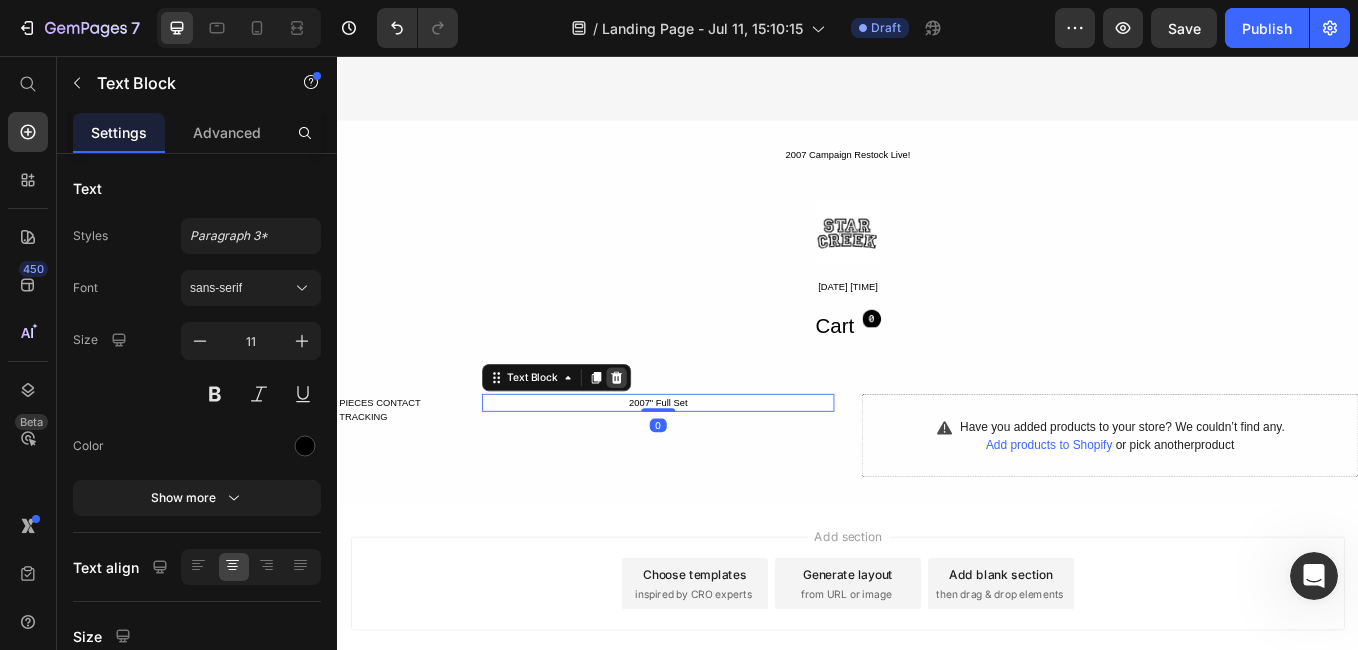 click 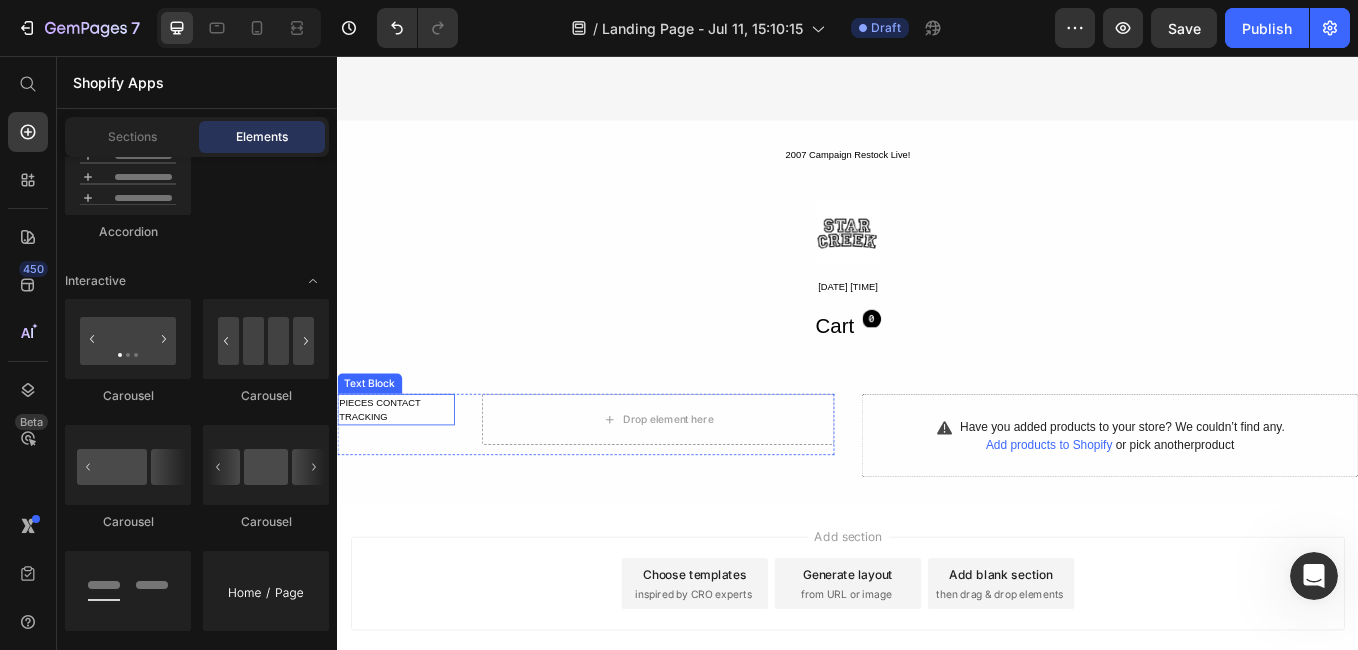 click on "PIECES CONTACT TRACKING" at bounding box center (406, 471) 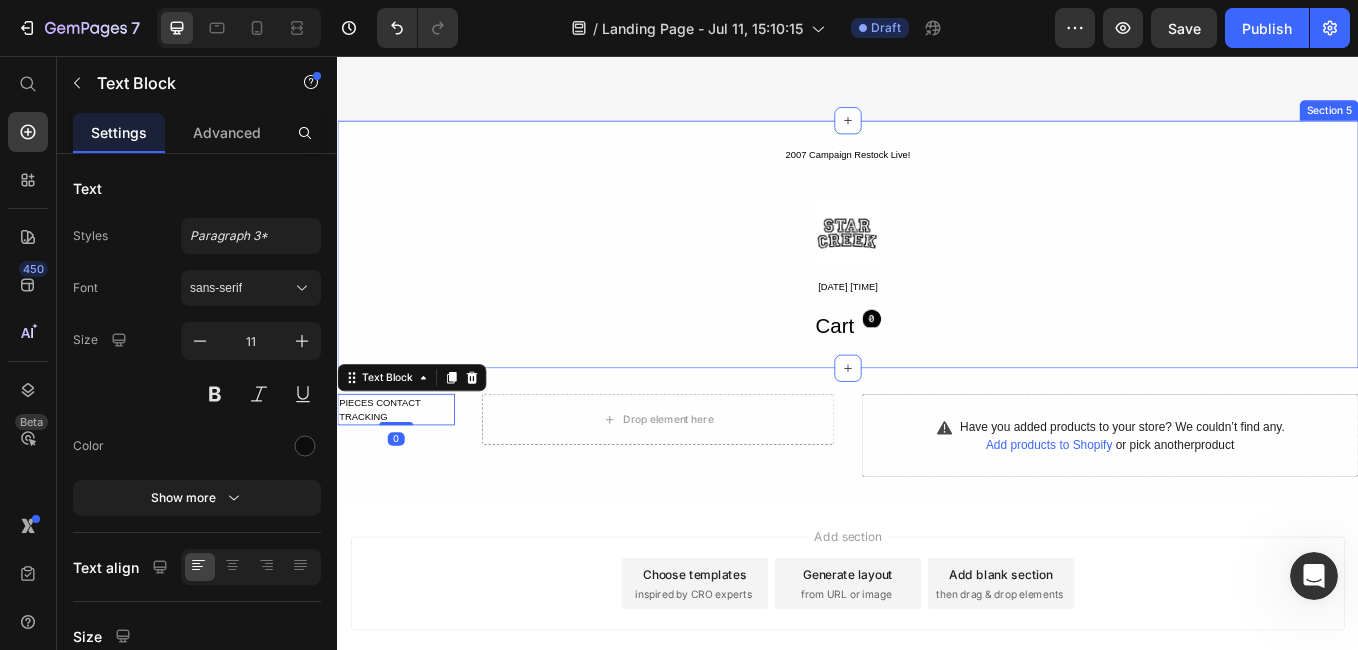 click on "2007 Campaign Restock Live! Text Block Image [DATE] [TIME] Text Block Cart Text Block     Icon Row Row Row" at bounding box center (937, 277) 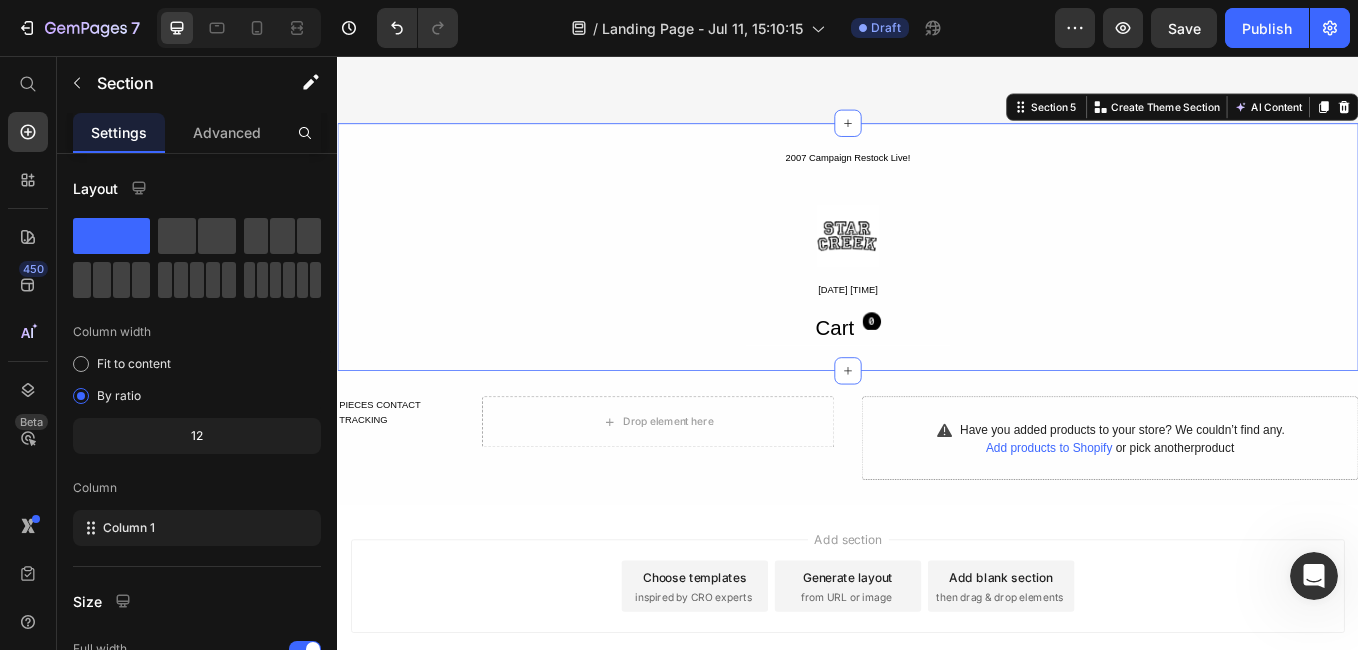 scroll, scrollTop: 710, scrollLeft: 0, axis: vertical 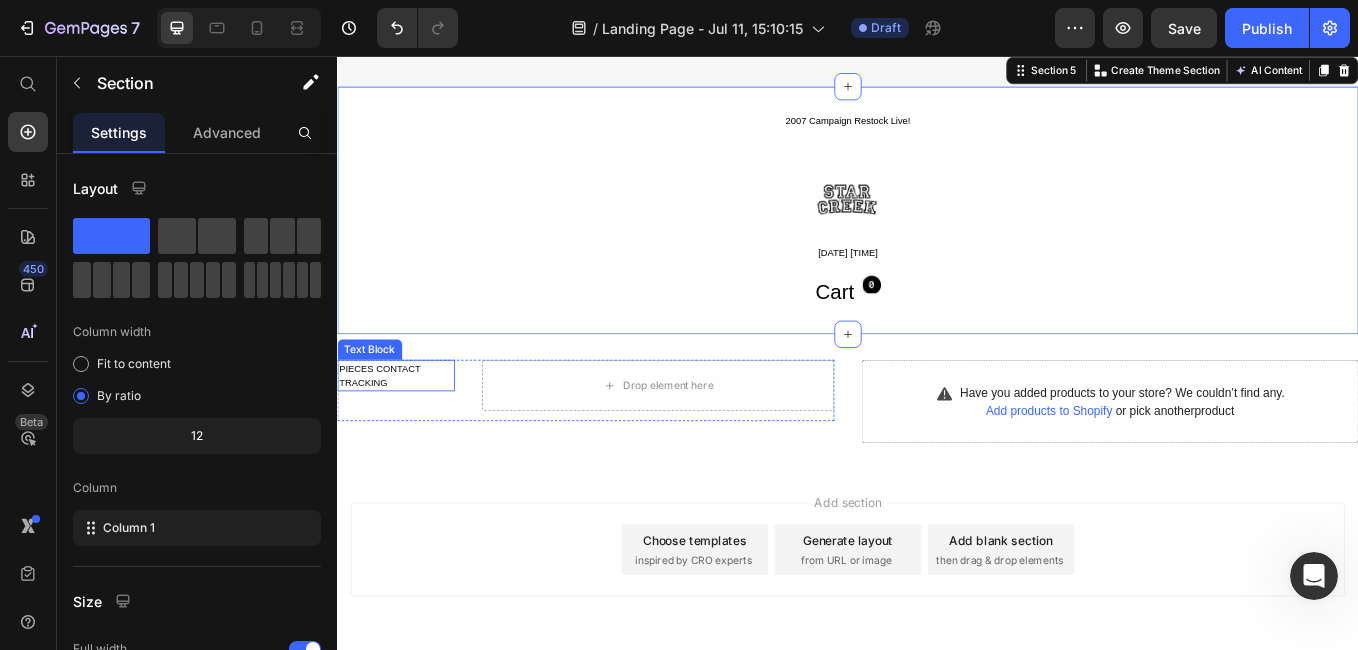 click on "PIECES CONTACT TRACKING" at bounding box center (406, 431) 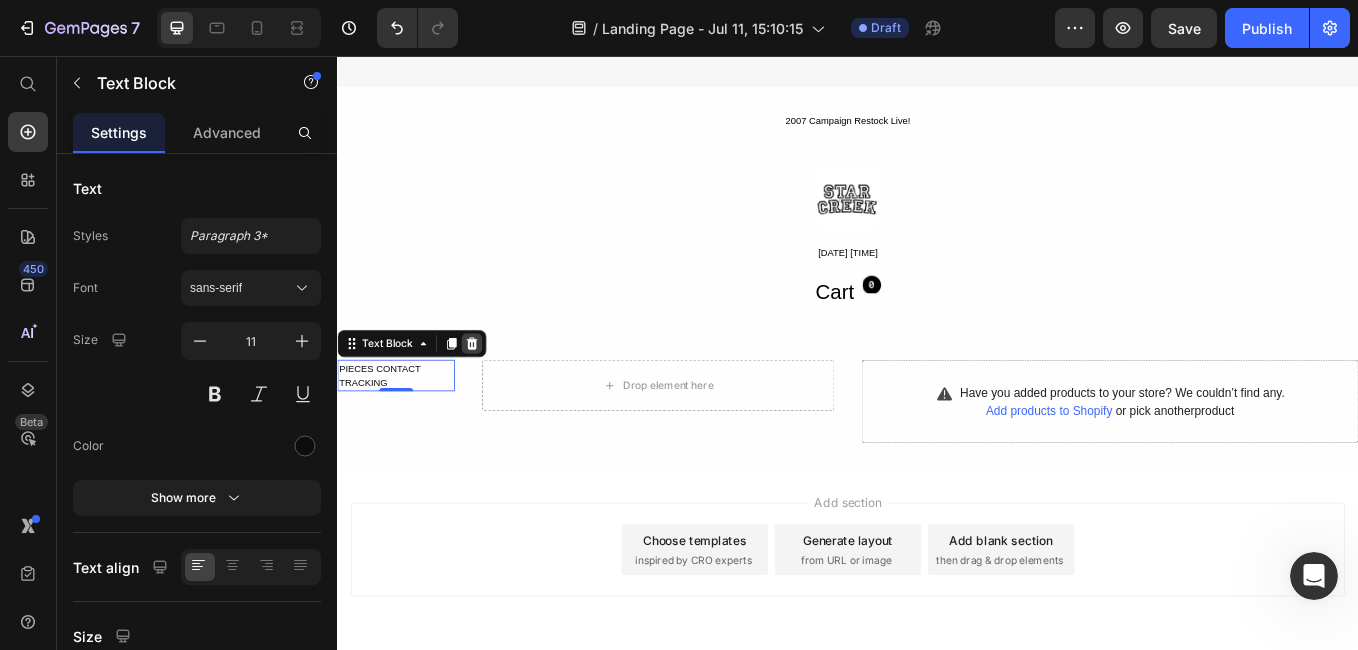 click 